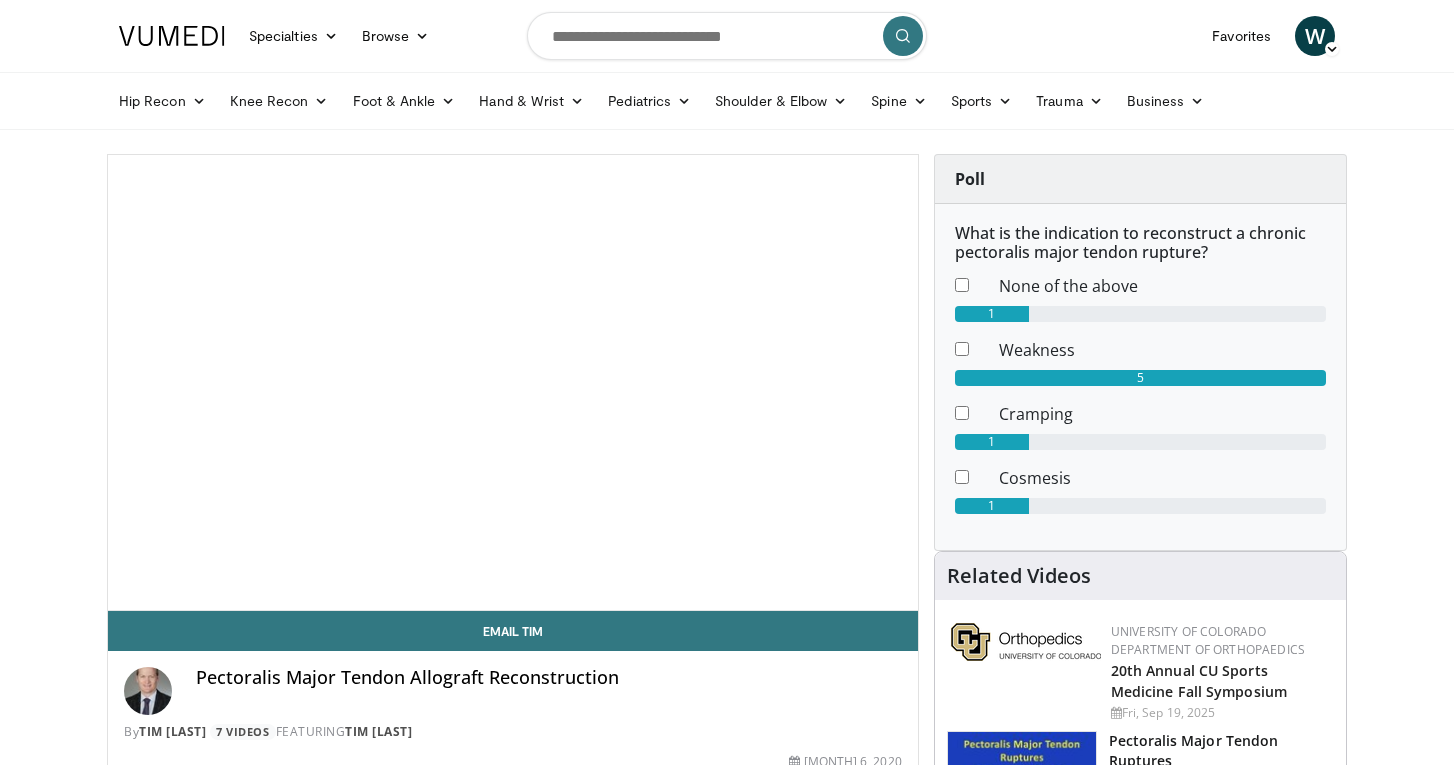 scroll, scrollTop: 0, scrollLeft: 0, axis: both 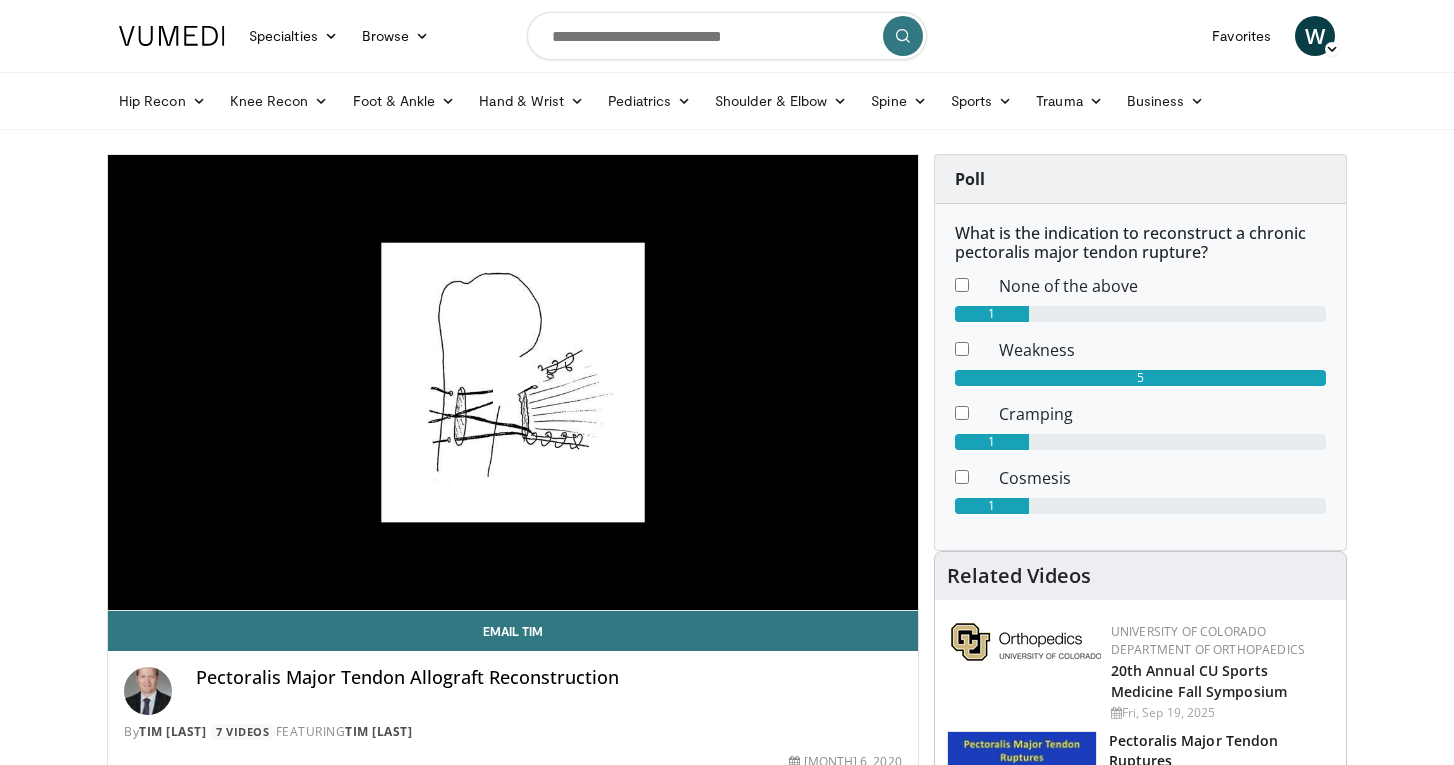 click at bounding box center (513, 383) 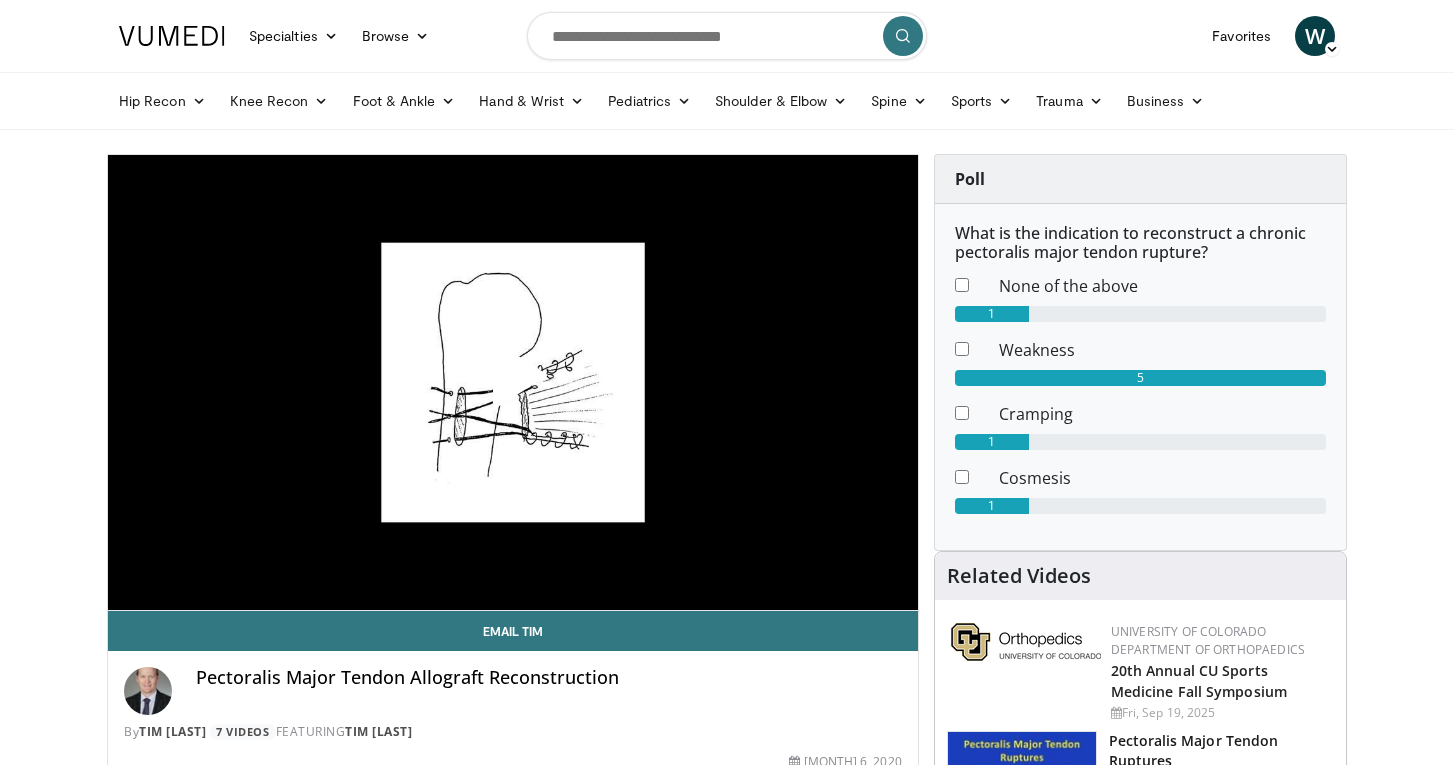 scroll, scrollTop: 0, scrollLeft: 0, axis: both 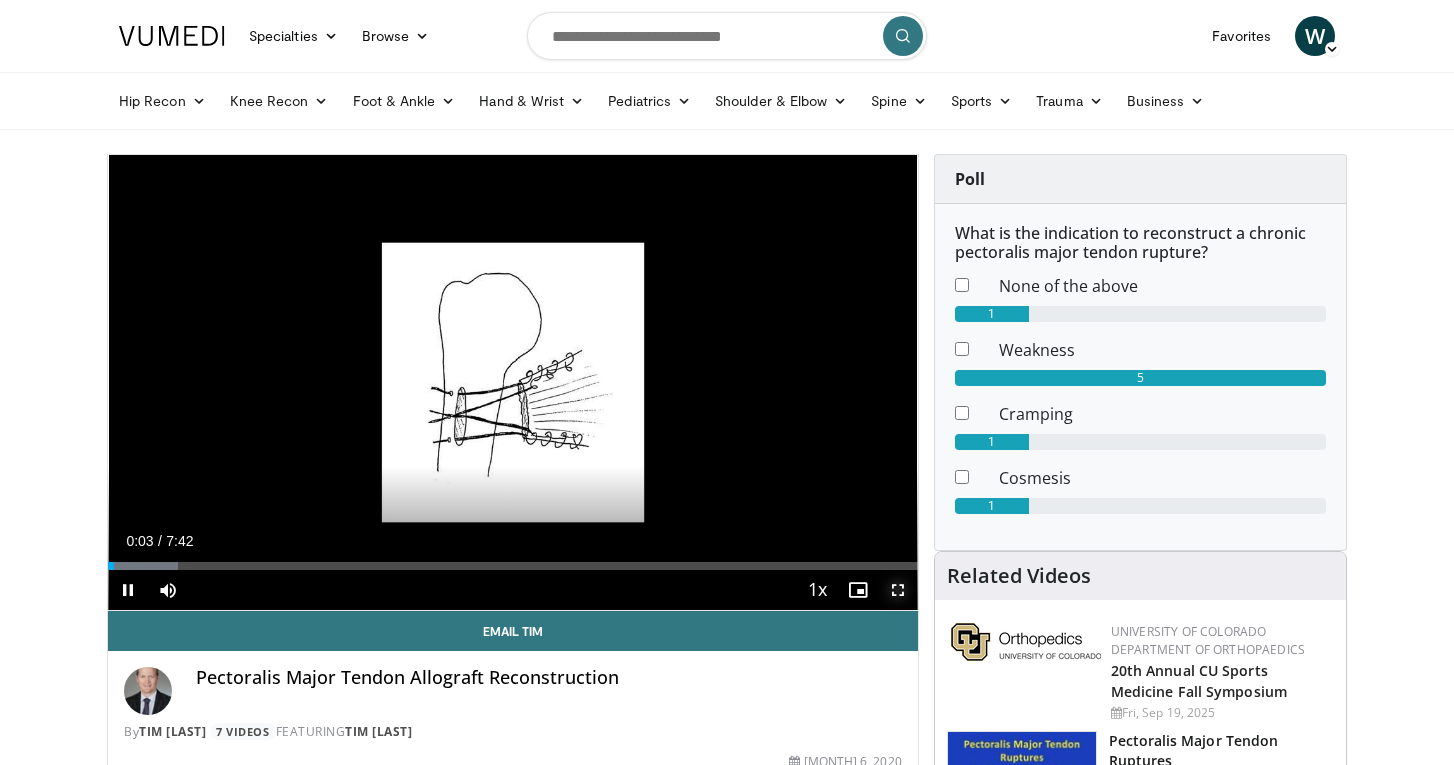 click at bounding box center (898, 590) 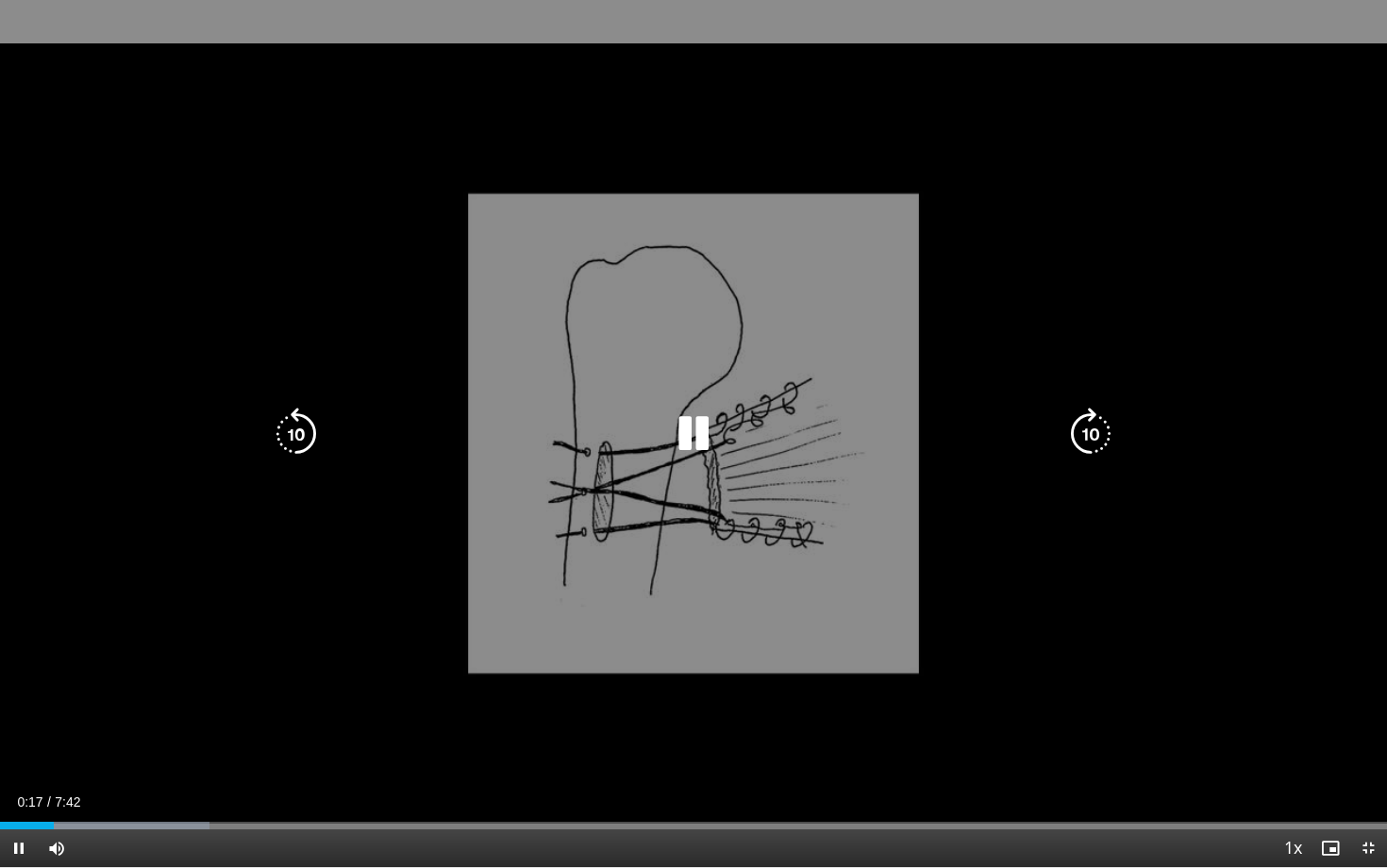 click at bounding box center [1091, 434] 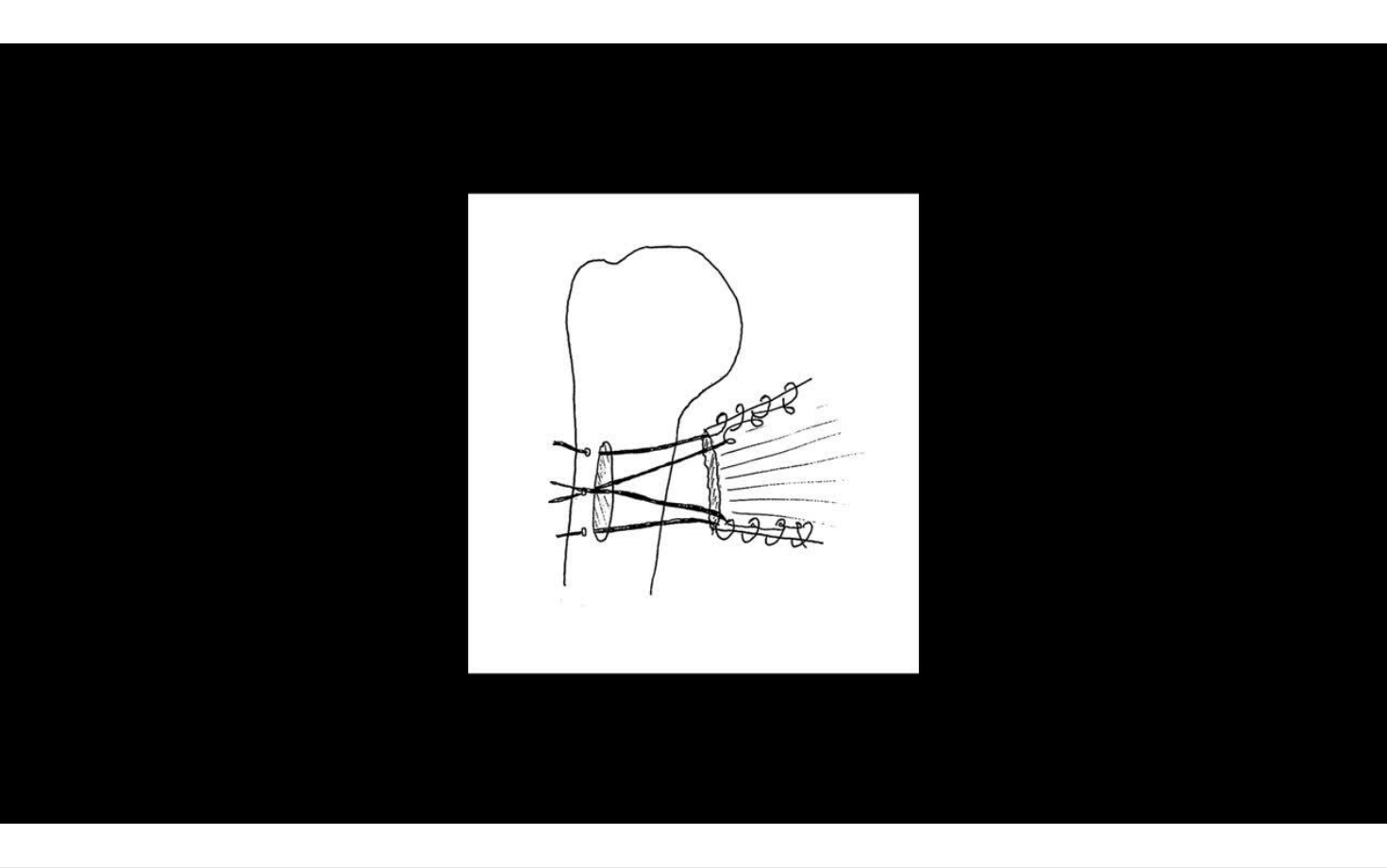 type 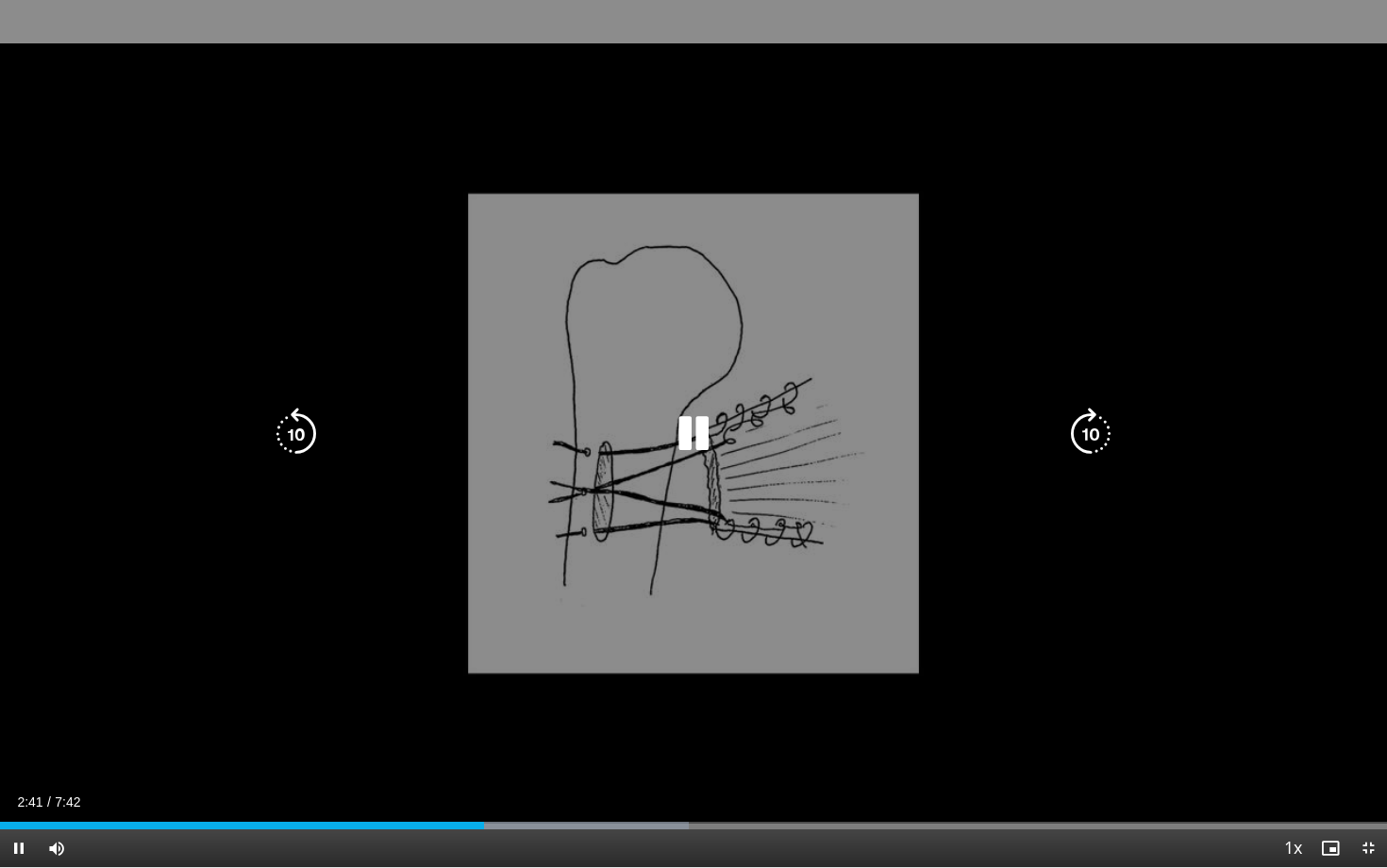 click on "10 seconds
Tap to unmute" at bounding box center [694, 433] 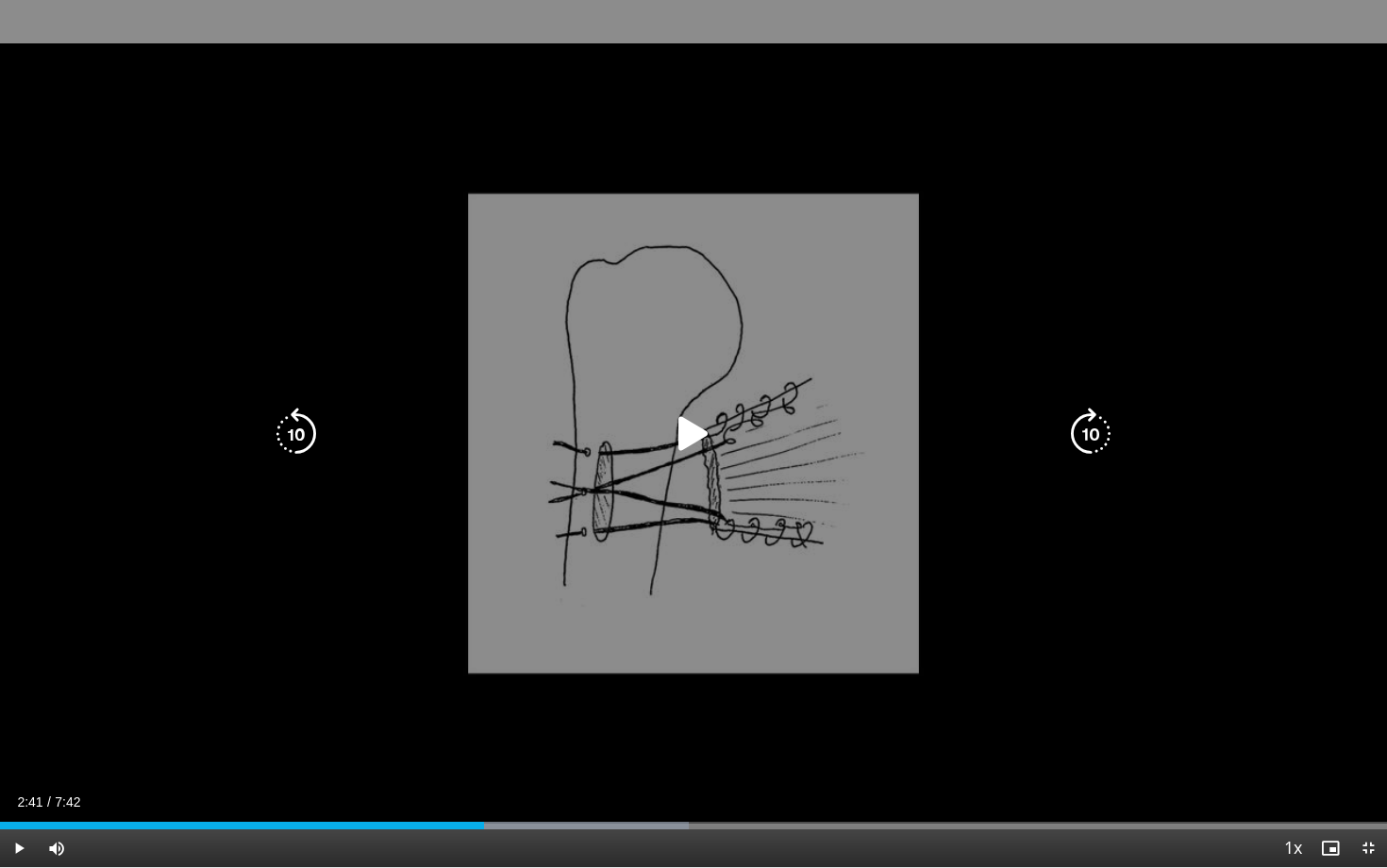 click on "10 seconds
Tap to unmute" at bounding box center (694, 433) 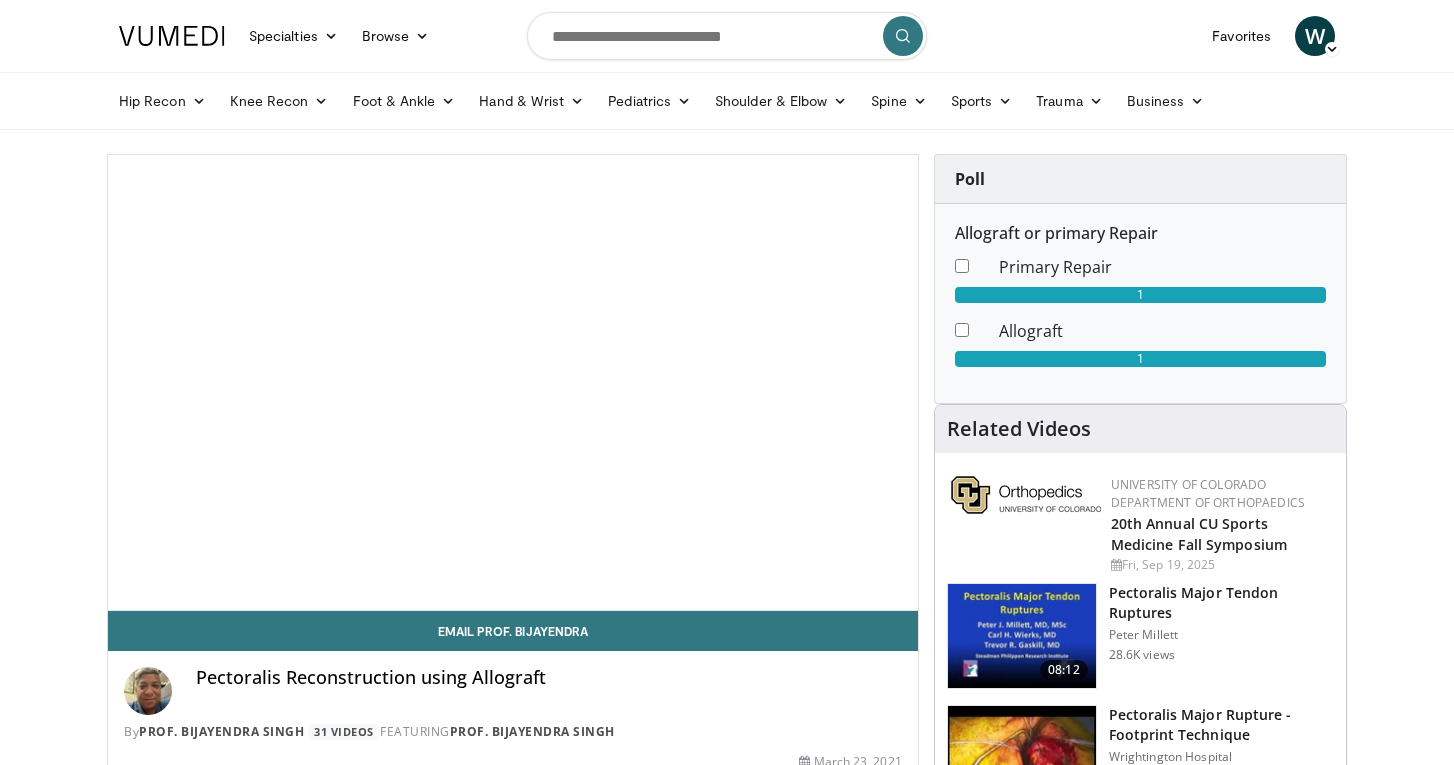 scroll, scrollTop: 0, scrollLeft: 0, axis: both 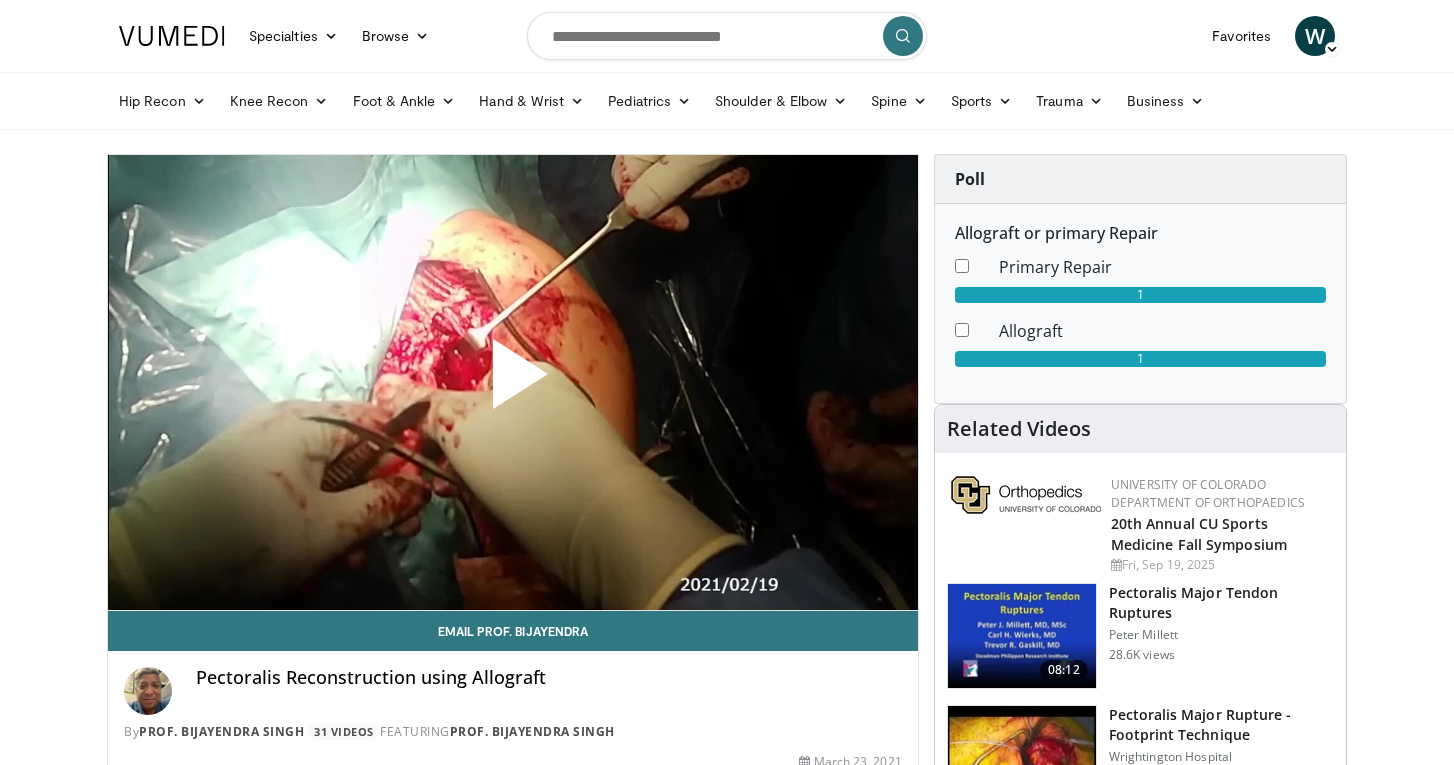 click at bounding box center [513, 382] 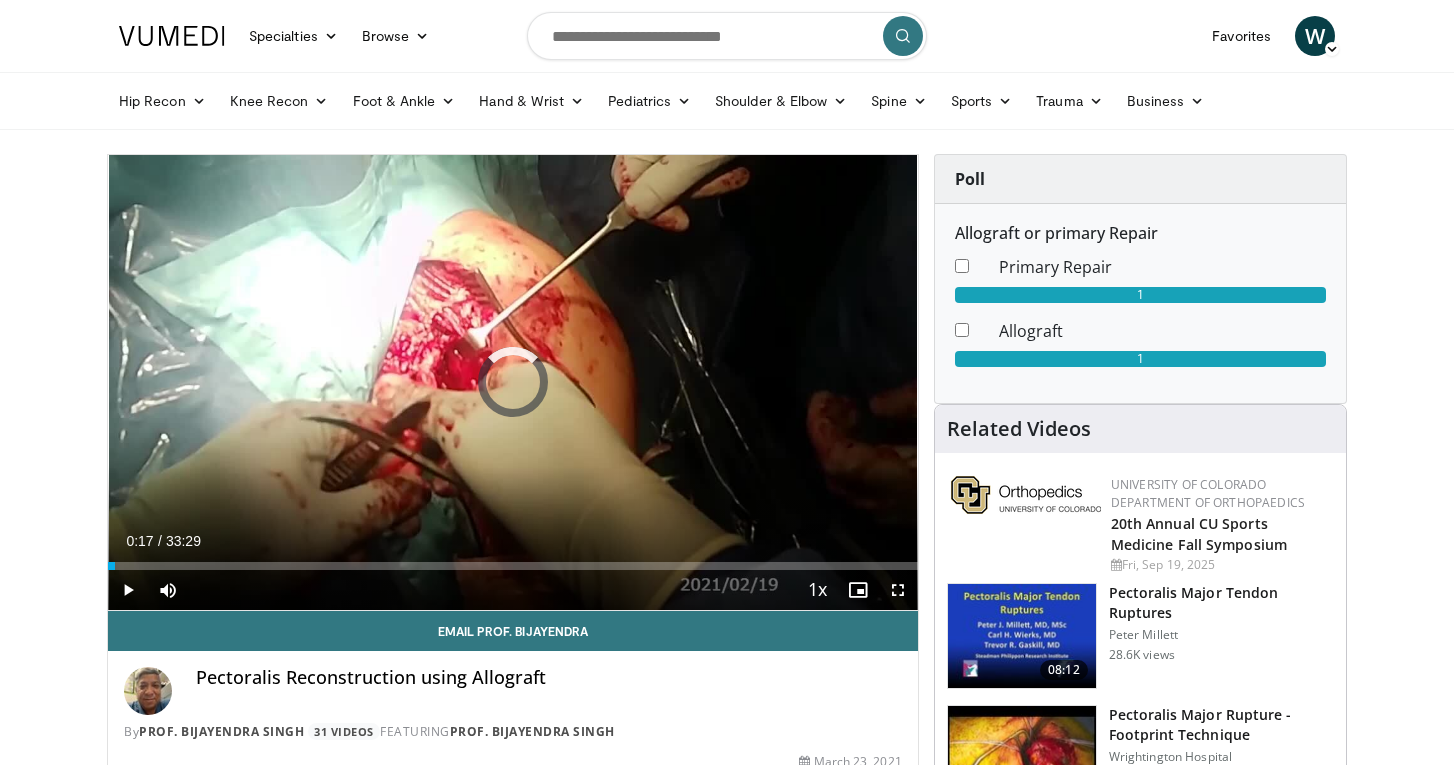 drag, startPoint x: 115, startPoint y: 565, endPoint x: 367, endPoint y: 573, distance: 252.12695 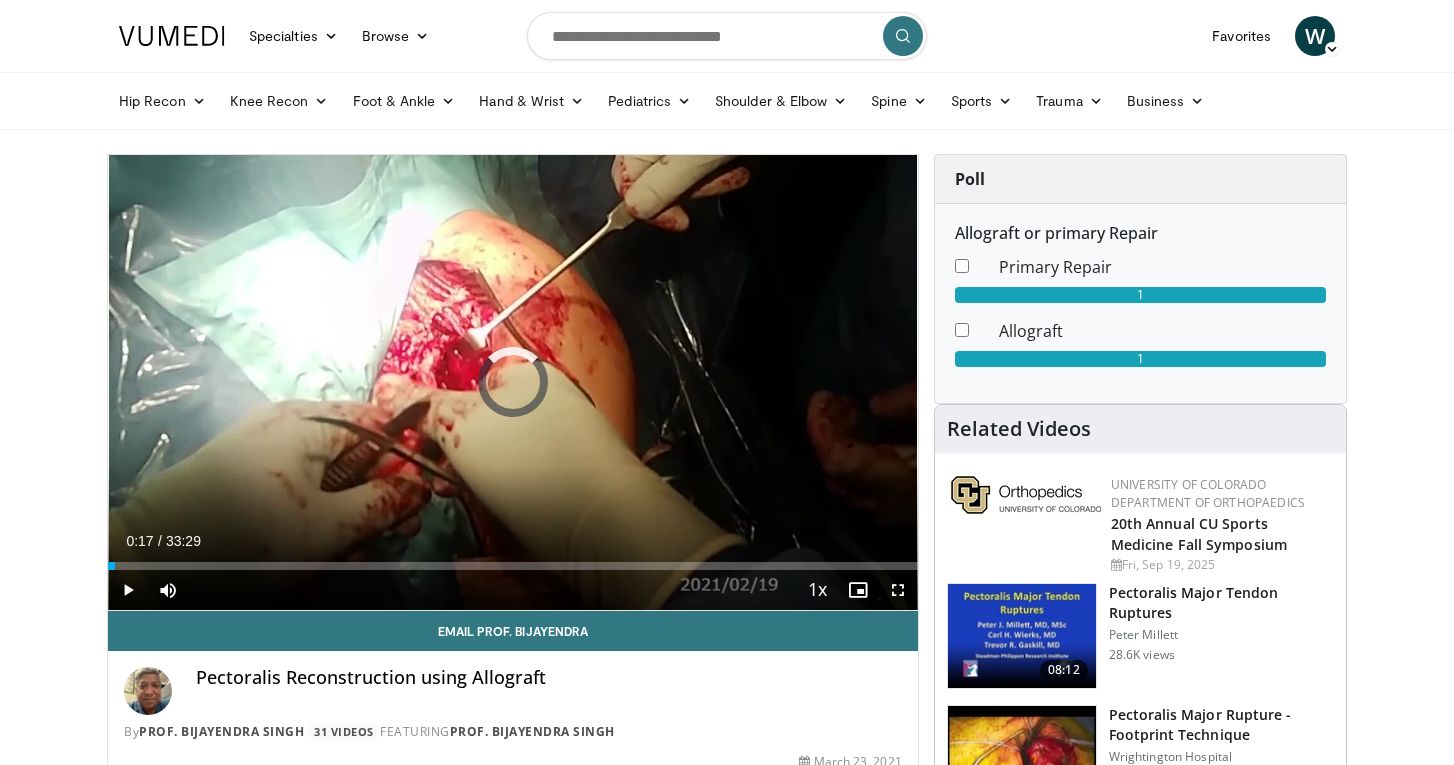 click on "Current Time  0:17 / Duration  33:29 Play Skip Backward Skip Forward Mute Loaded :  0.00% 03:28 02:04 Stream Type  LIVE Seek to live, currently behind live LIVE   1x Playback Rate 0.5x 0.75x 1x , selected 1.25x 1.5x 1.75x 2x Chapters Chapters Descriptions descriptions off , selected Captions captions settings , opens captions settings dialog captions off , selected Audio Track en (Main) , selected Fullscreen Enable picture-in-picture mode" at bounding box center (513, 590) 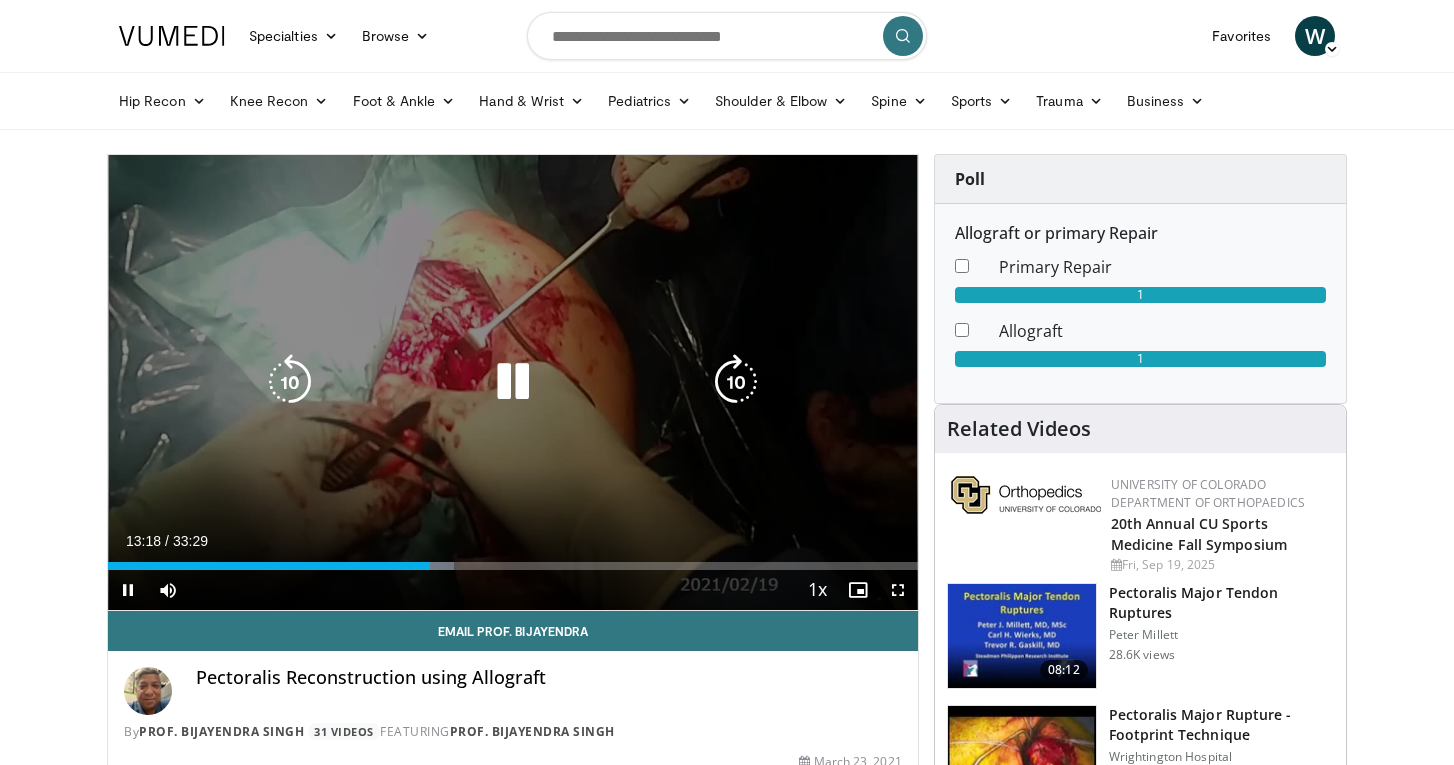 click at bounding box center [736, 382] 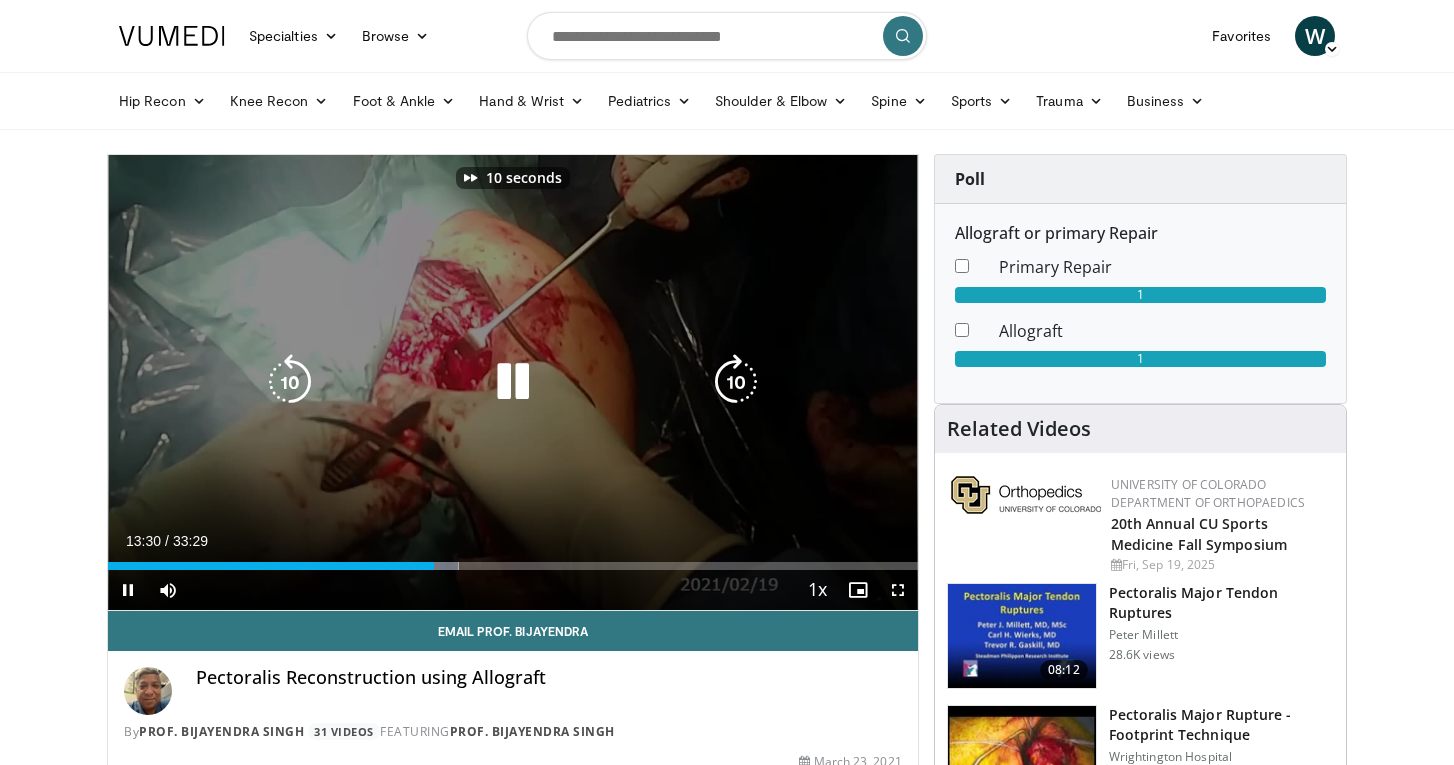 click on "10 seconds
Tap to unmute" at bounding box center (513, 382) 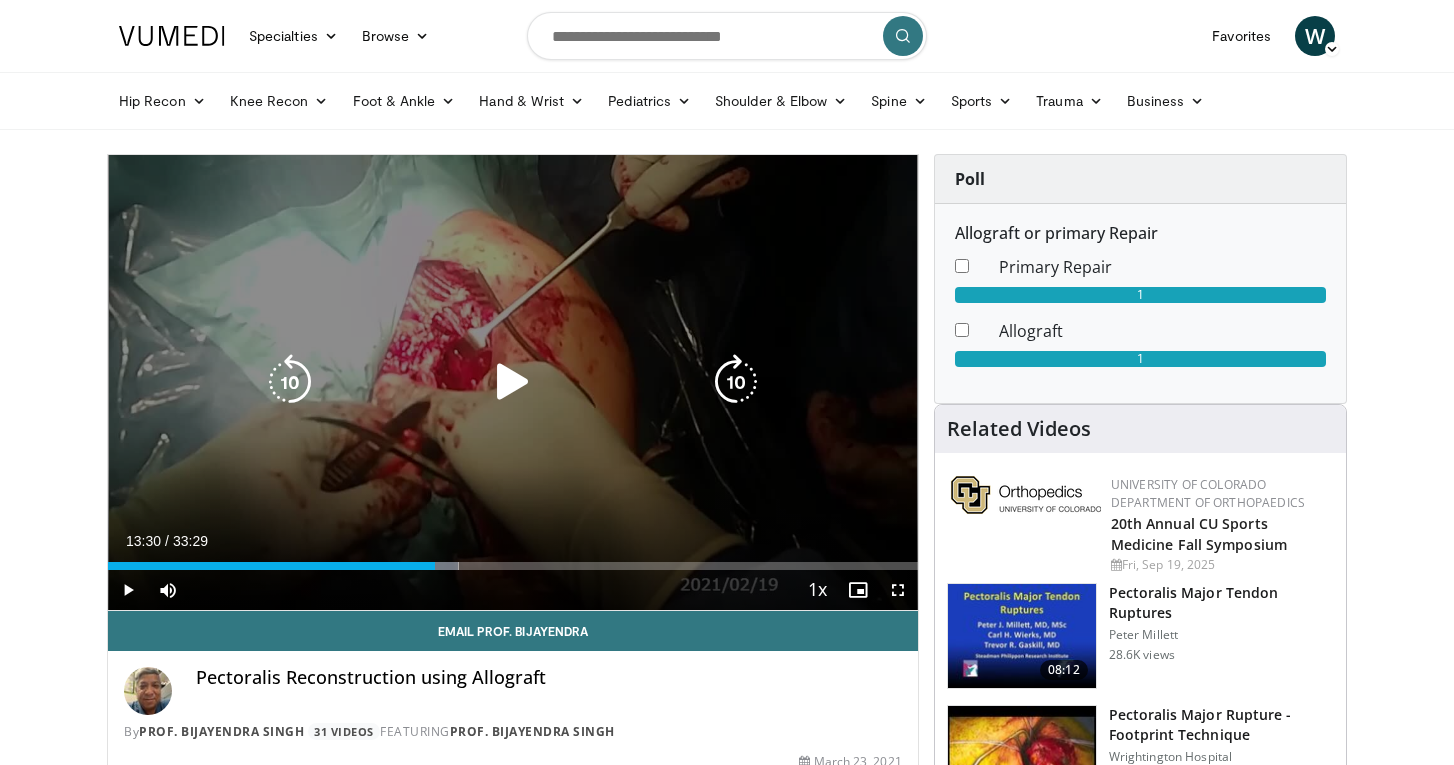 click on "10 seconds
Tap to unmute" at bounding box center [513, 382] 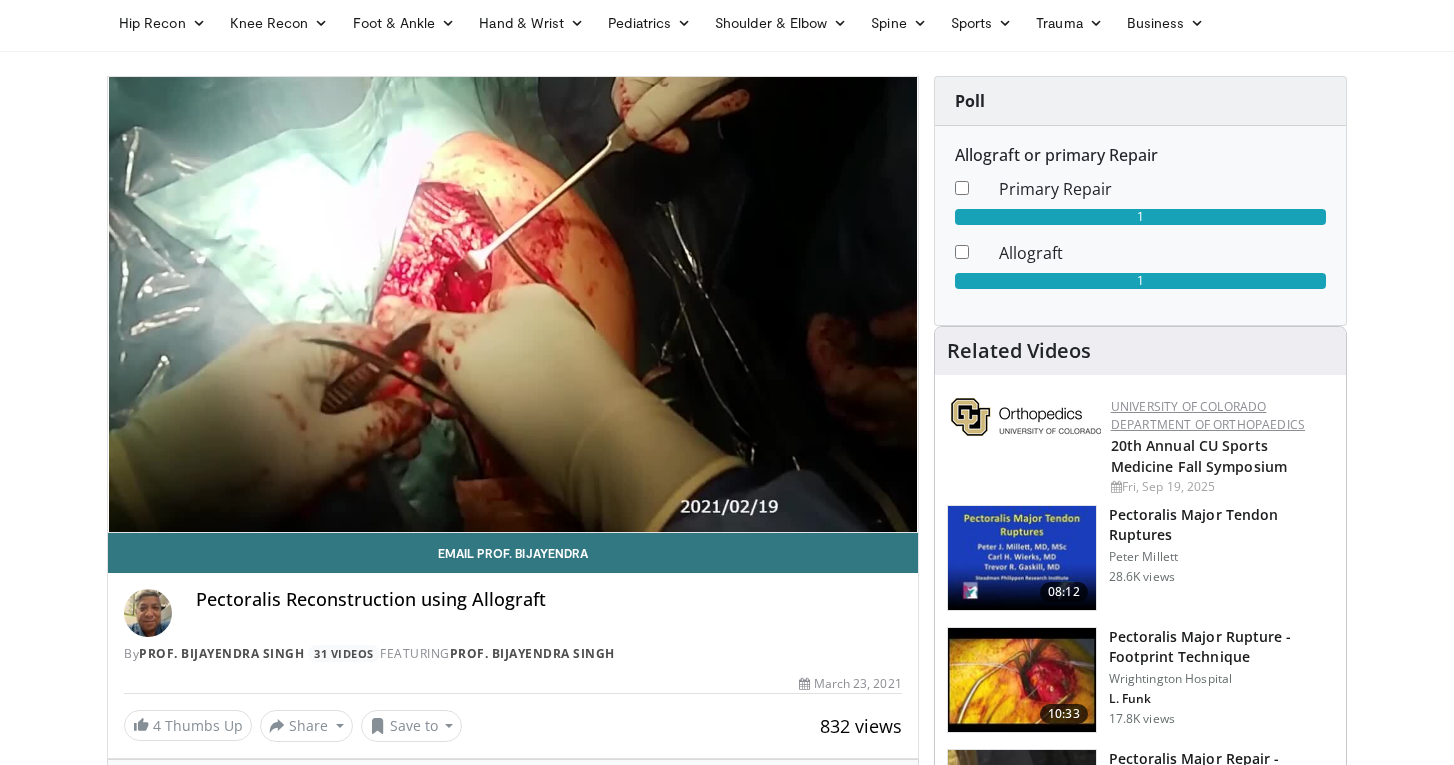 scroll, scrollTop: 6, scrollLeft: 0, axis: vertical 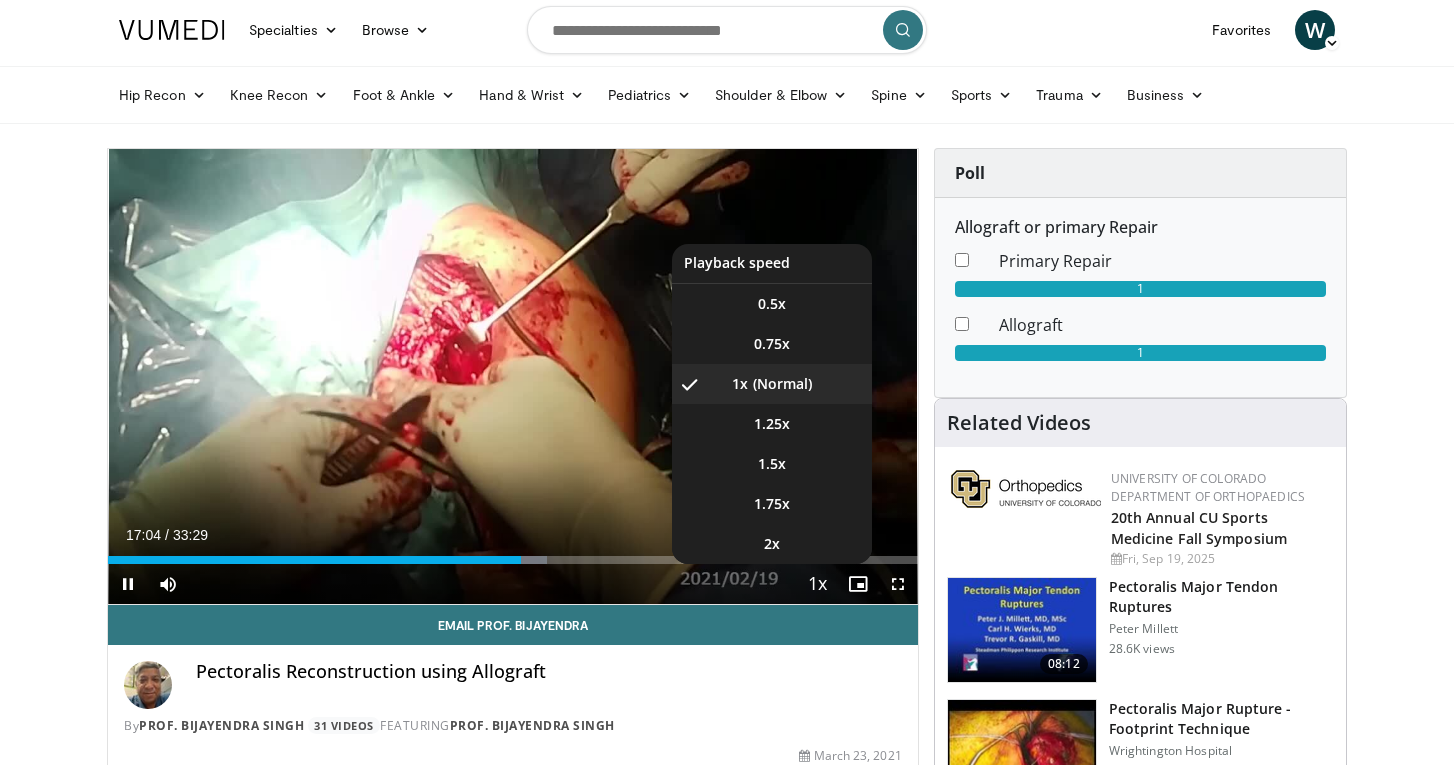 click at bounding box center [818, 585] 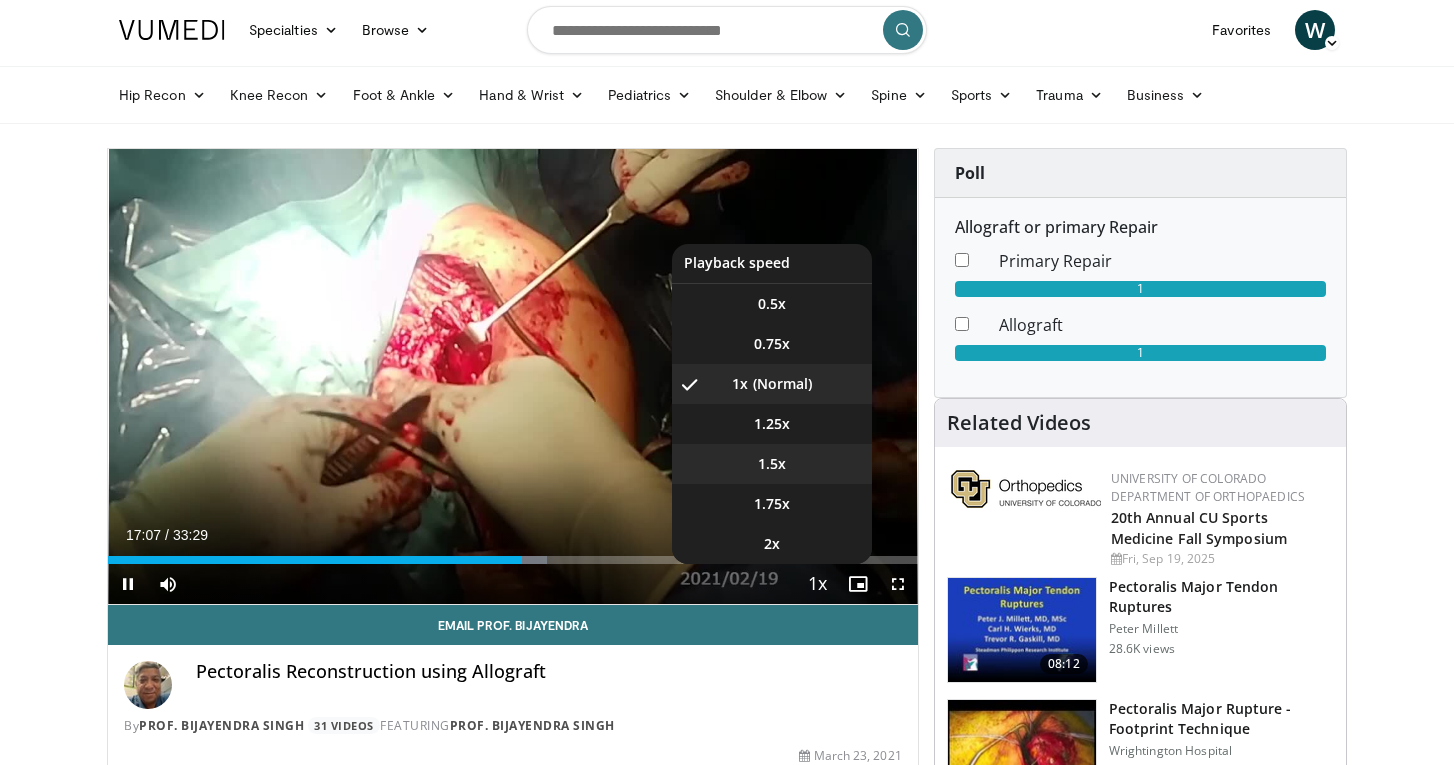 click on "1.5x" at bounding box center [772, 464] 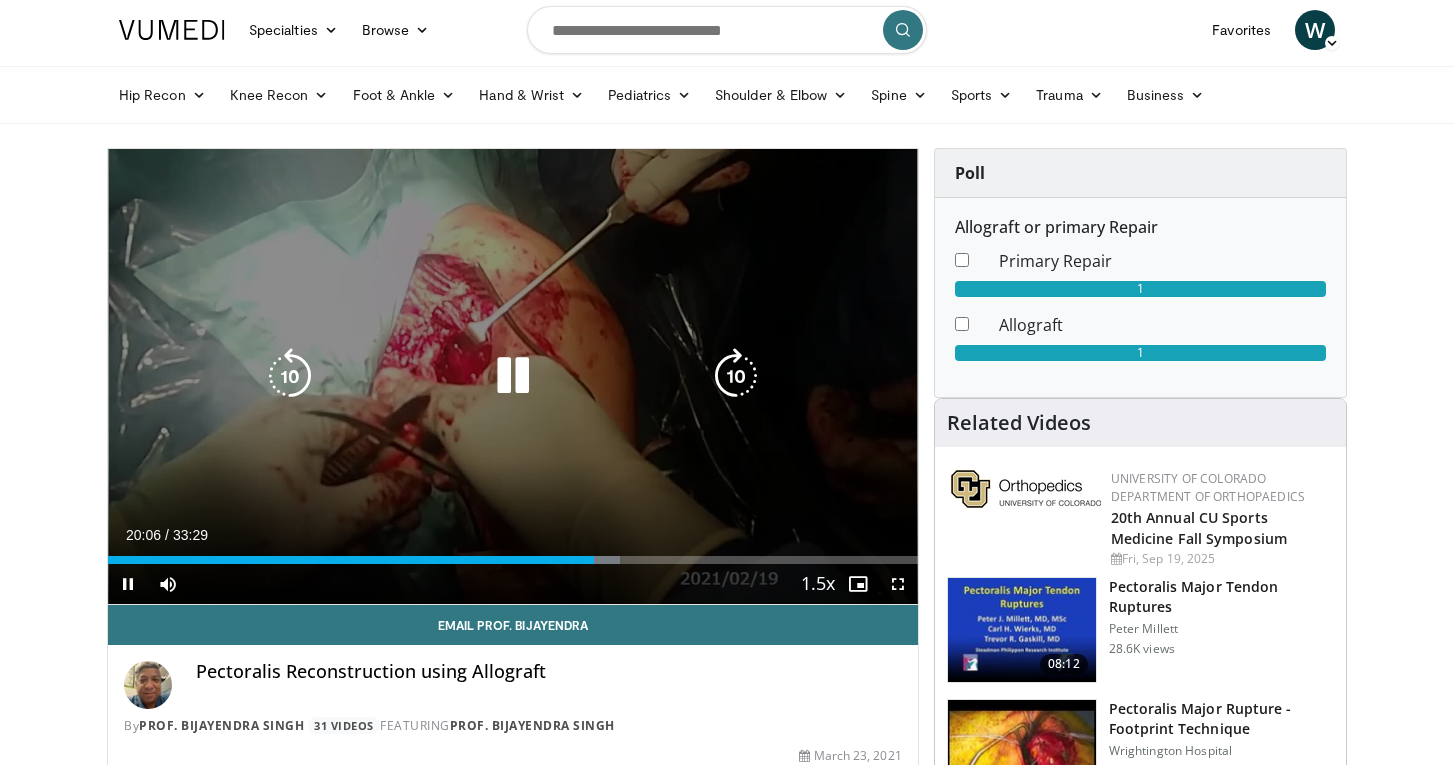 click at bounding box center (736, 376) 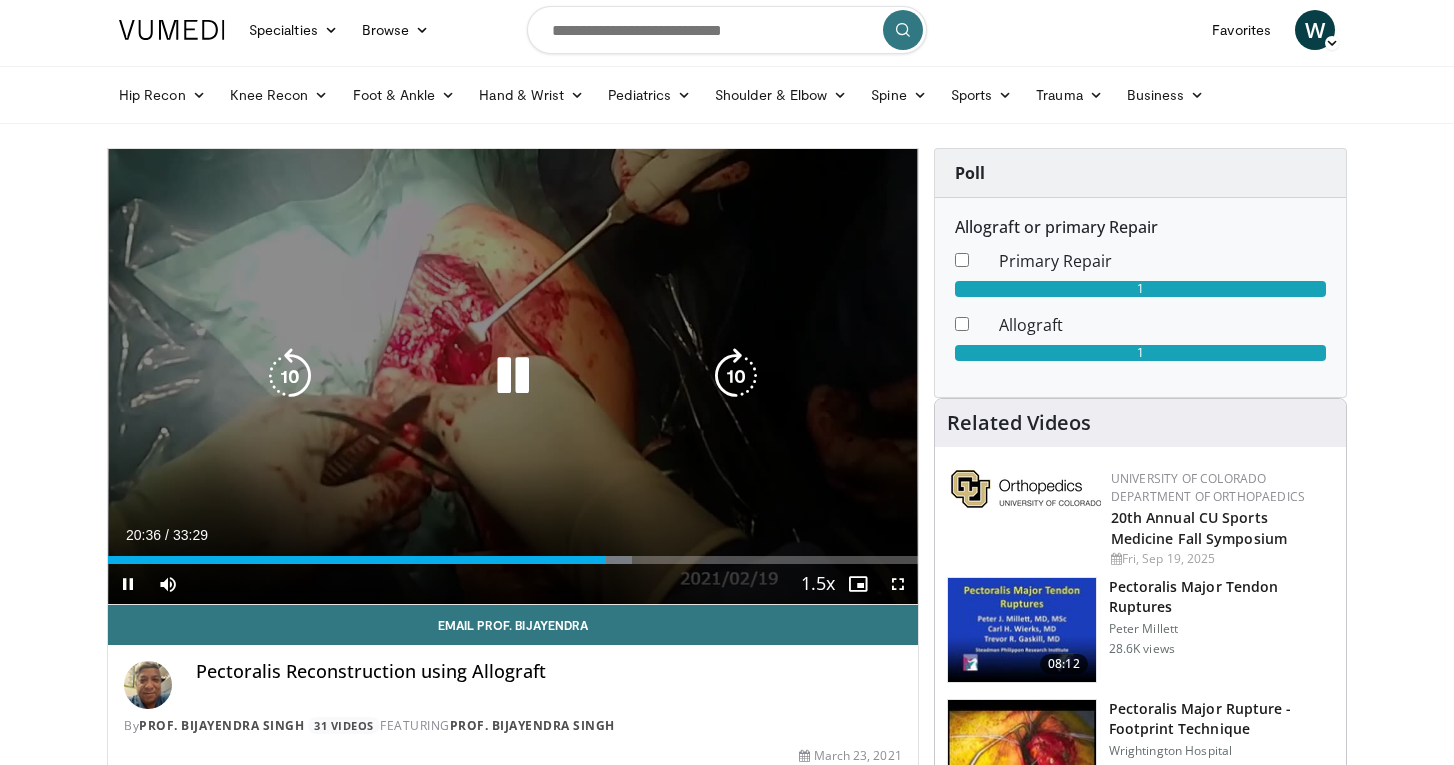 click at bounding box center [290, 376] 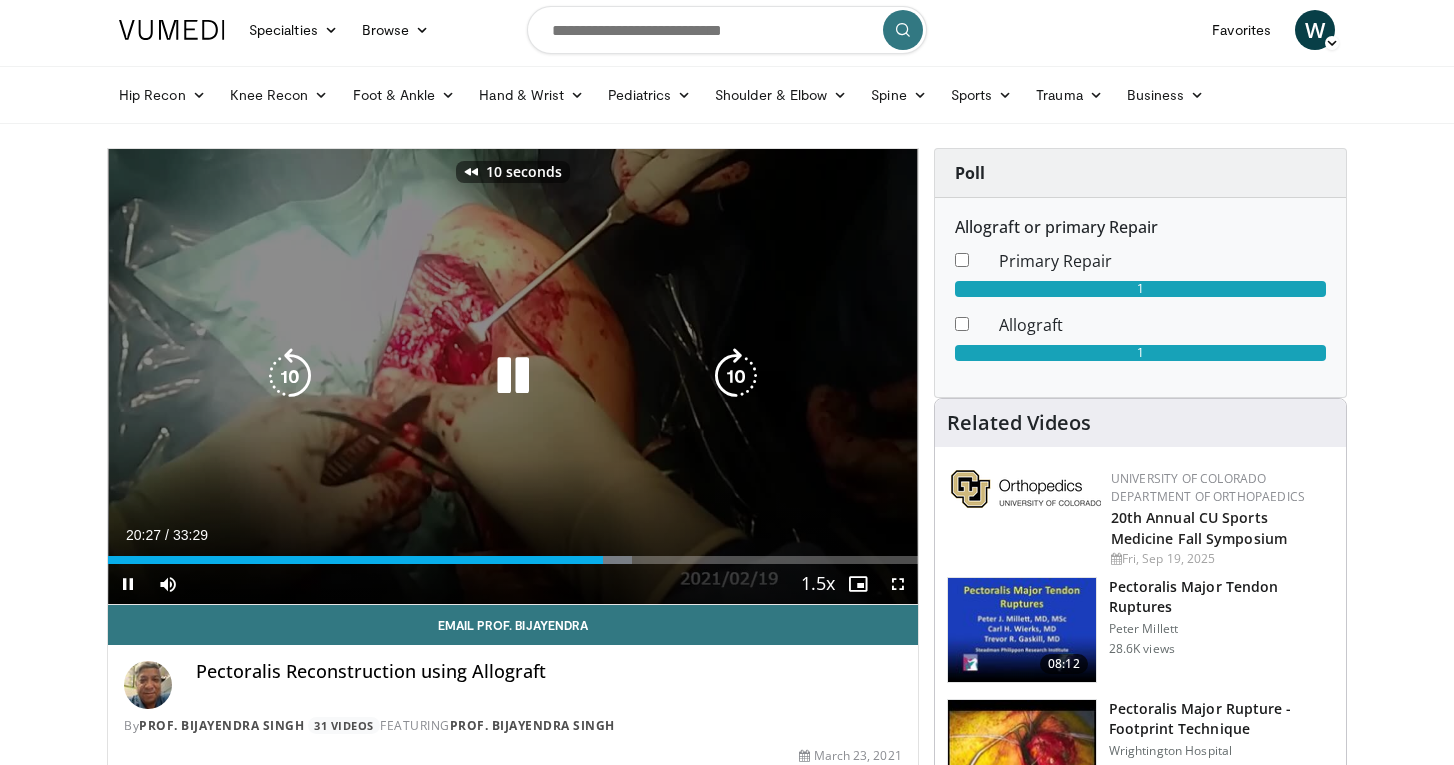 click at bounding box center (290, 376) 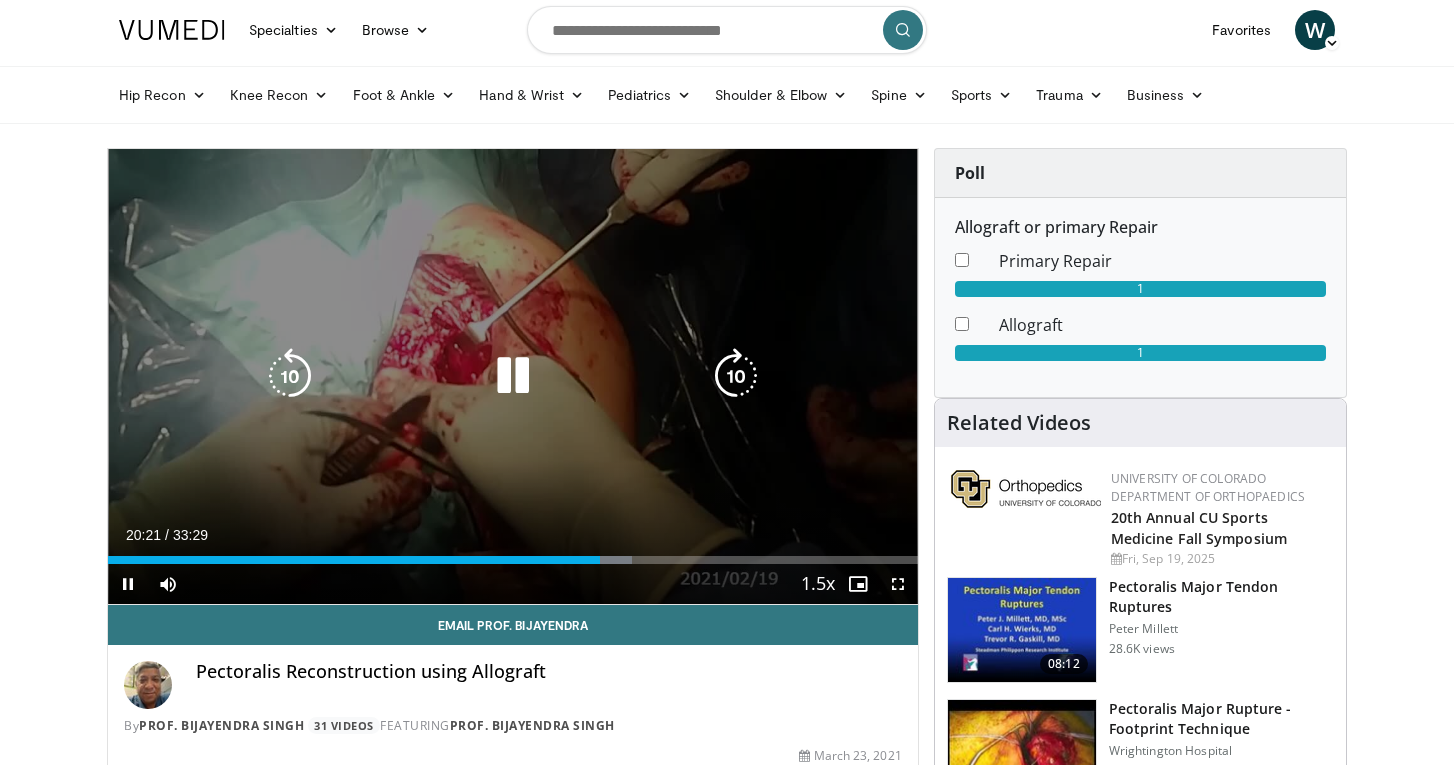 click at bounding box center [290, 376] 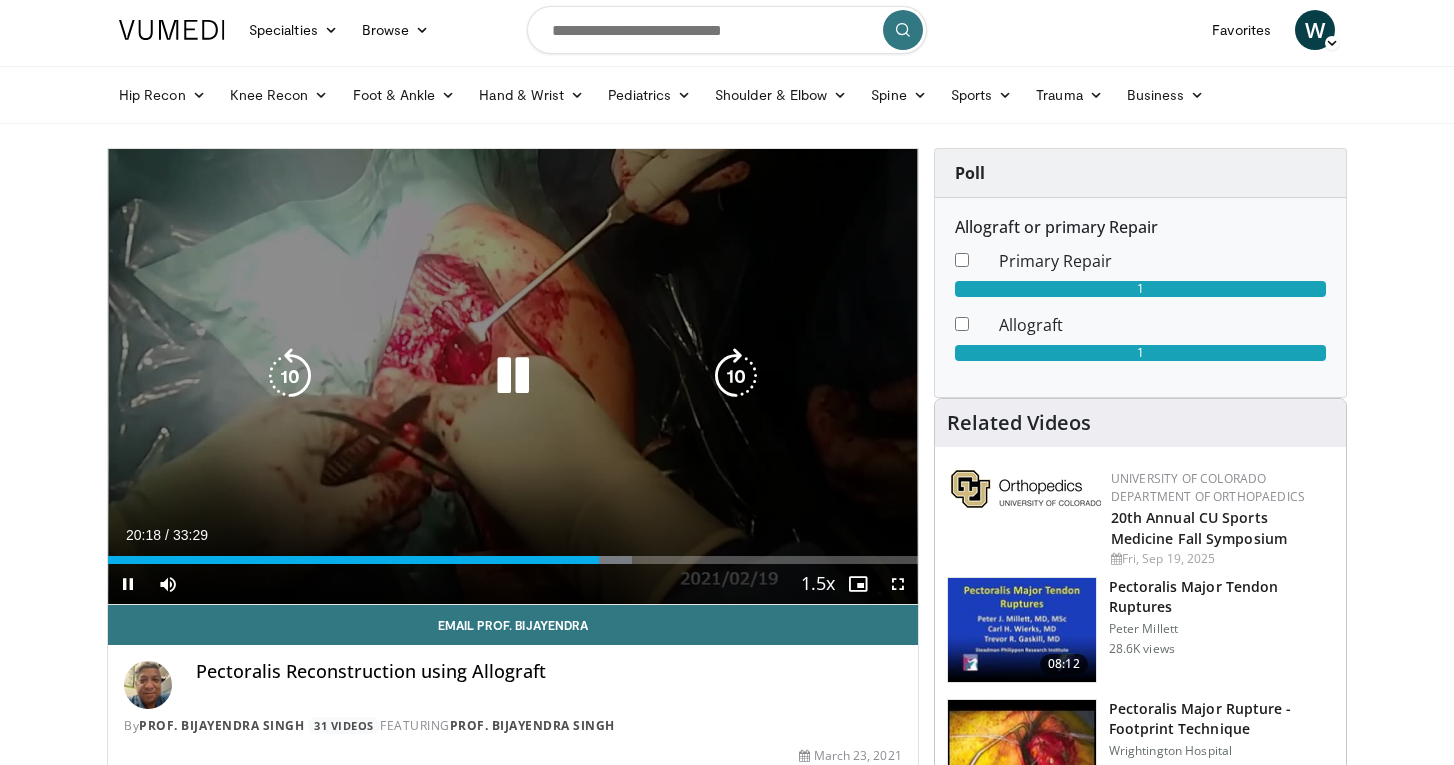 click at bounding box center [290, 376] 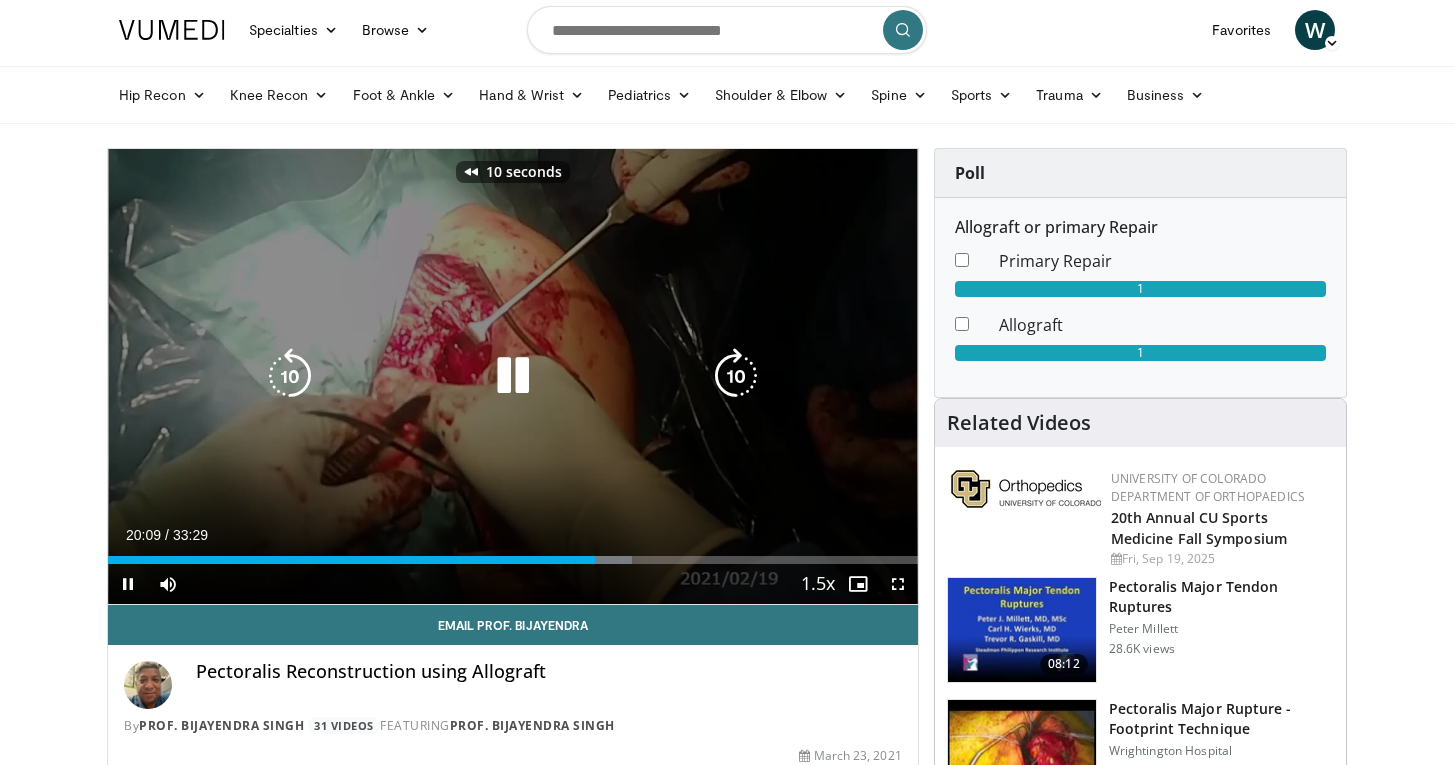 click on "10 seconds
Tap to unmute" at bounding box center [513, 376] 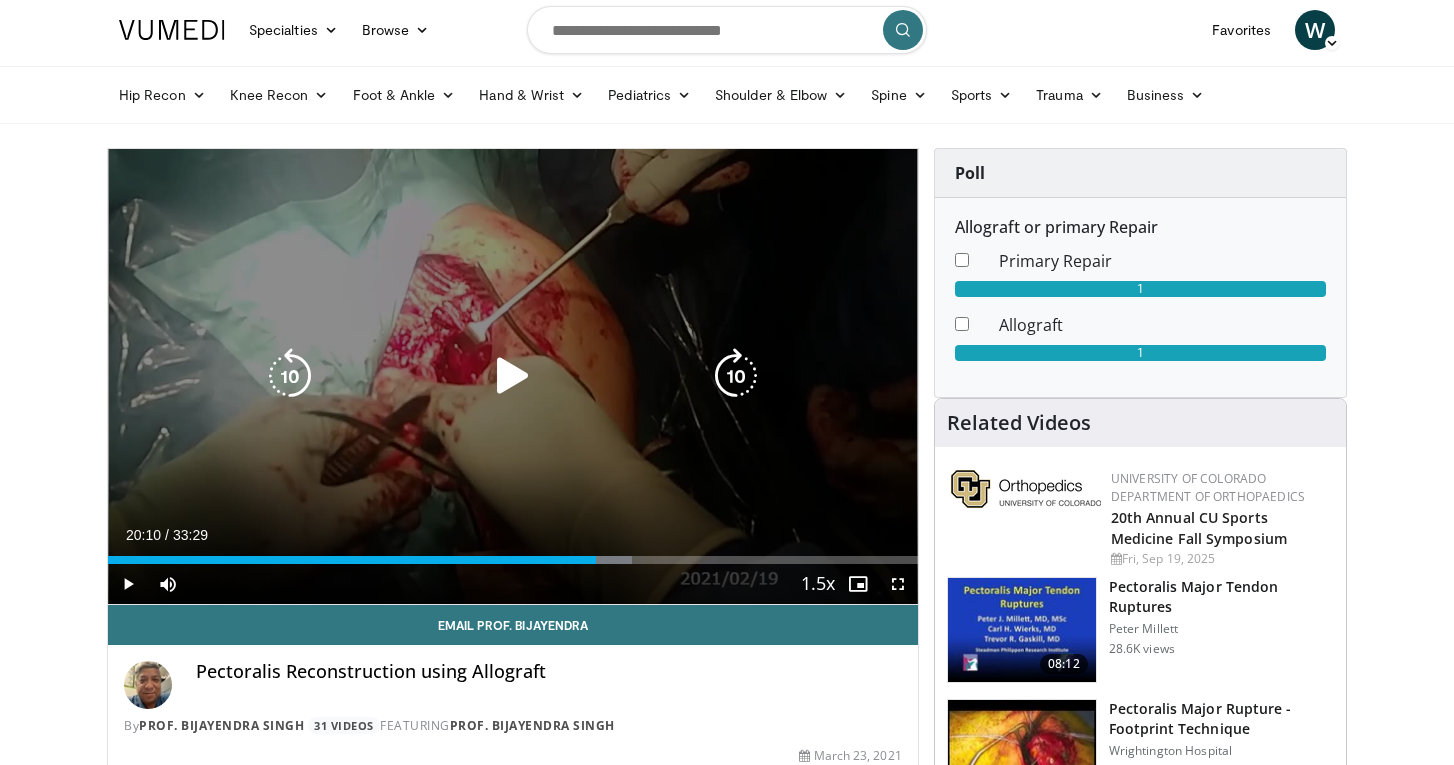click at bounding box center [290, 376] 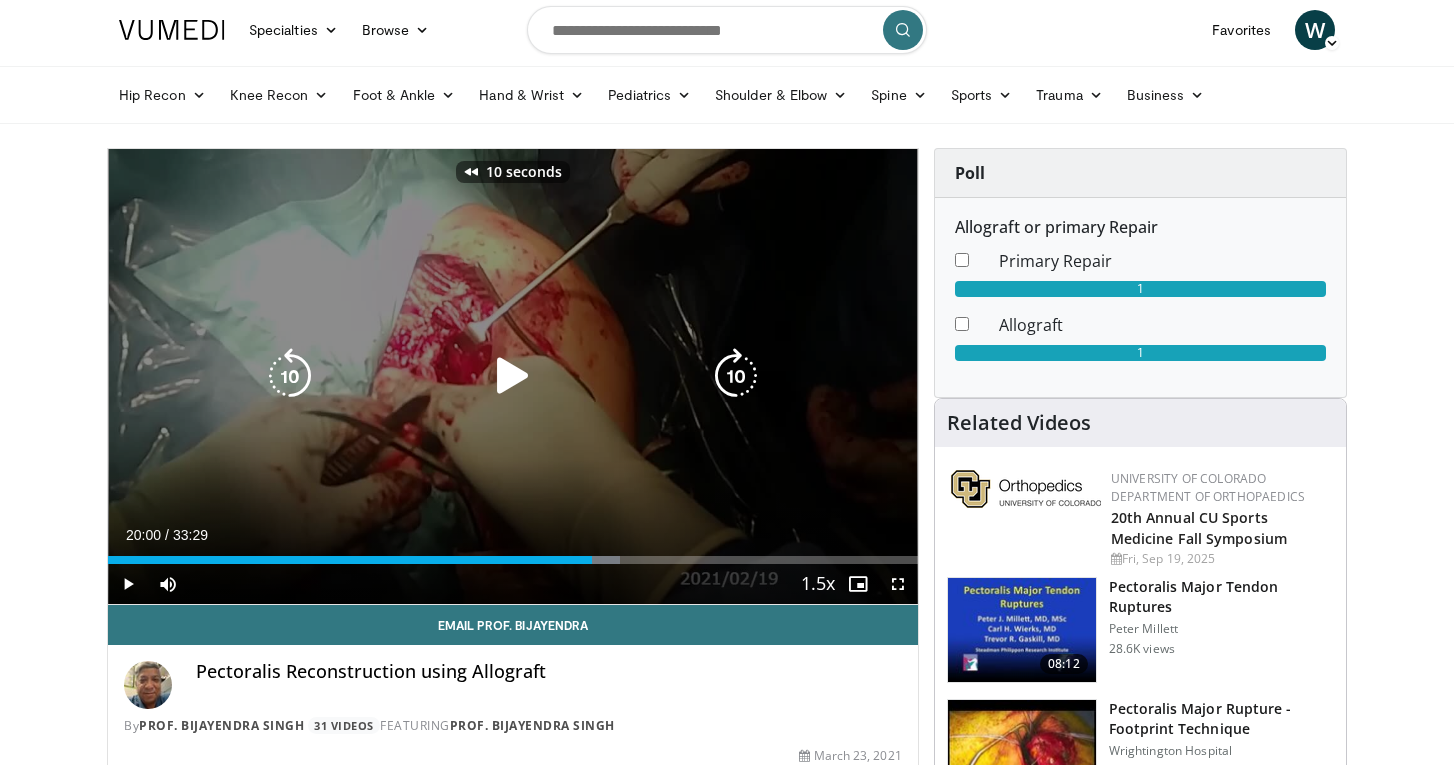 click at bounding box center (513, 376) 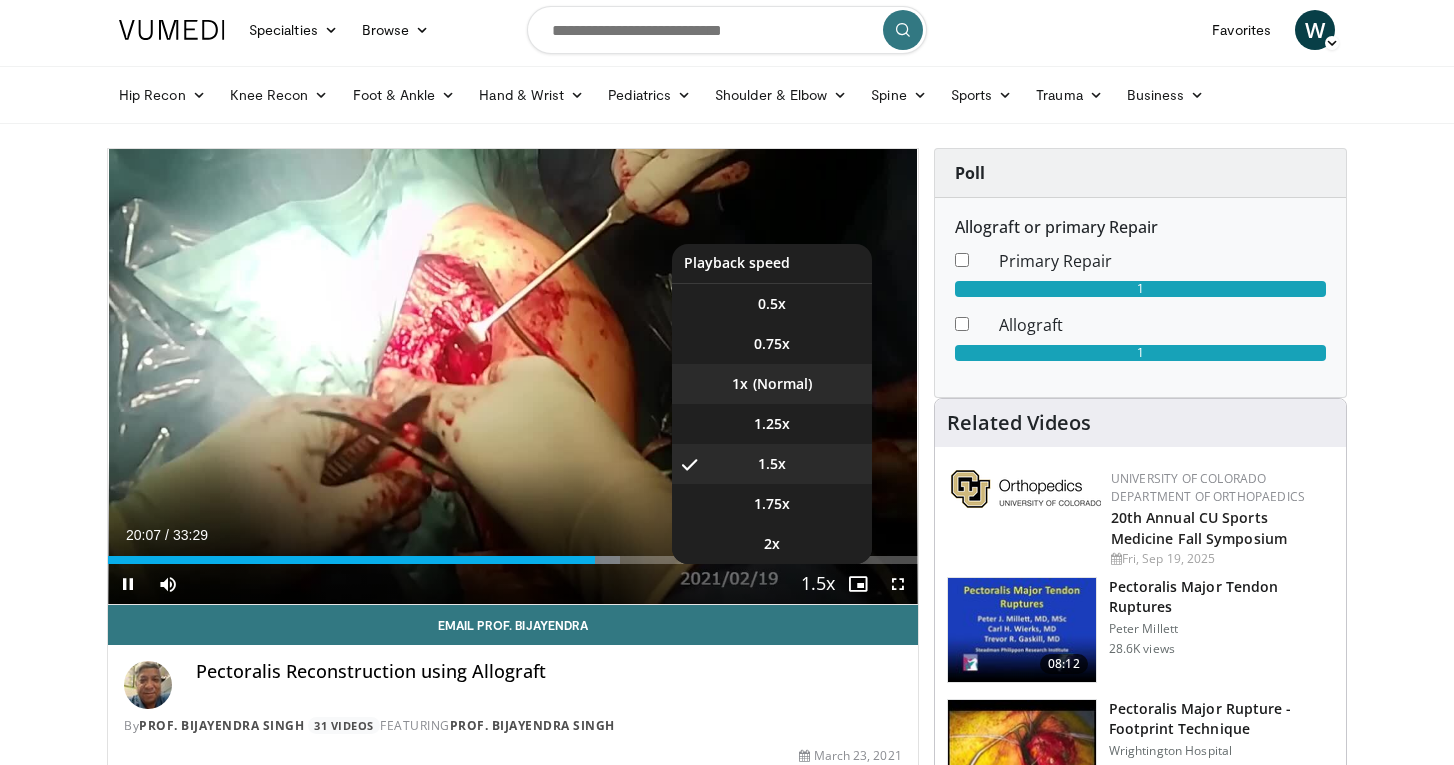 click on "1x" at bounding box center (772, 384) 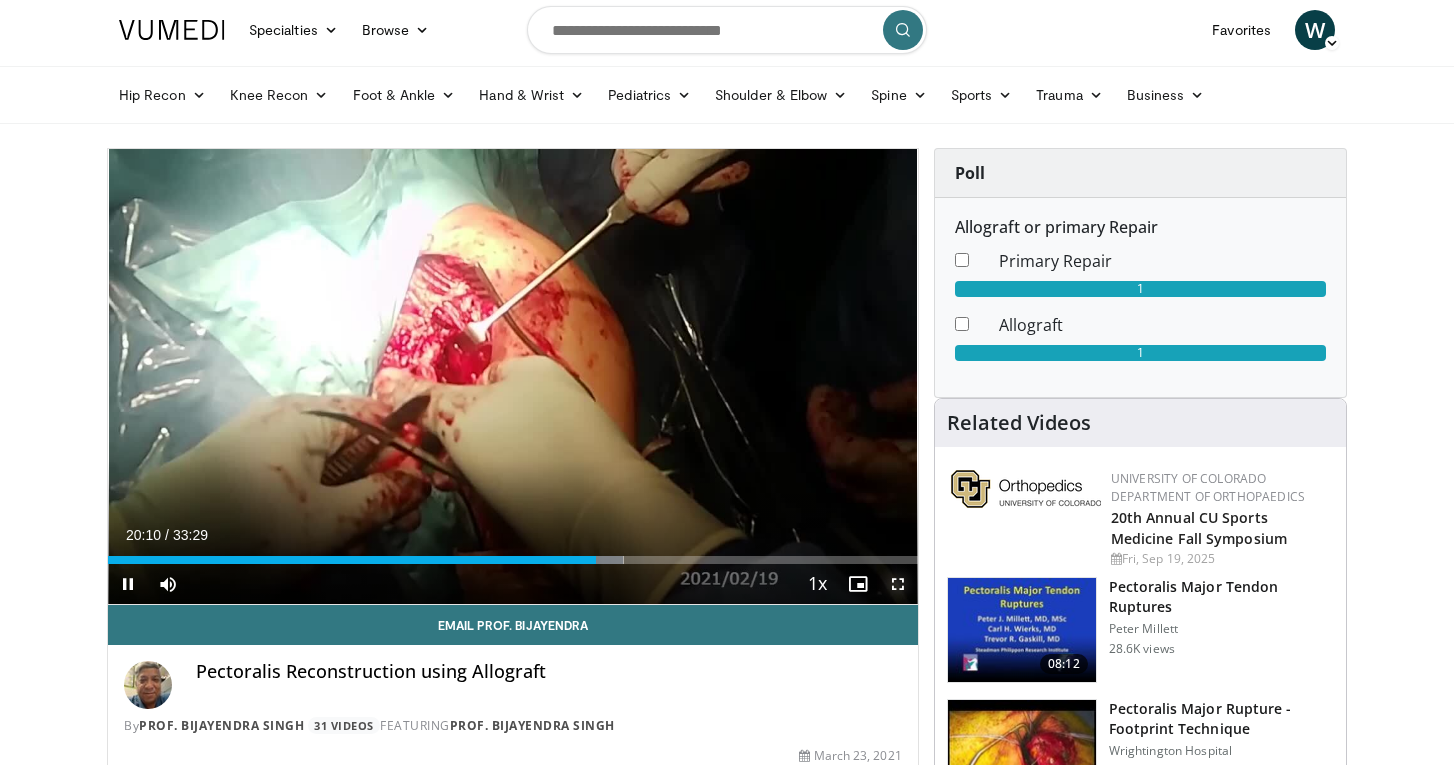 click at bounding box center (898, 584) 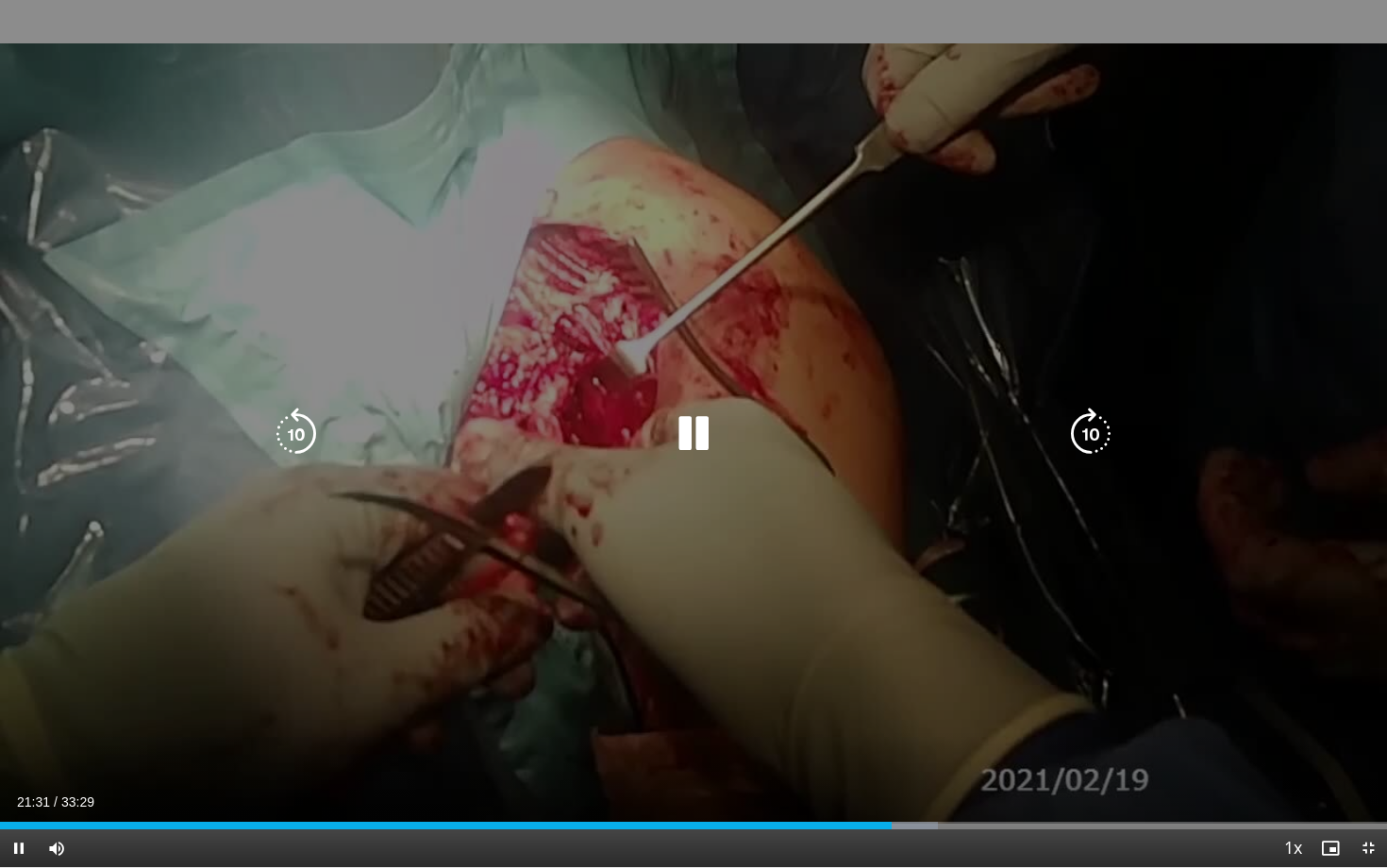click on "10 seconds
Tap to unmute" at bounding box center (694, 433) 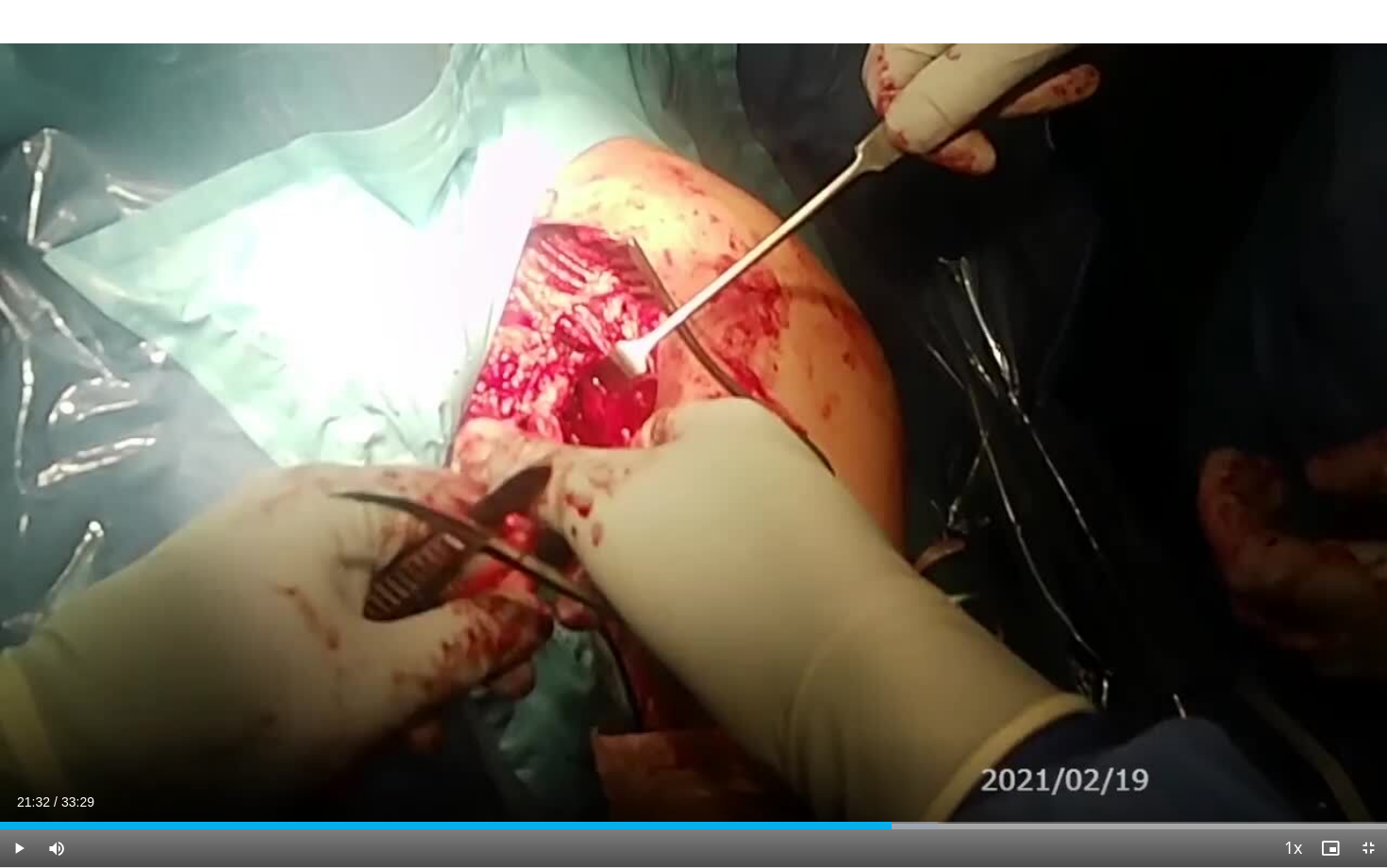 click on "10 seconds
Tap to unmute" at bounding box center (694, 433) 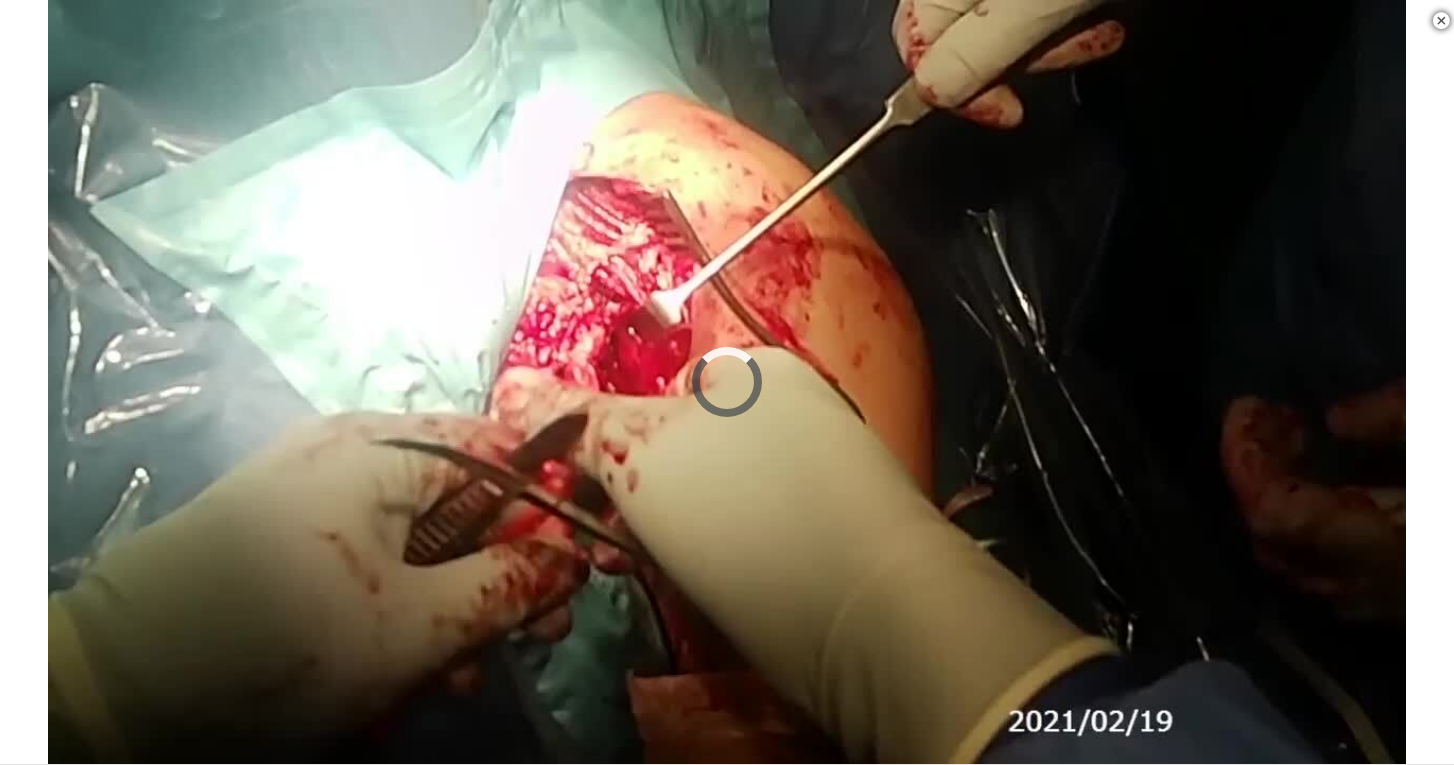 scroll, scrollTop: 334, scrollLeft: 0, axis: vertical 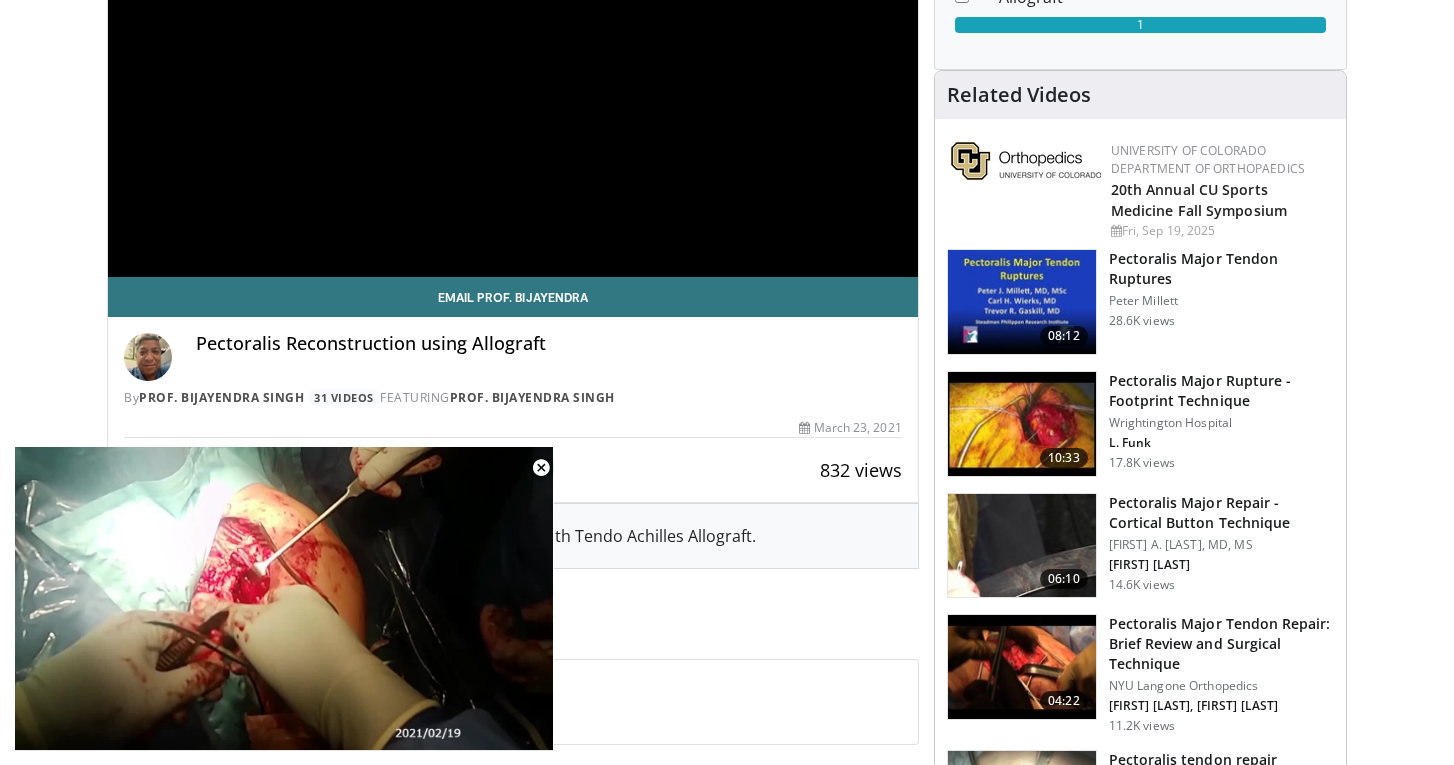 click on "Pectoralis Major Rupture - Footprint Technique" at bounding box center [1221, 391] 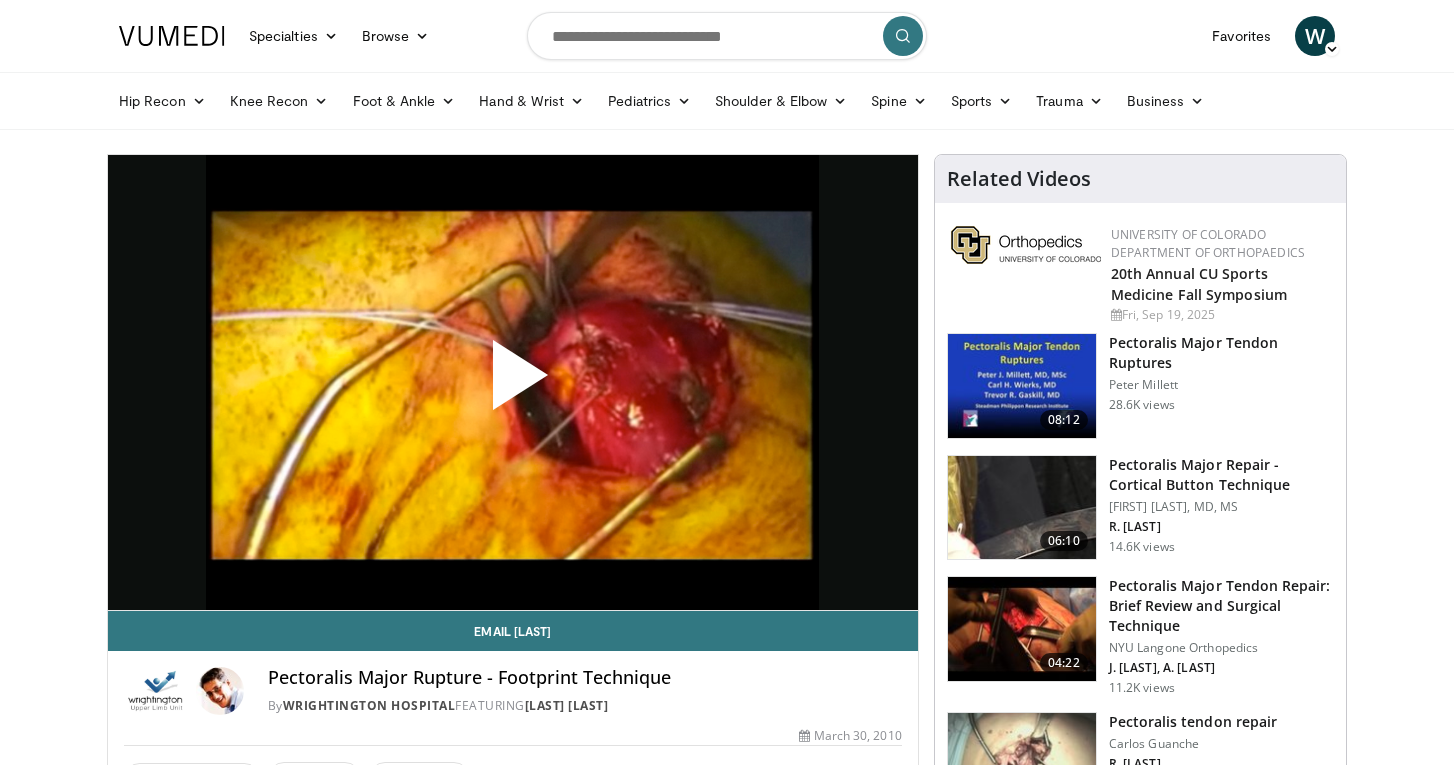 scroll, scrollTop: 0, scrollLeft: 0, axis: both 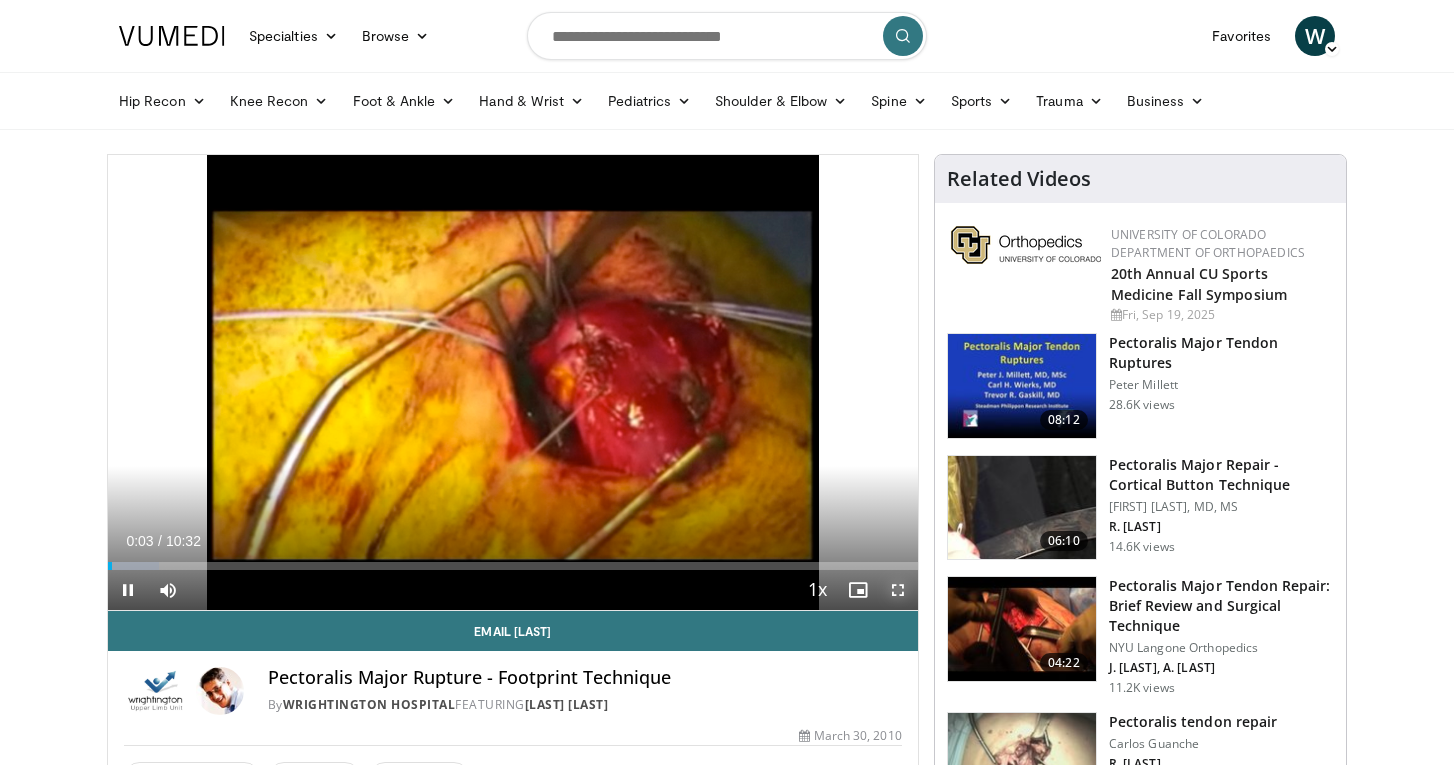 click at bounding box center [898, 590] 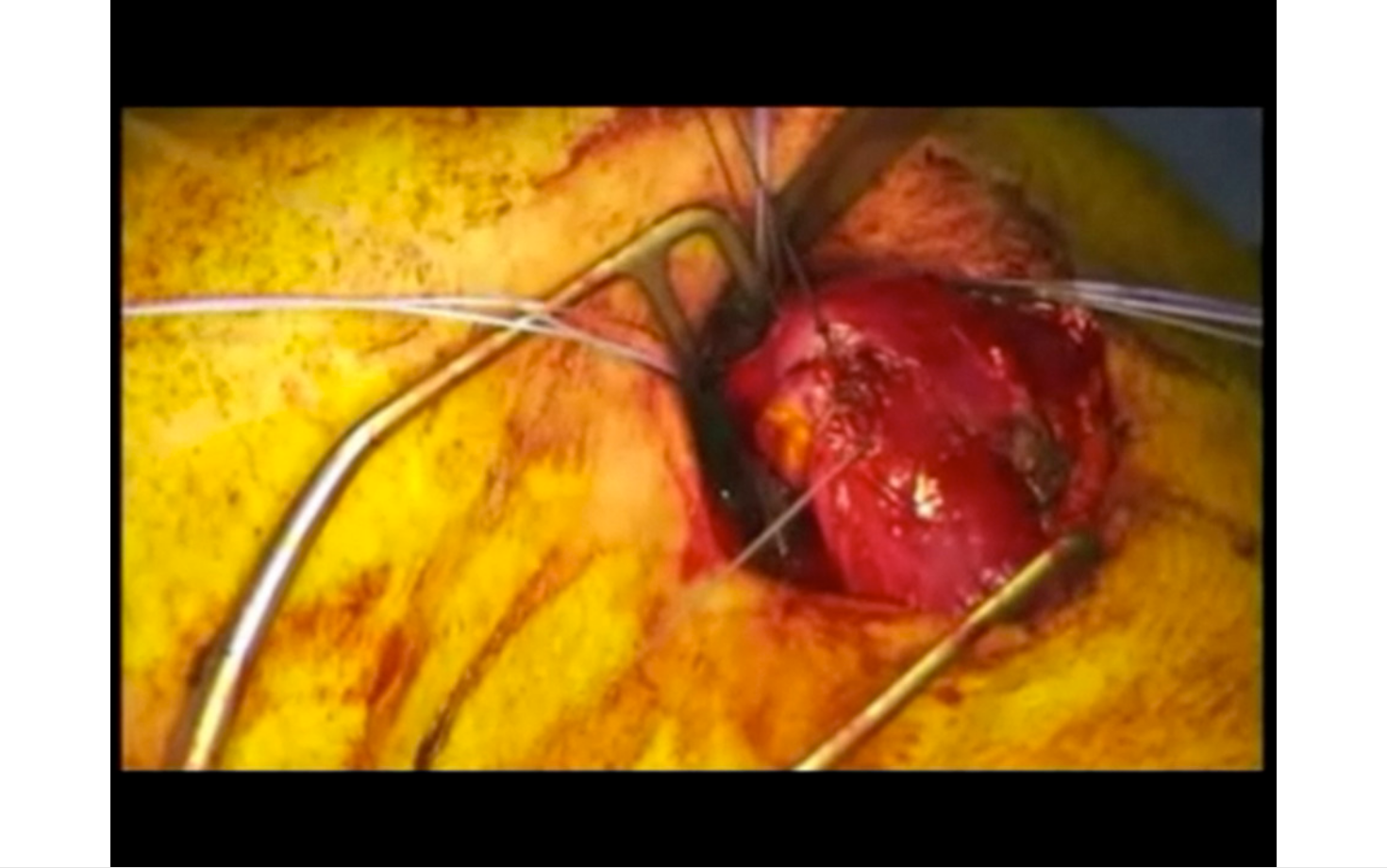 click on "10 seconds
Tap to unmute" at bounding box center (694, 433) 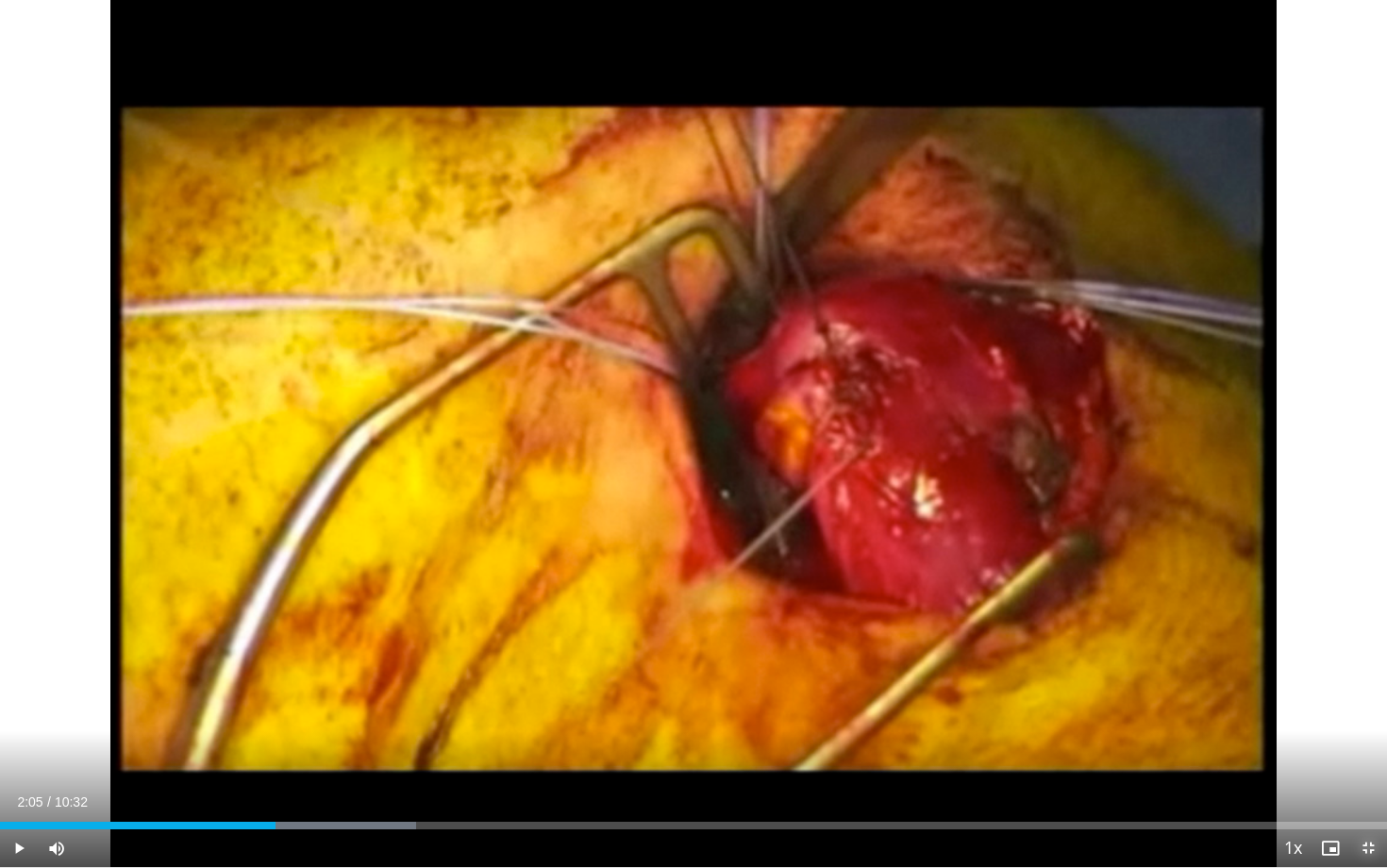 click at bounding box center [1368, 848] 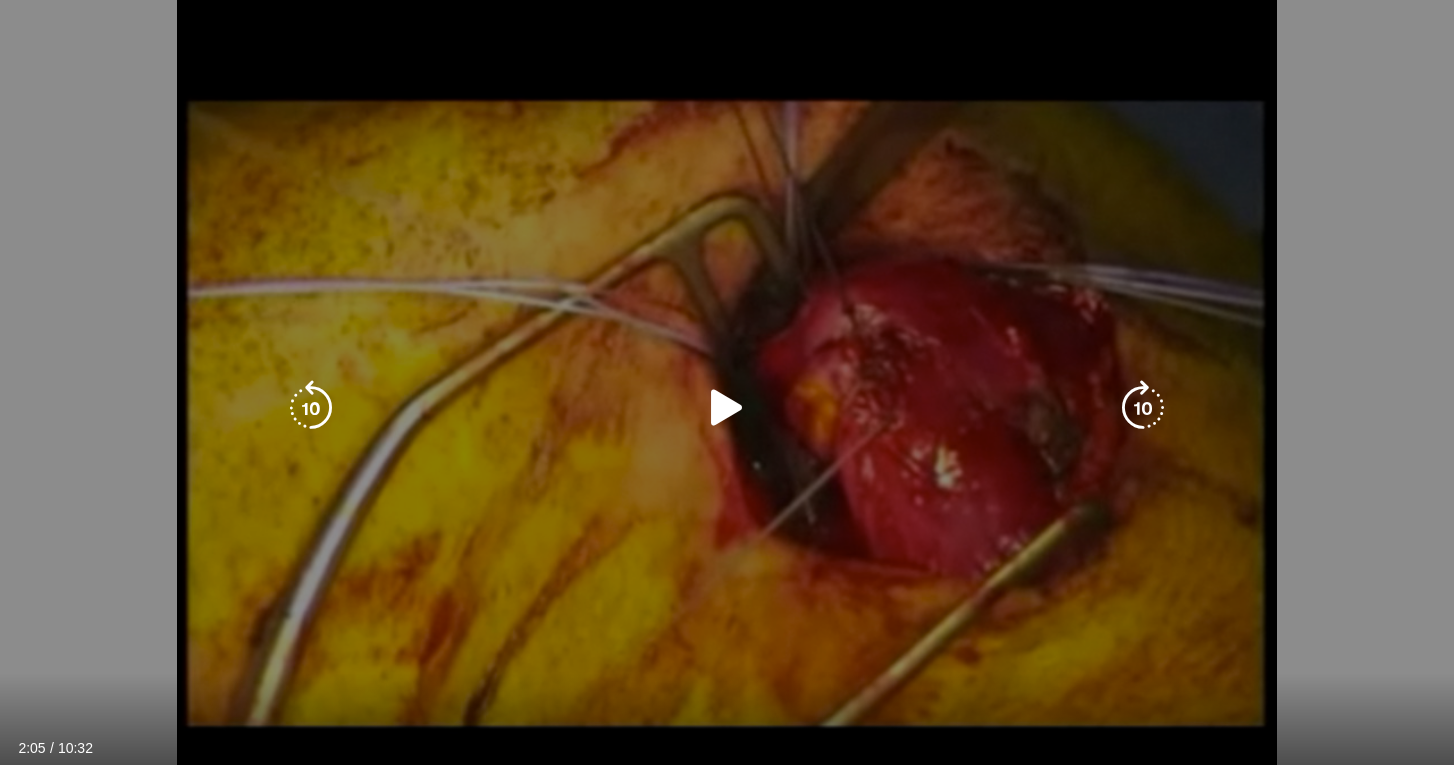scroll, scrollTop: 0, scrollLeft: 0, axis: both 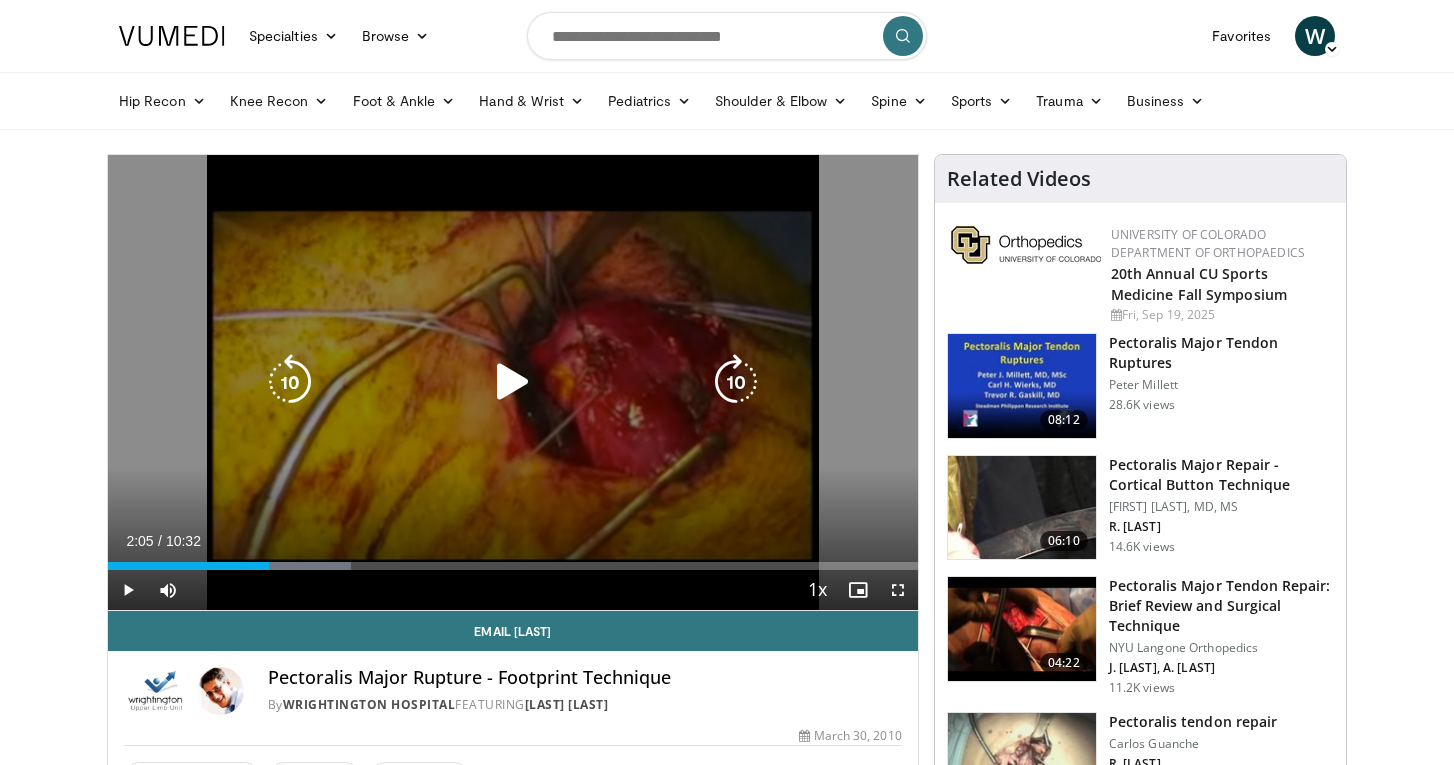 click at bounding box center [513, 382] 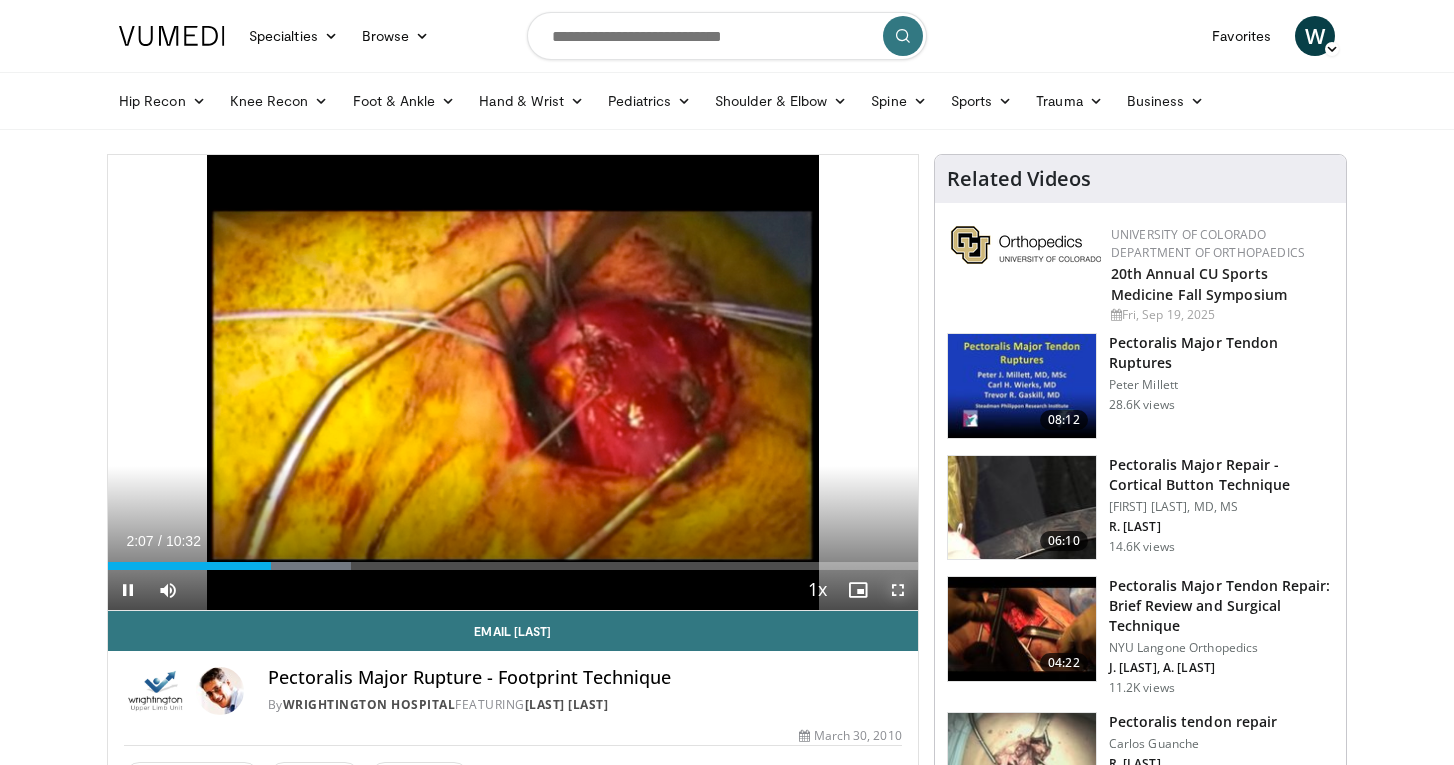 click at bounding box center [898, 590] 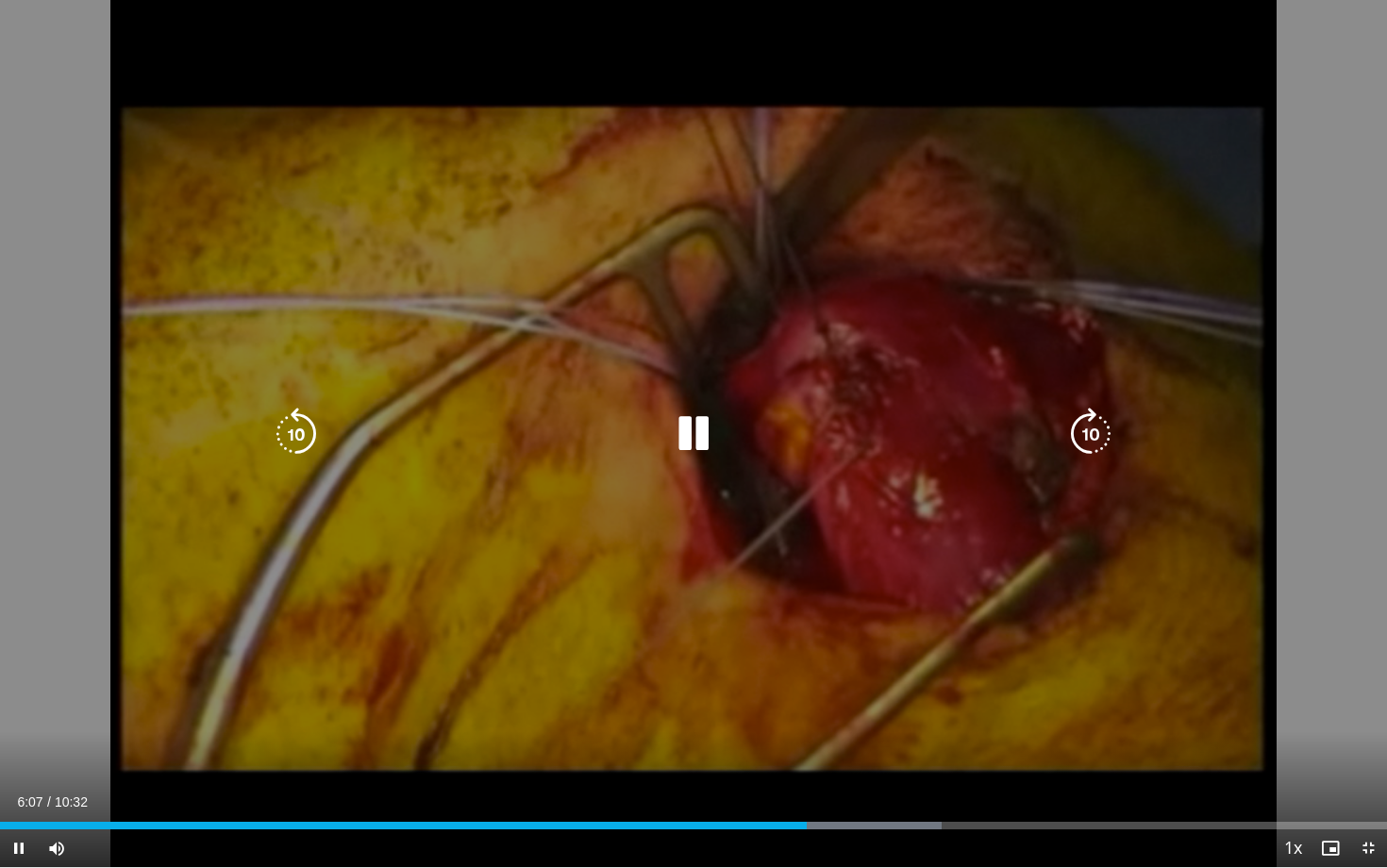 click on "10 seconds
Tap to unmute" at bounding box center (694, 433) 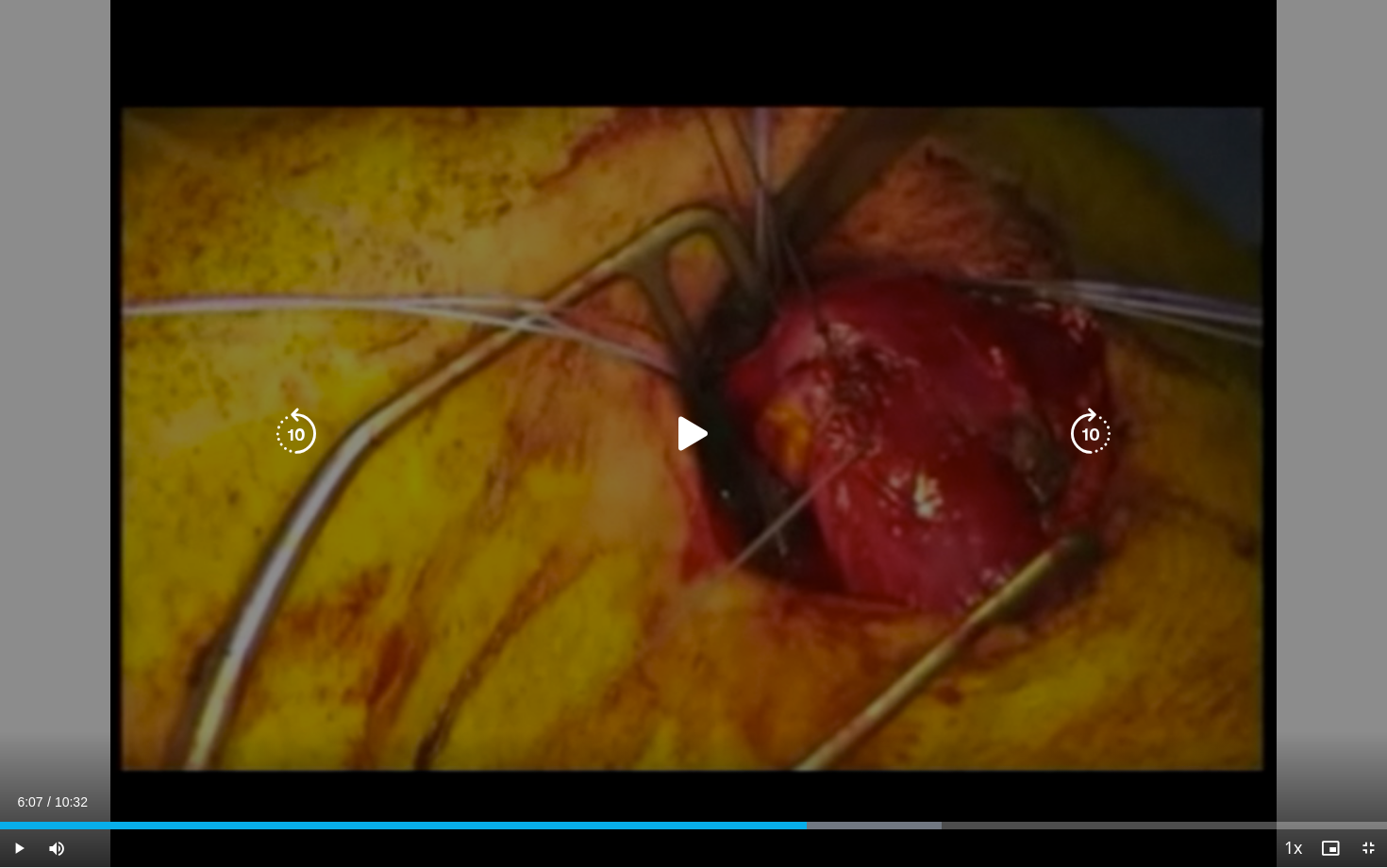 click on "10 seconds
Tap to unmute" at bounding box center (694, 433) 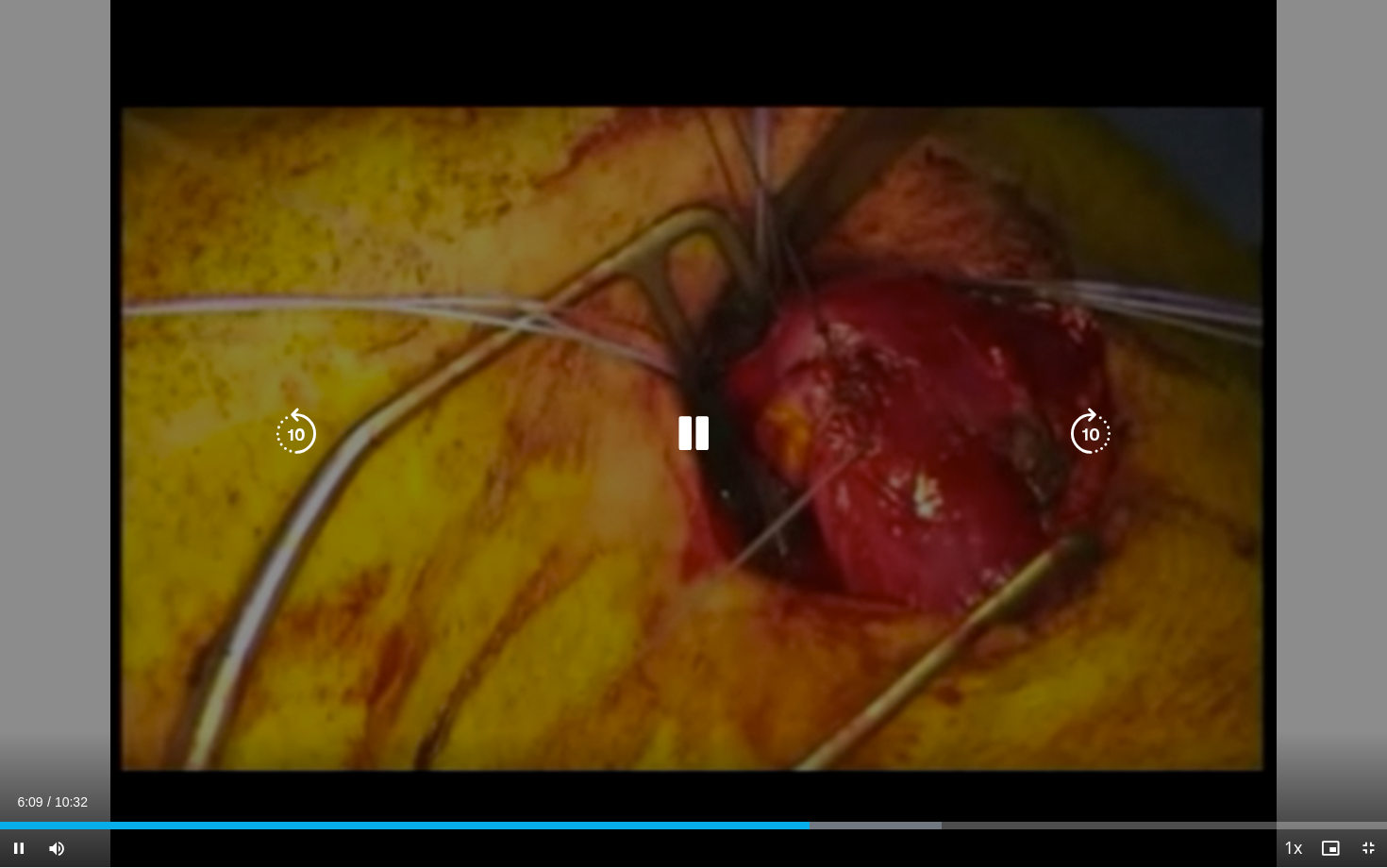 click on "10 seconds
Tap to unmute" at bounding box center (694, 433) 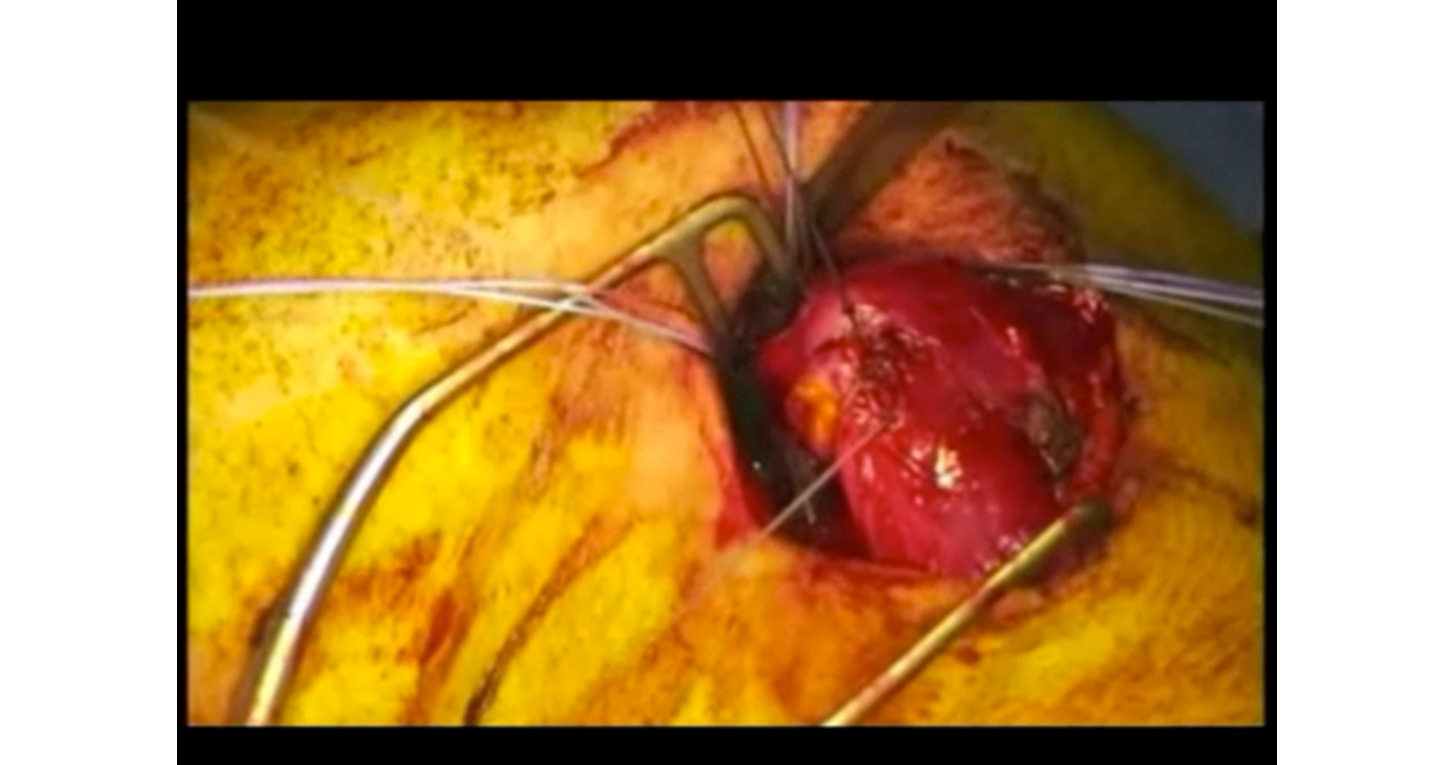 scroll, scrollTop: 85, scrollLeft: 0, axis: vertical 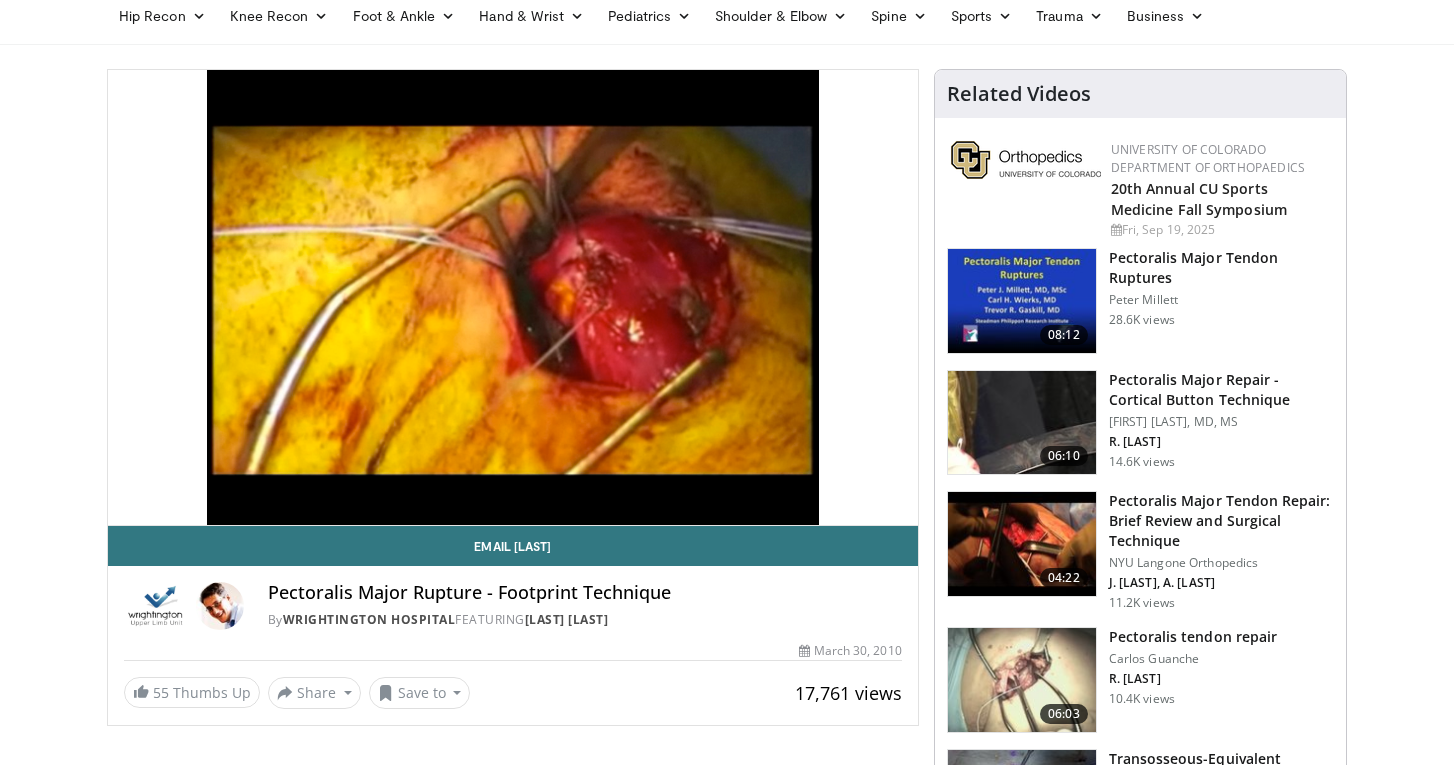 click on "06:10
Pectoralis Major Repair - Cortical Button Technique
Frank A. Cordasco, MD, MS
R. Kang
14.6K views" at bounding box center (1140, 423) 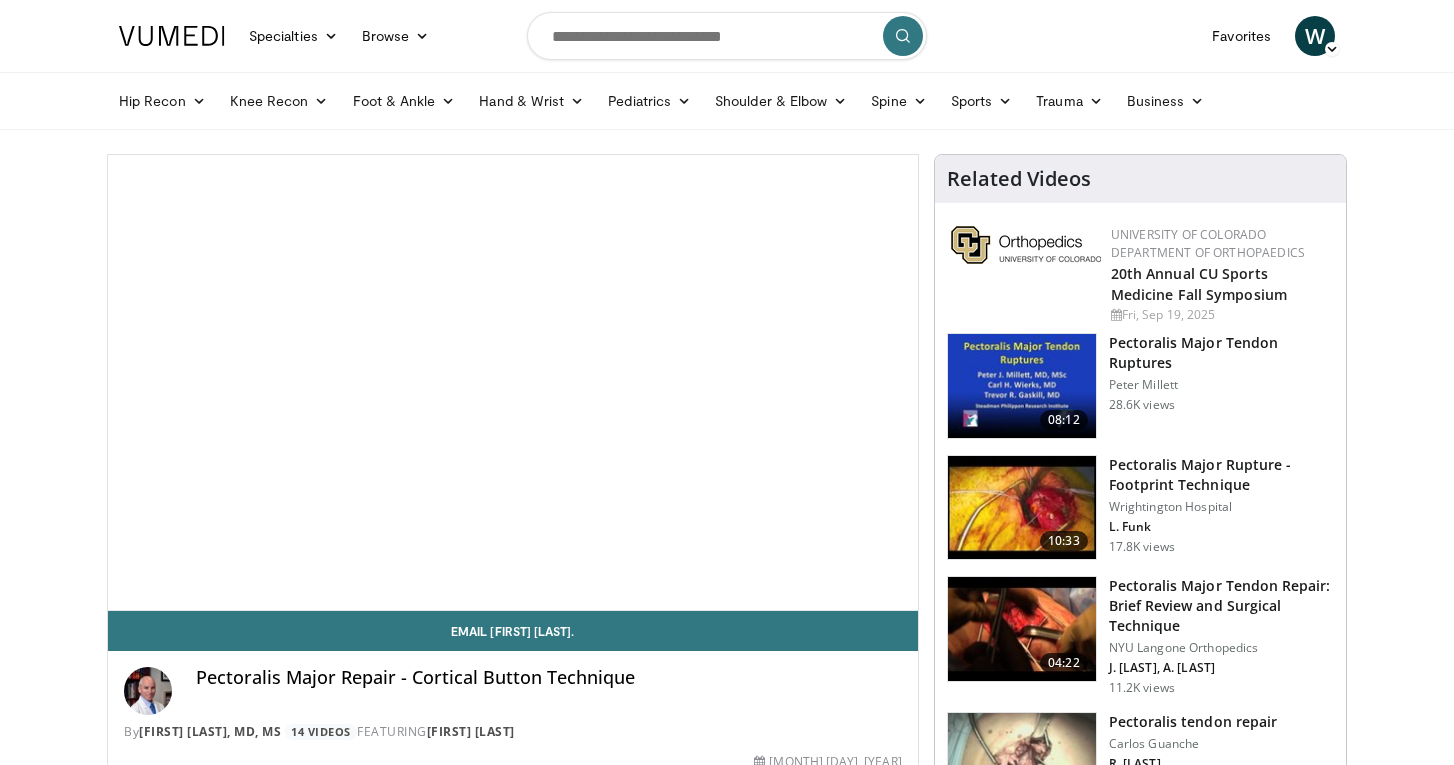 scroll, scrollTop: 0, scrollLeft: 0, axis: both 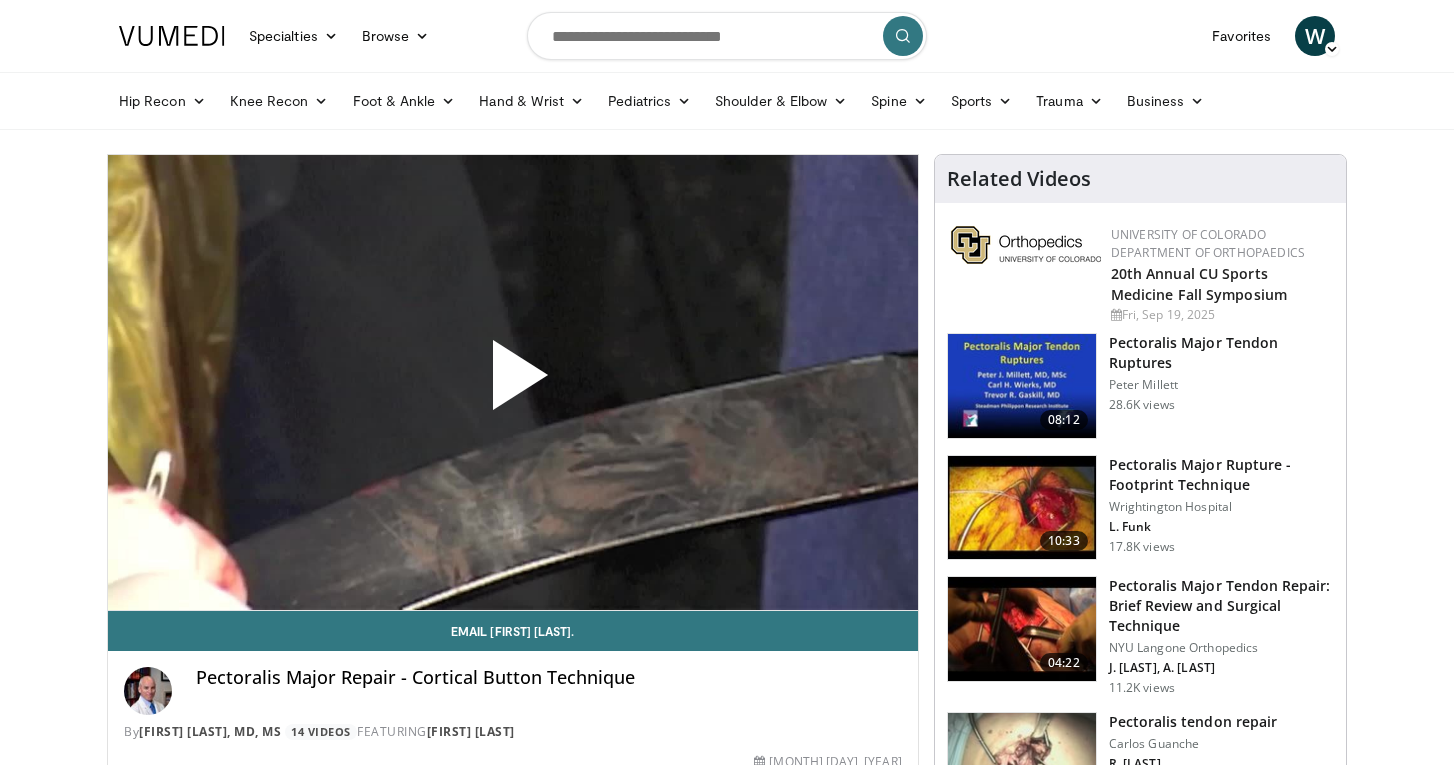 click at bounding box center [513, 383] 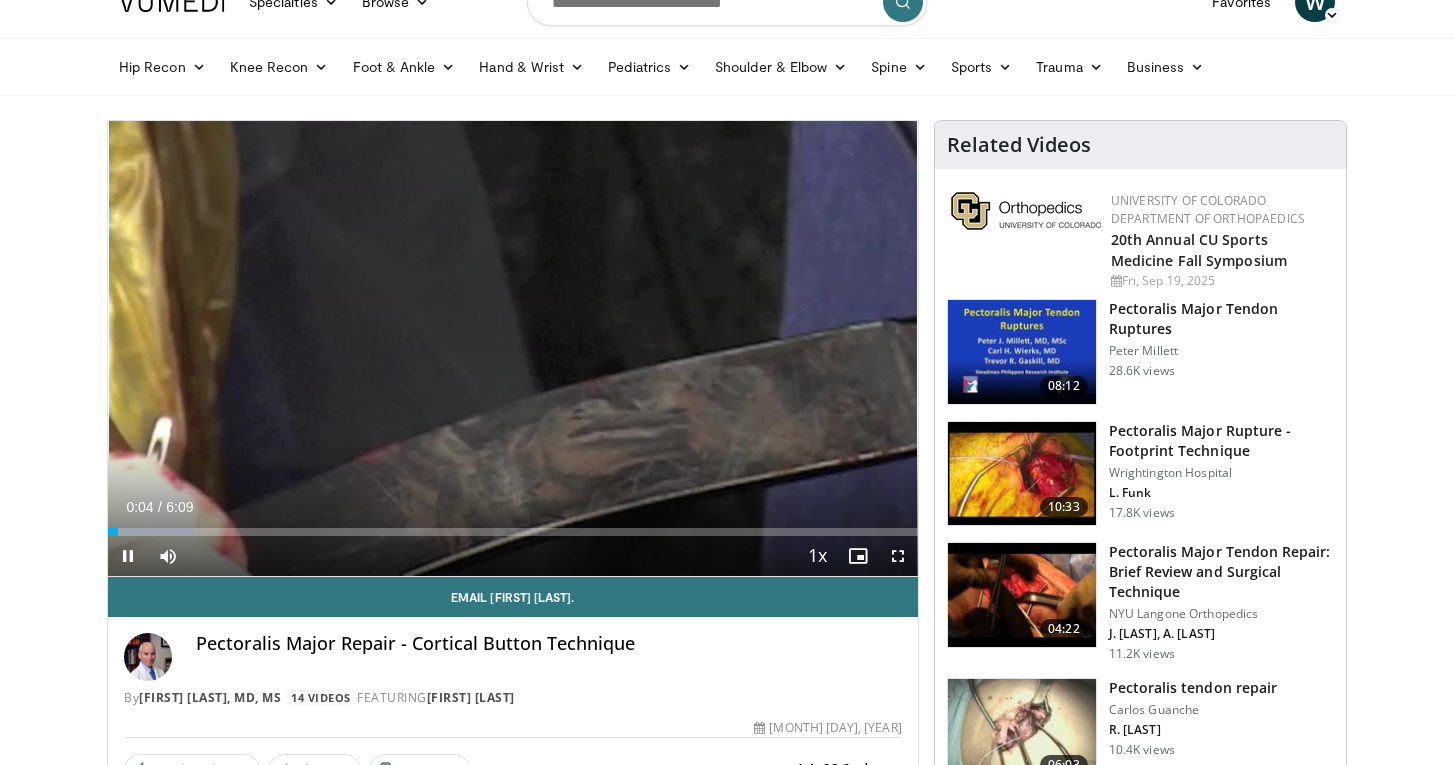scroll, scrollTop: 35, scrollLeft: 0, axis: vertical 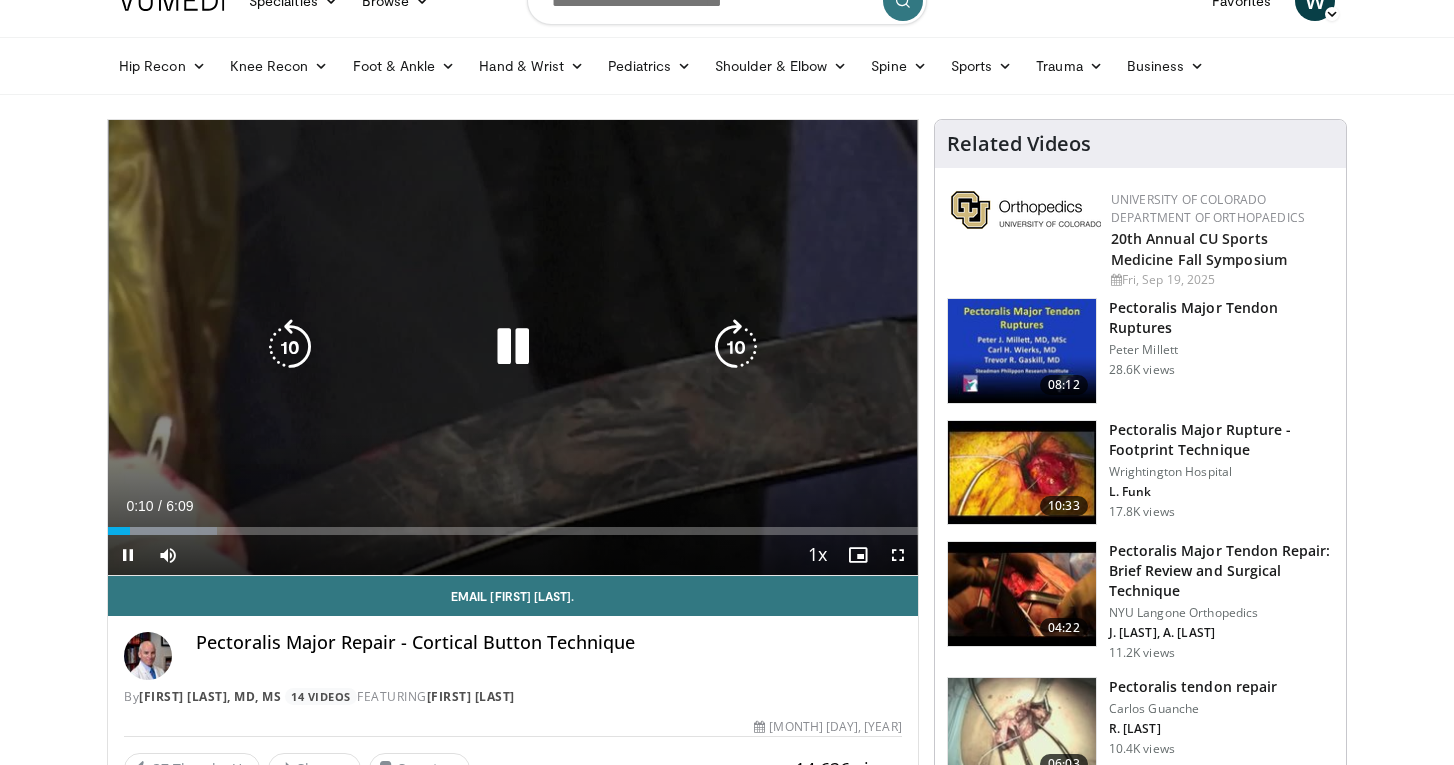 click at bounding box center (736, 347) 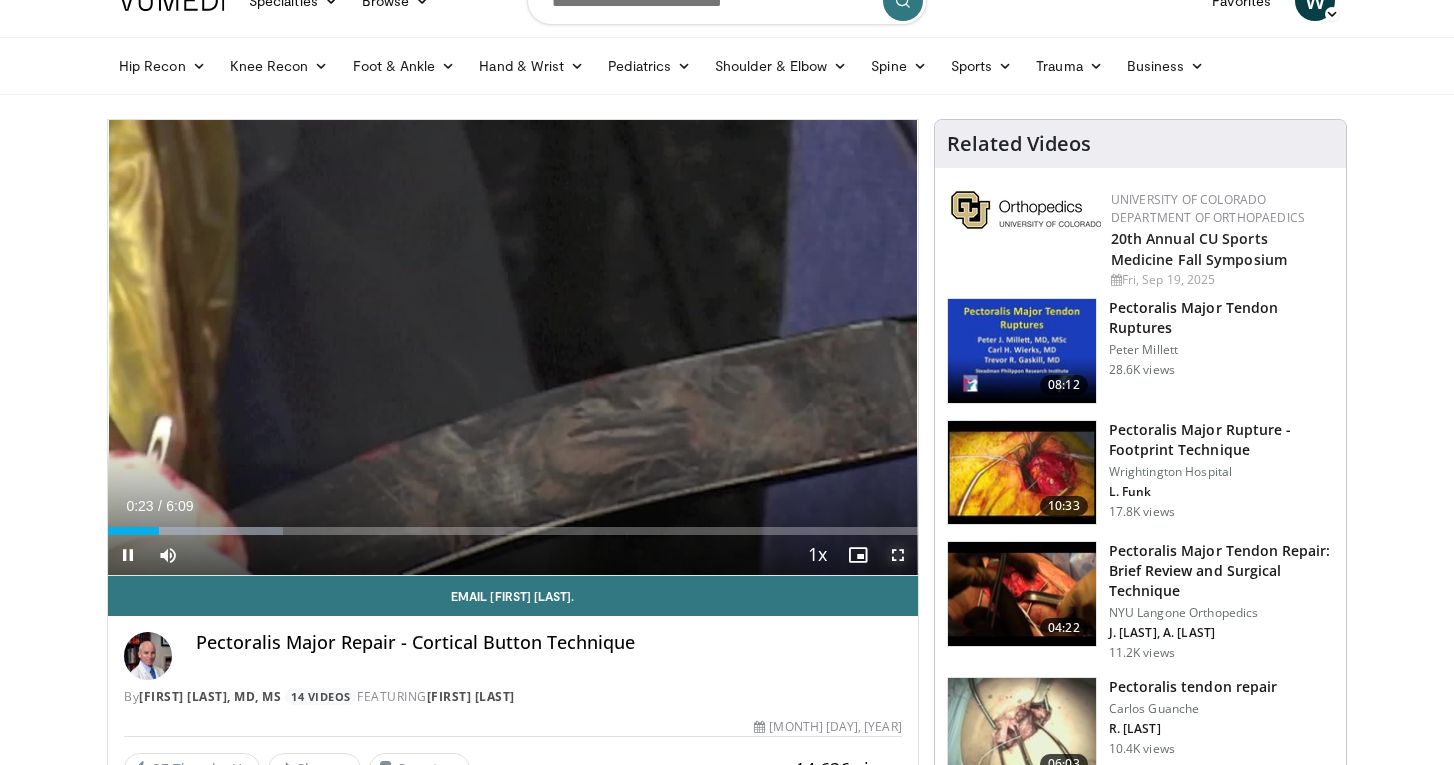 click at bounding box center (898, 555) 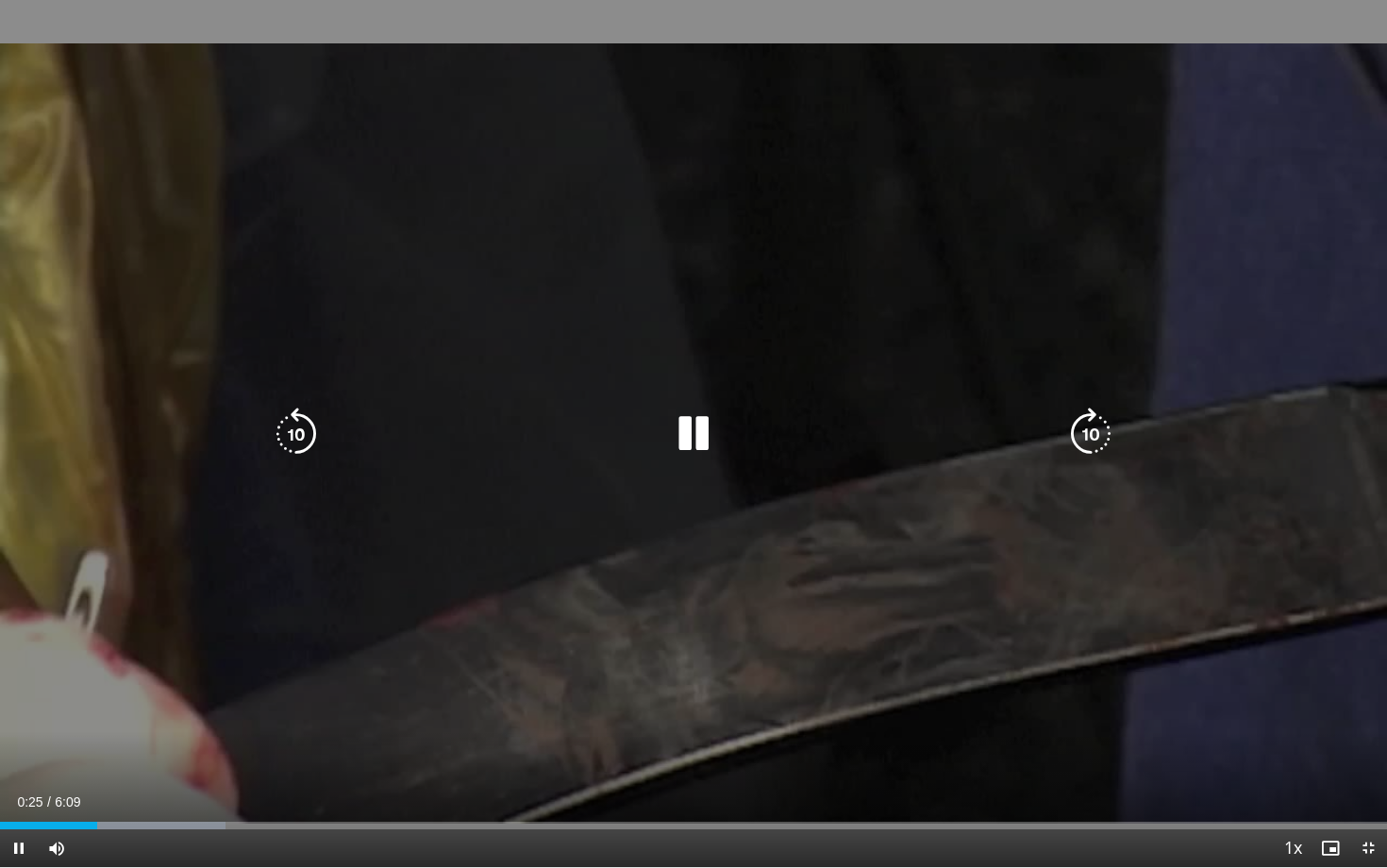 click at bounding box center [1091, 434] 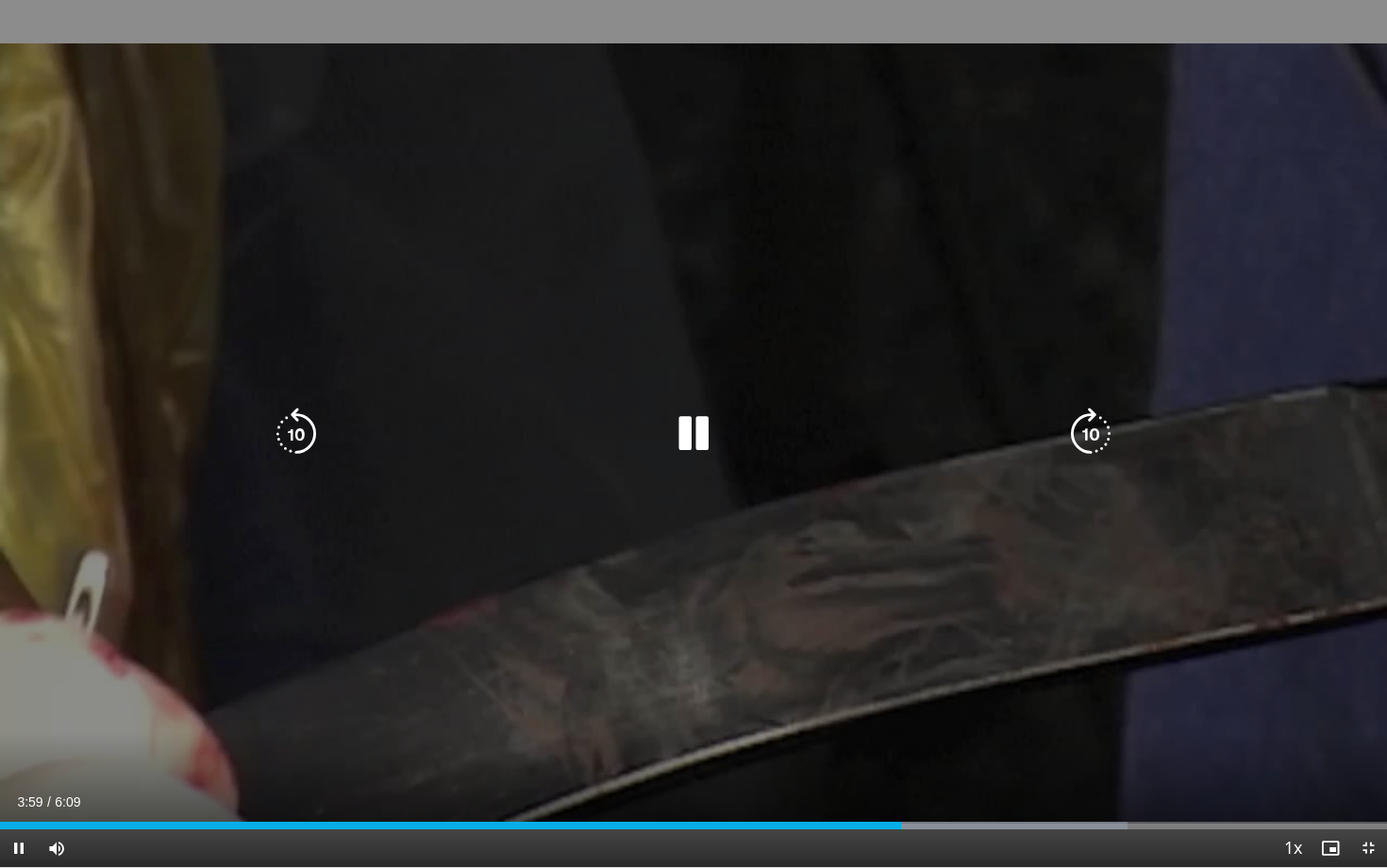 click at bounding box center [1091, 434] 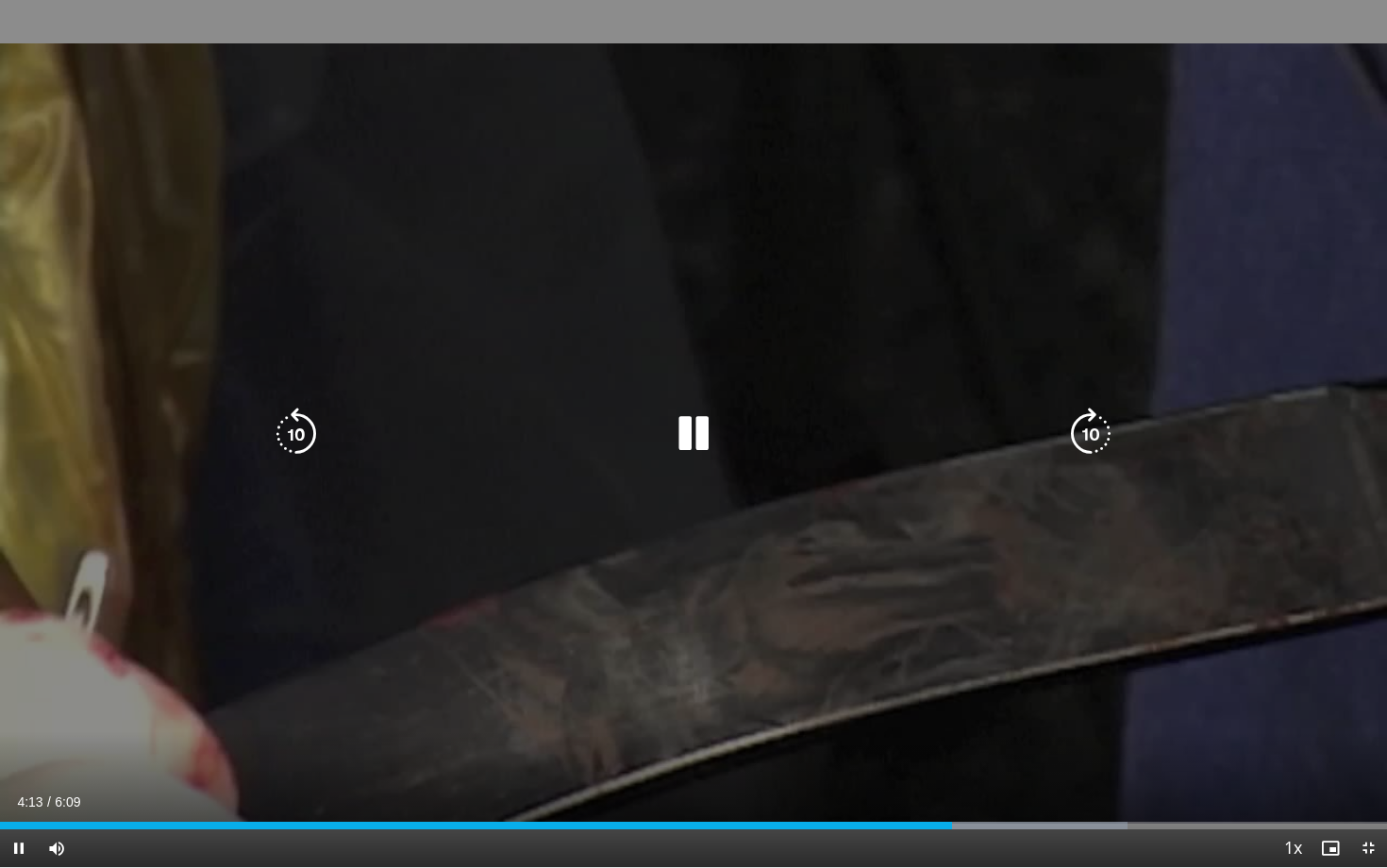 click on "10 seconds
Tap to unmute" at bounding box center (694, 433) 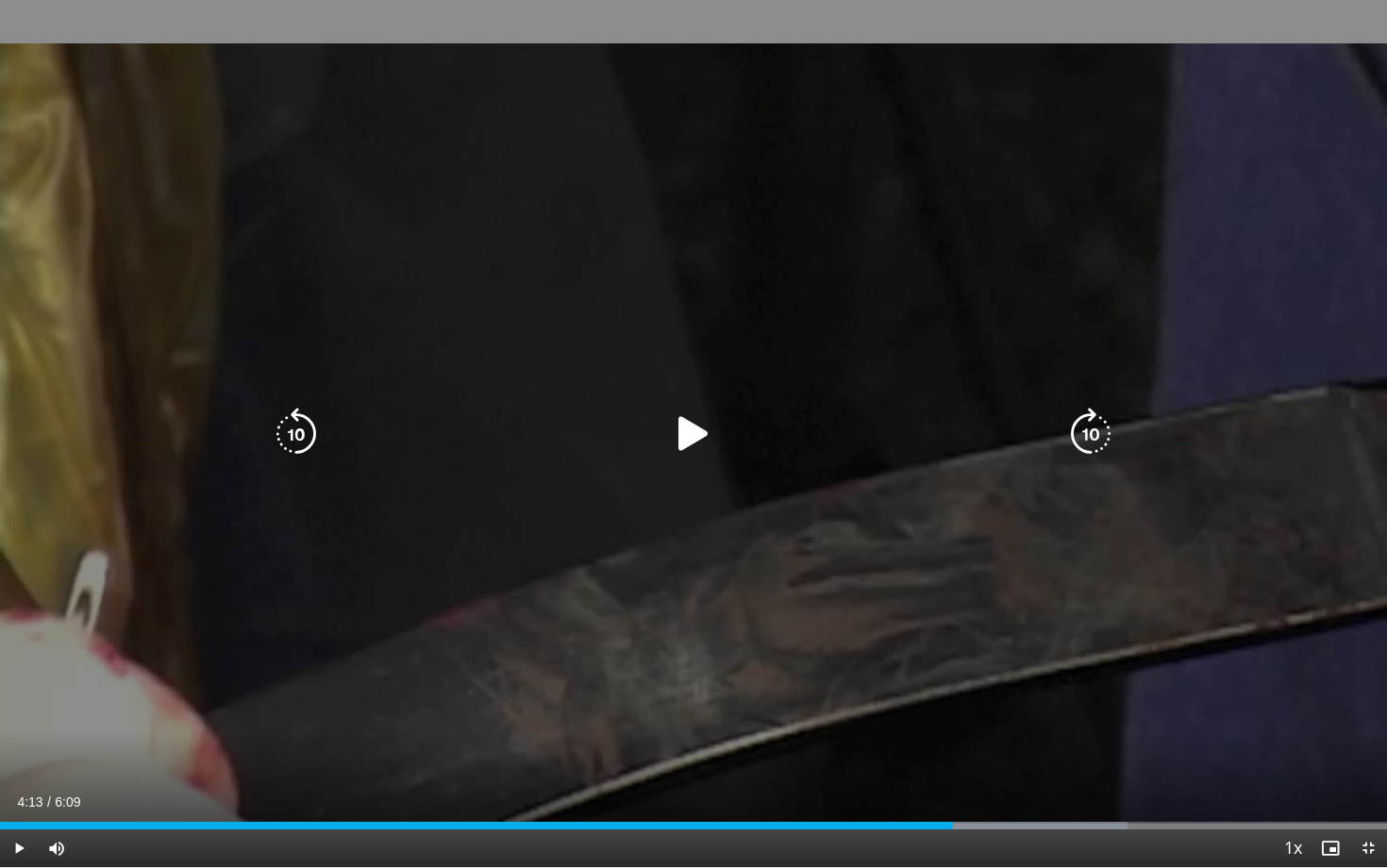 click on "10 seconds
Tap to unmute" at bounding box center (694, 433) 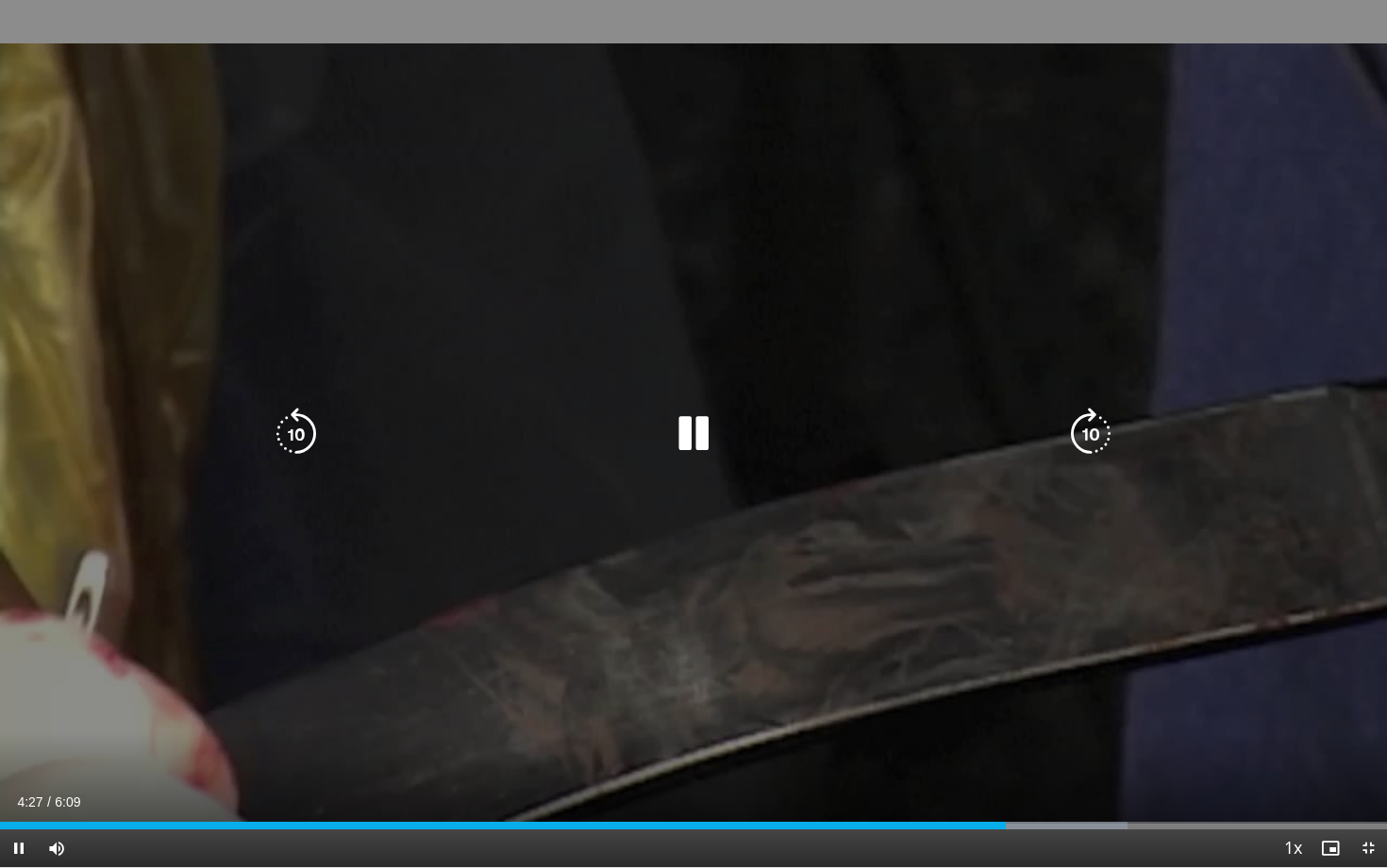 click at bounding box center [1091, 434] 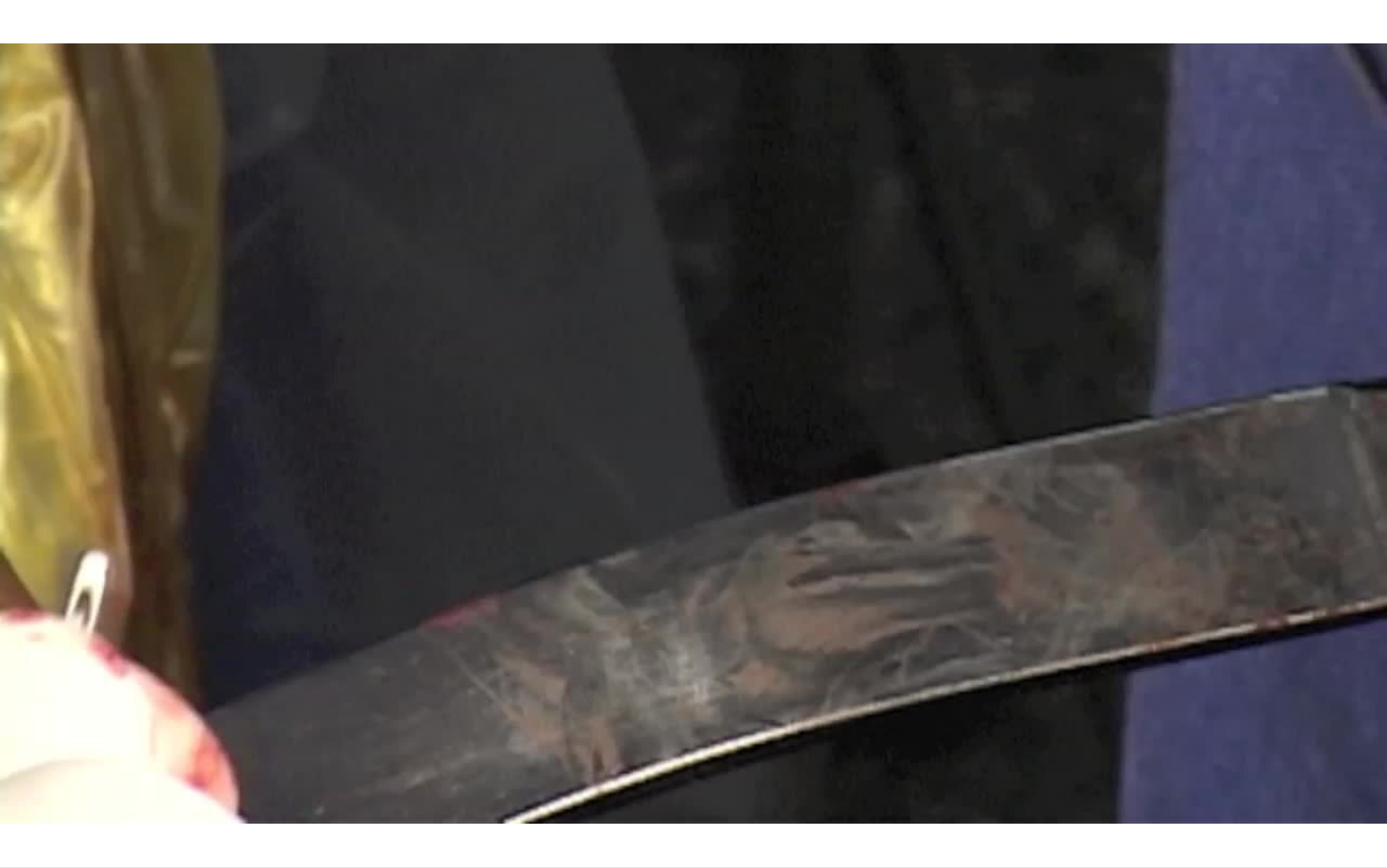 type 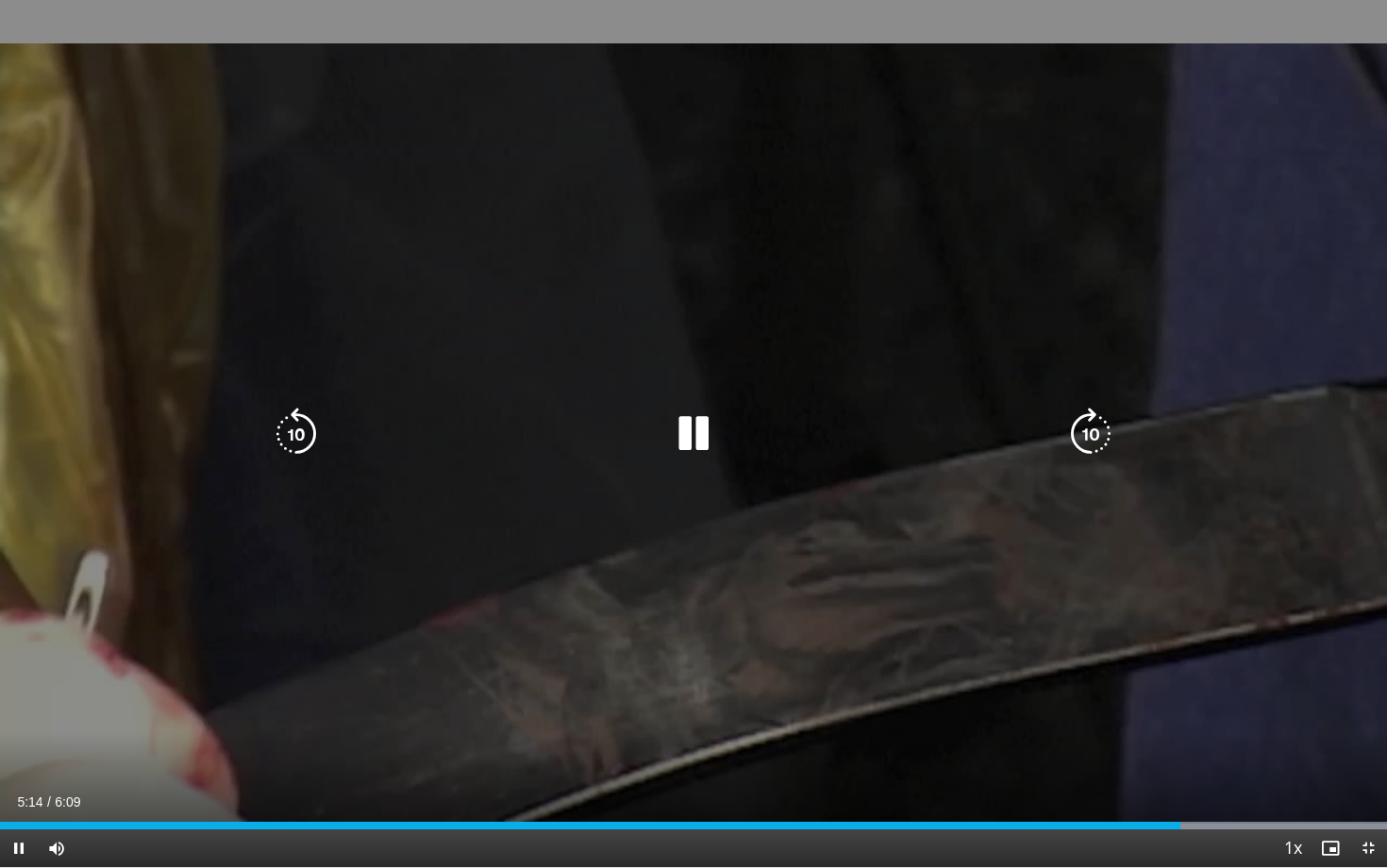 click at bounding box center [1091, 434] 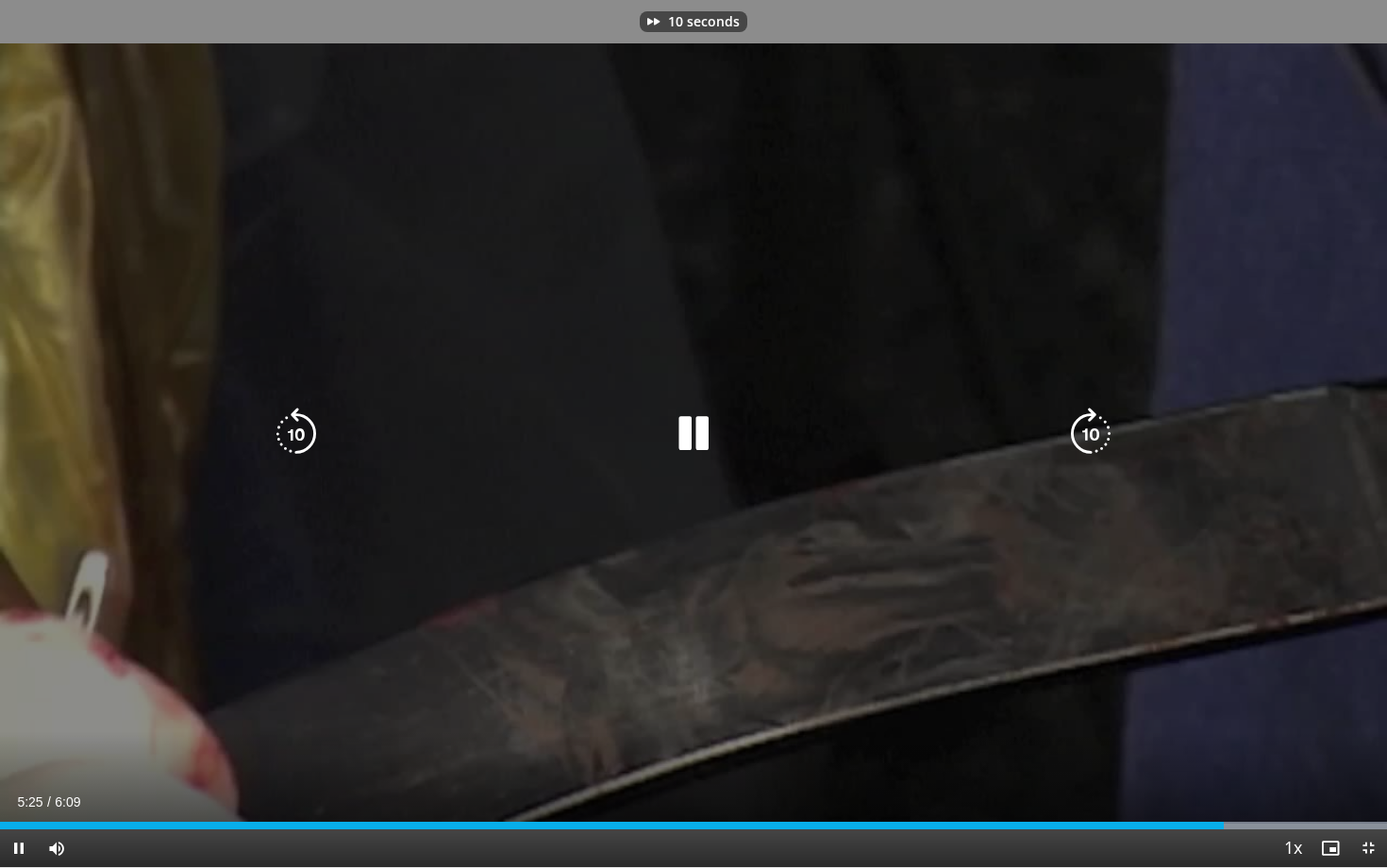 click at bounding box center (1091, 434) 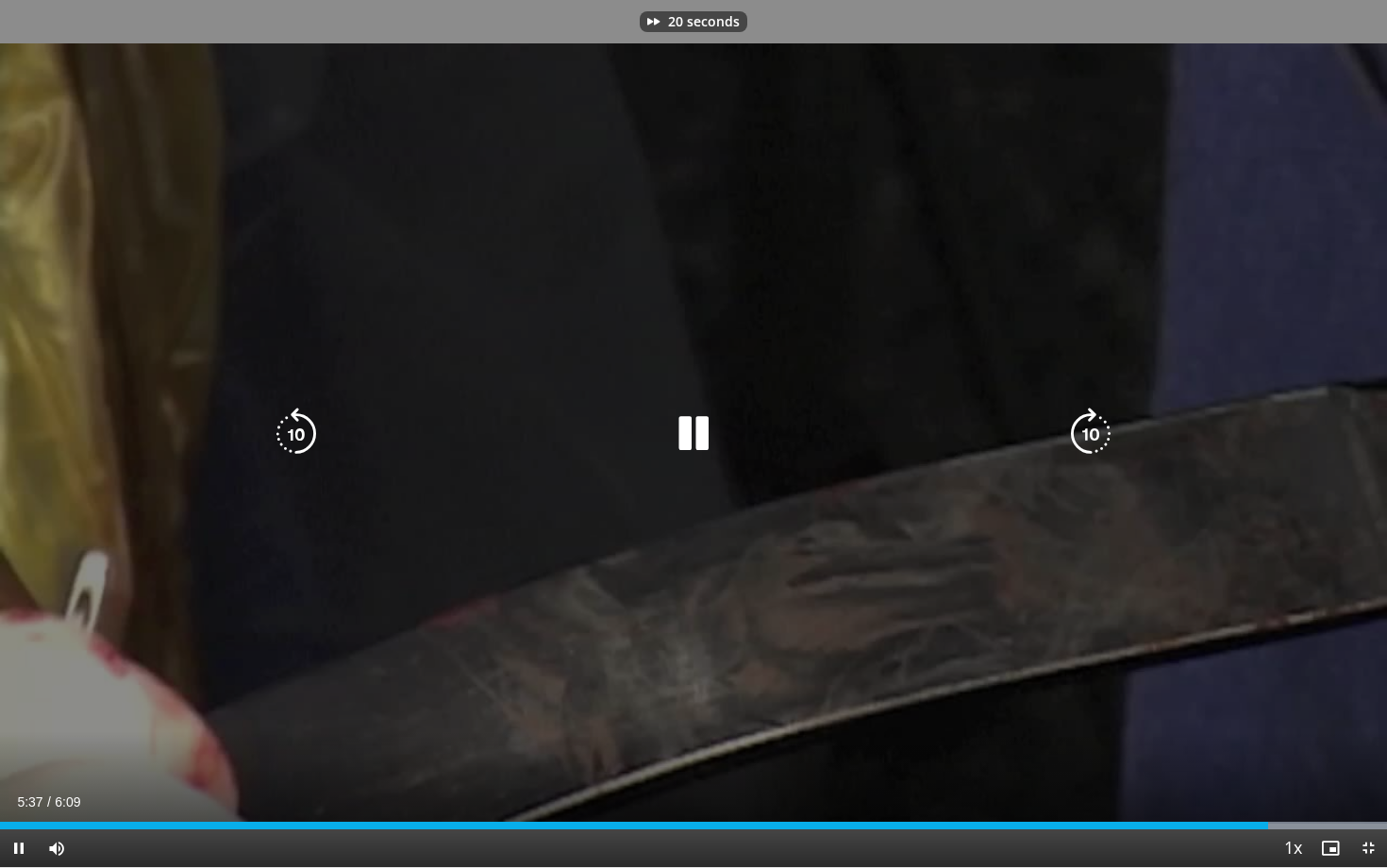 click at bounding box center (1091, 434) 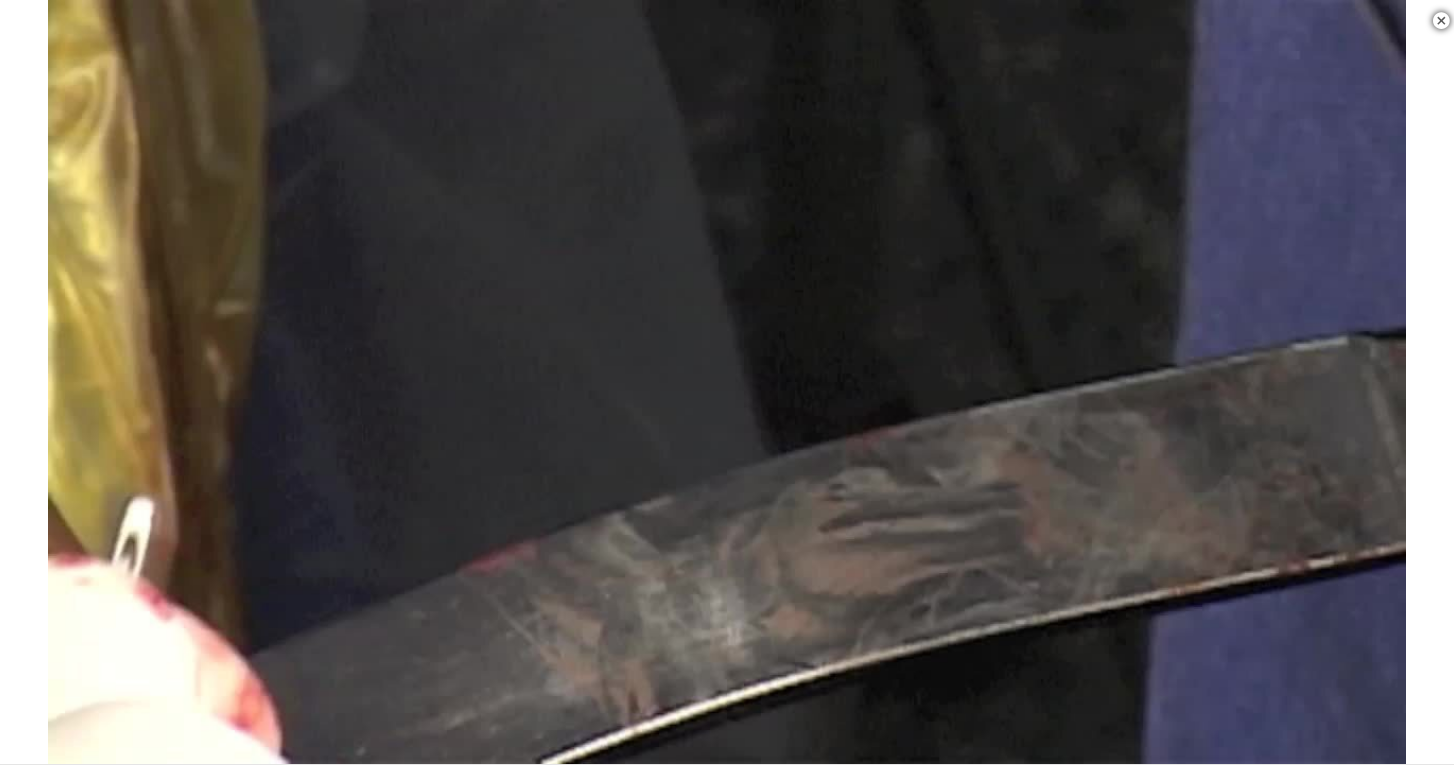 scroll, scrollTop: 704, scrollLeft: 0, axis: vertical 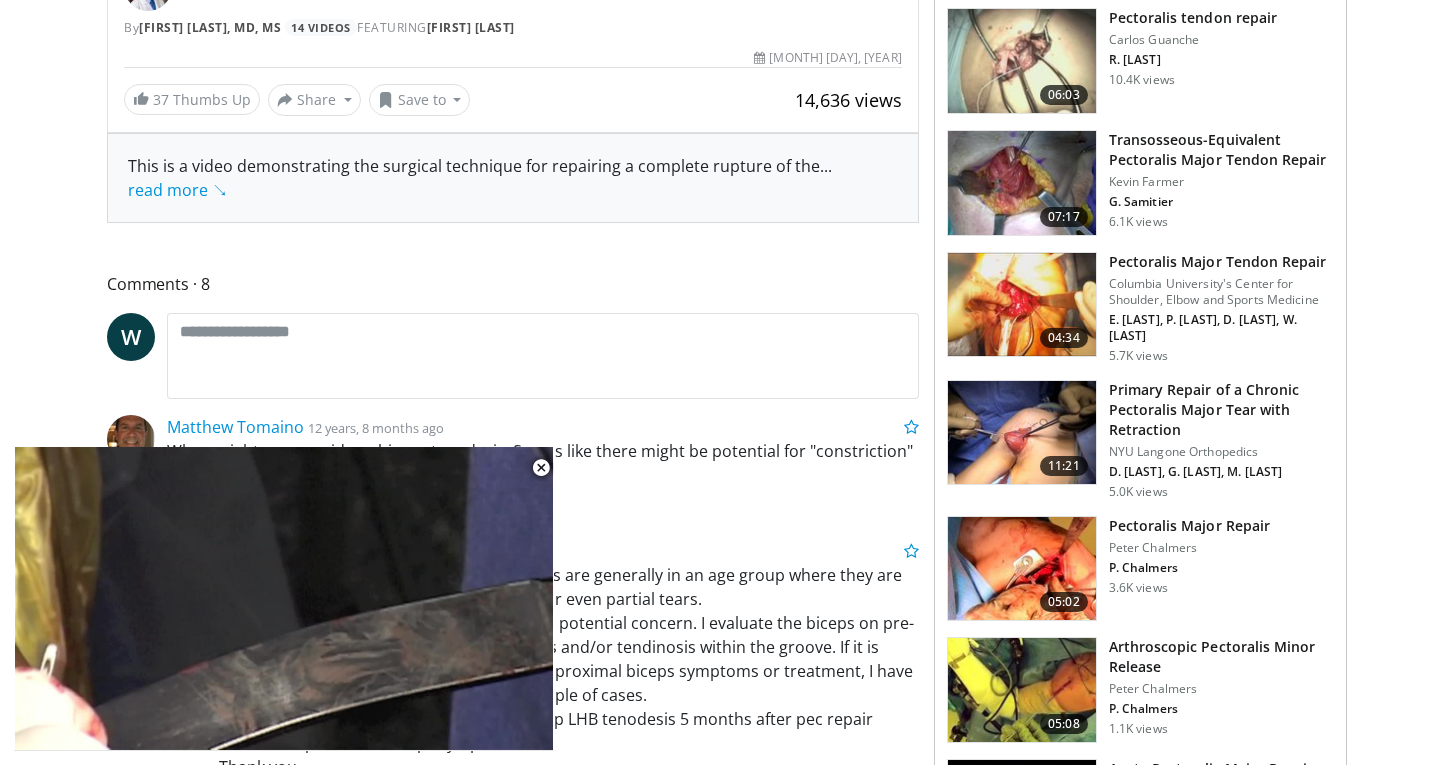click on "Primary Repair of a Chronic Pectoralis Major Tear with Retraction" at bounding box center [1221, 410] 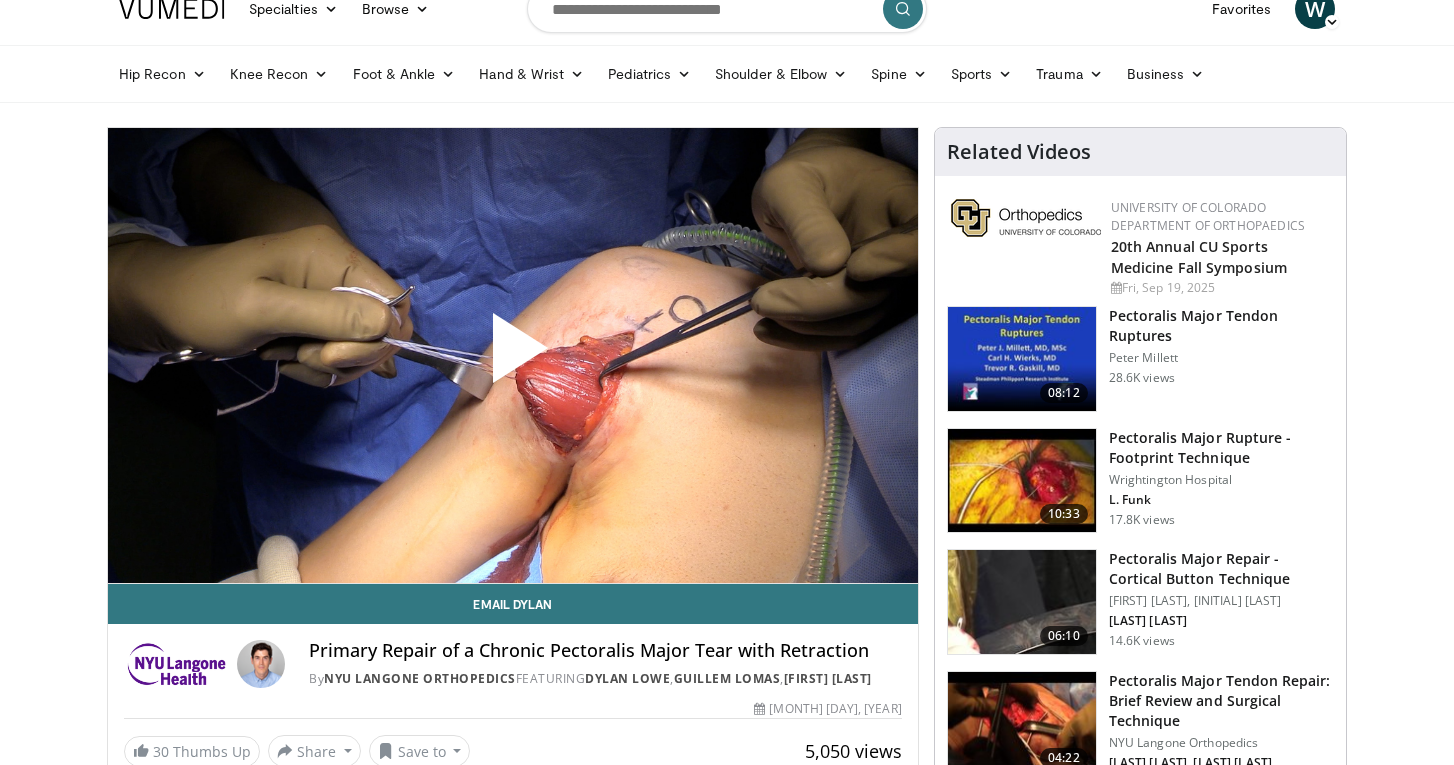 scroll, scrollTop: 34, scrollLeft: 0, axis: vertical 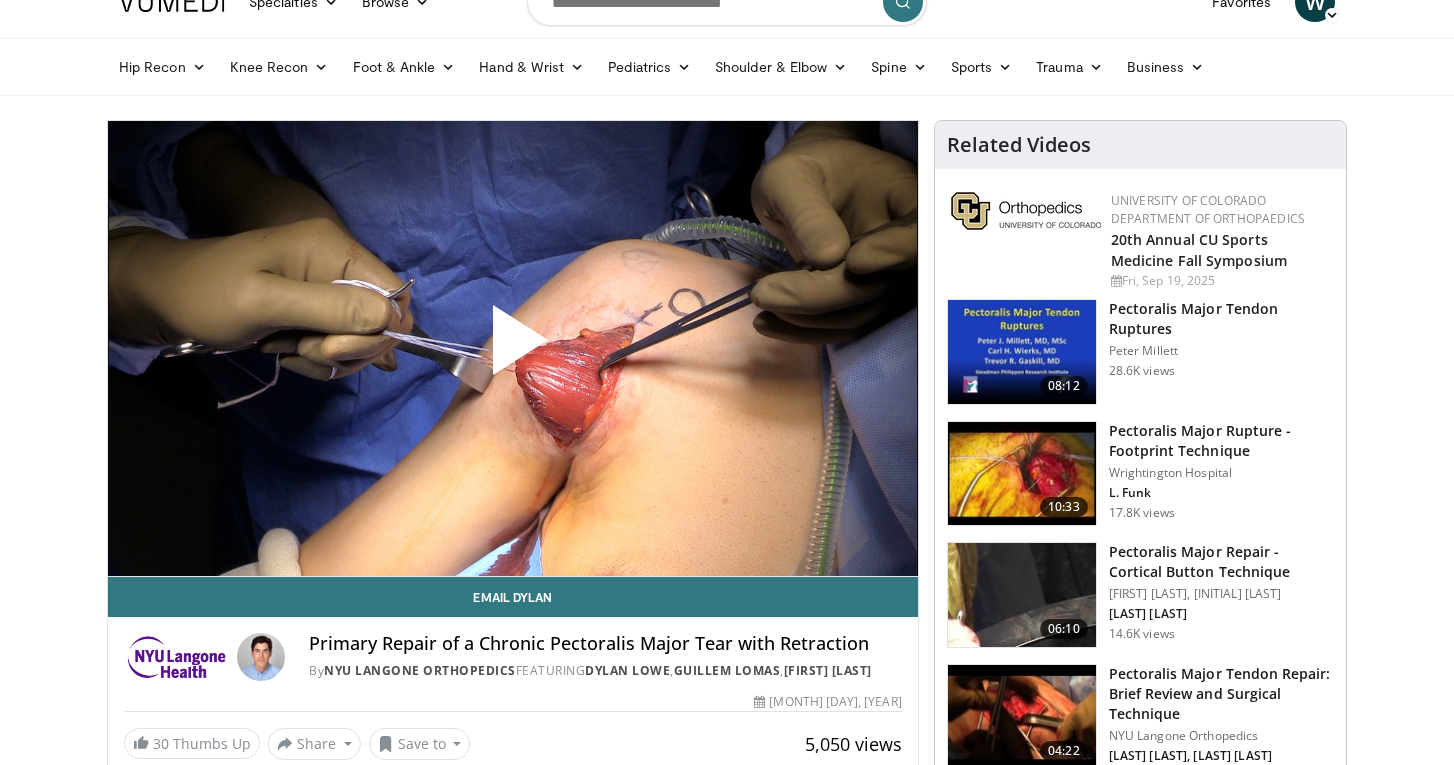 click at bounding box center [513, 348] 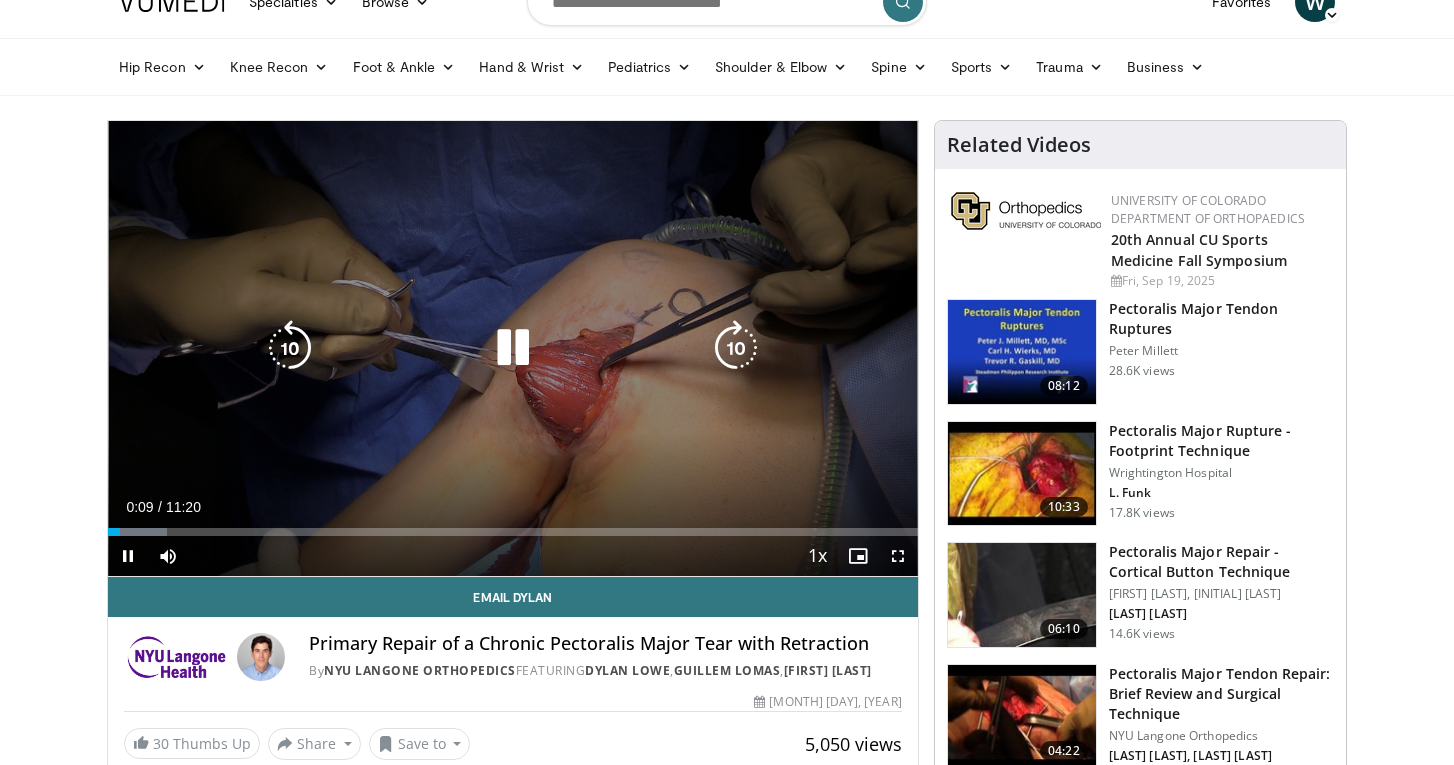 click at bounding box center (736, 348) 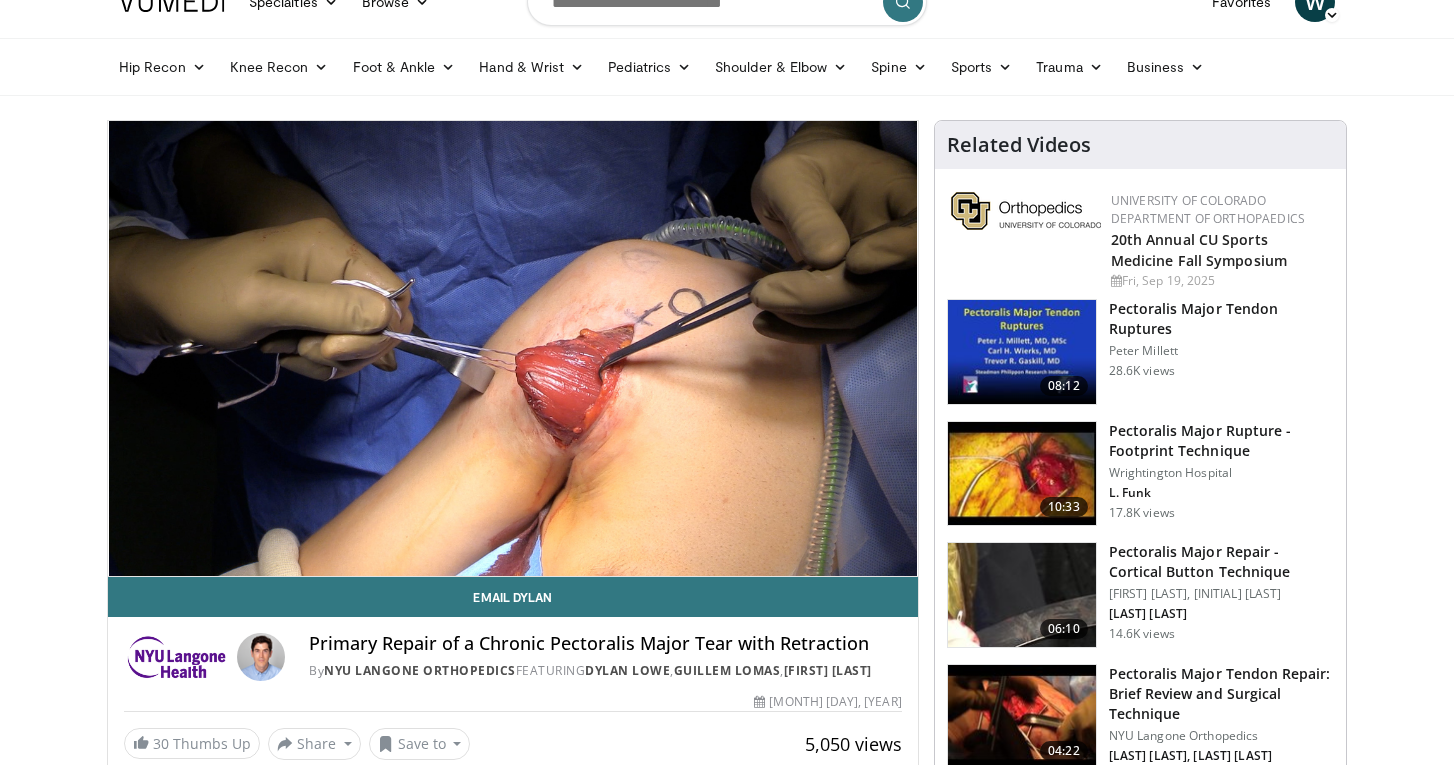 type 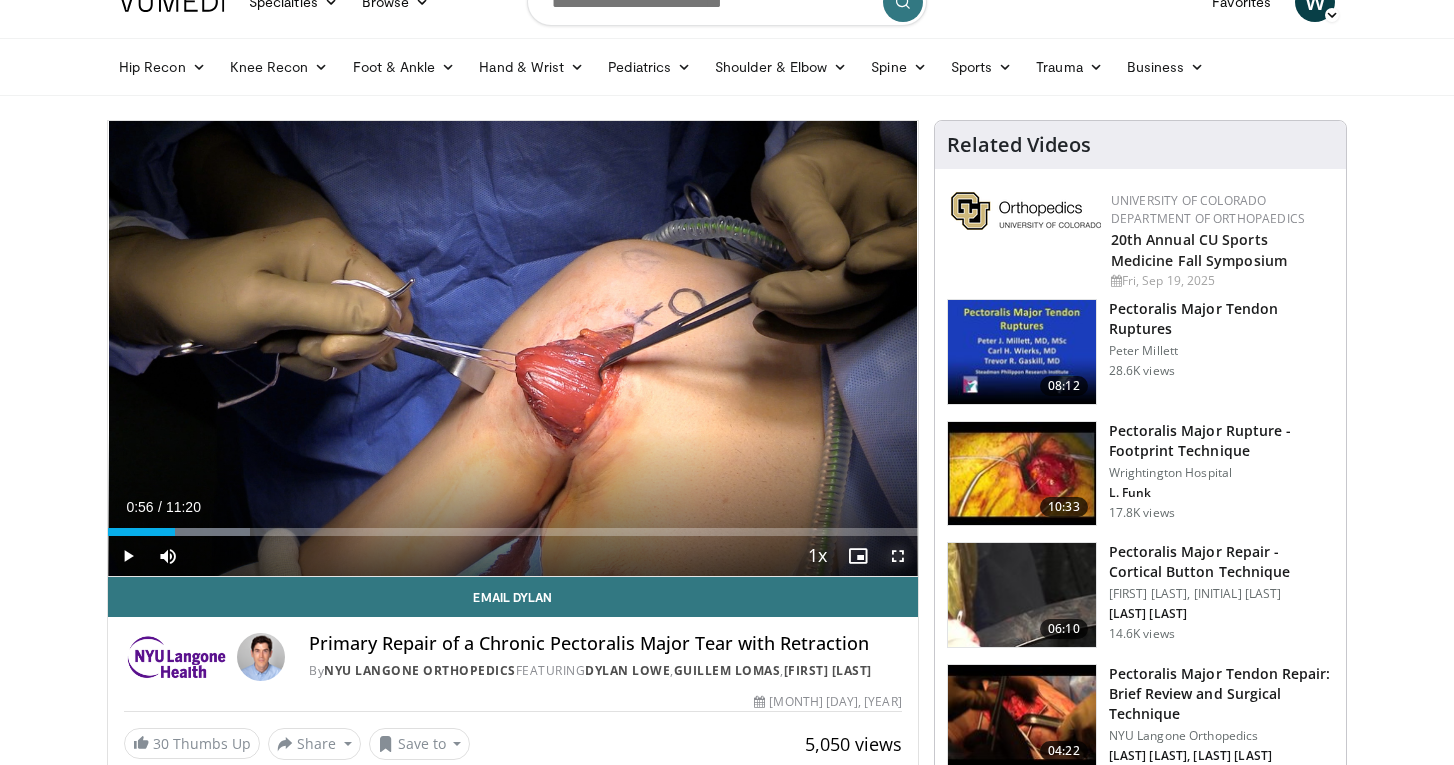 click at bounding box center [898, 556] 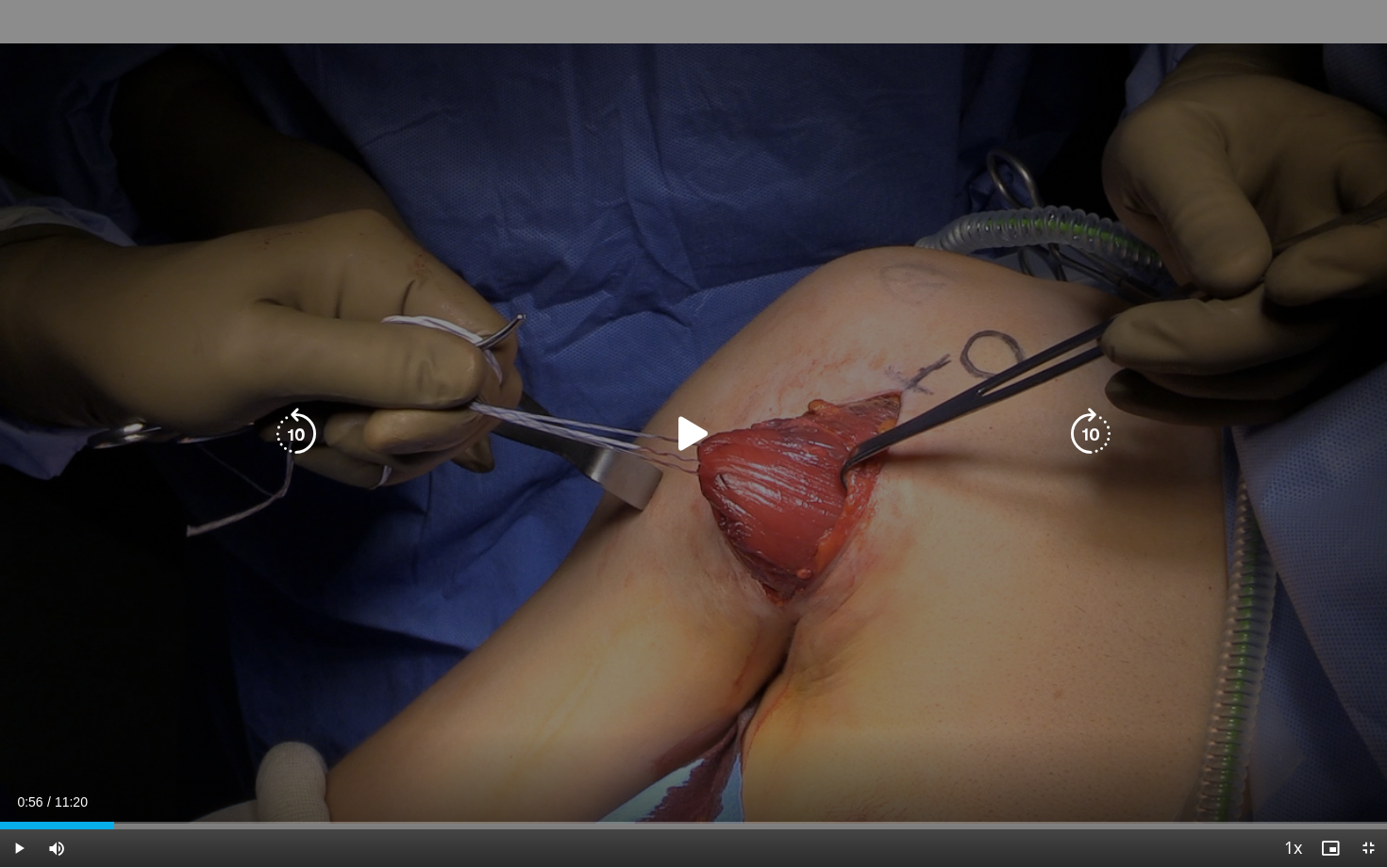 click at bounding box center (694, 434) 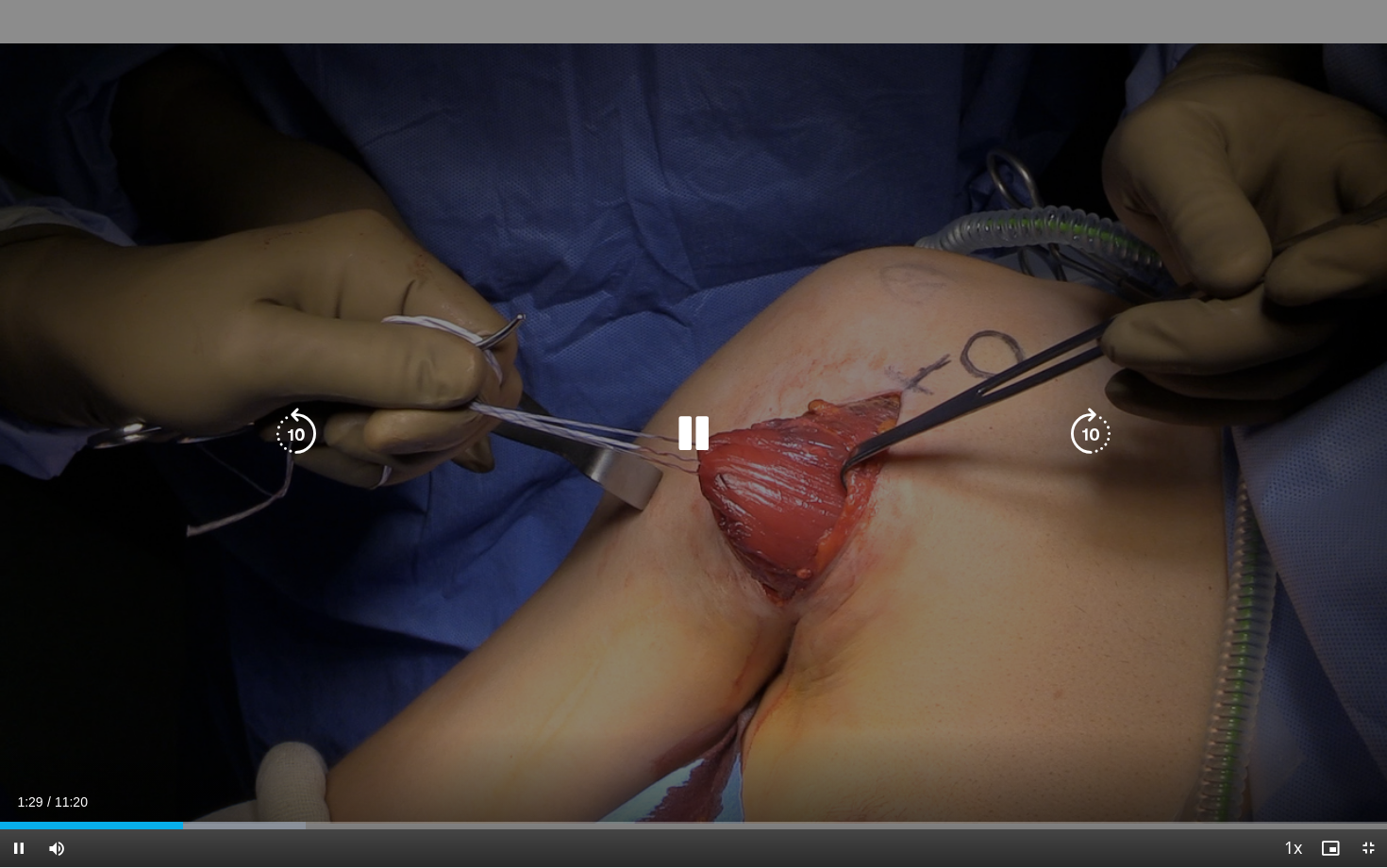 click at bounding box center (1091, 434) 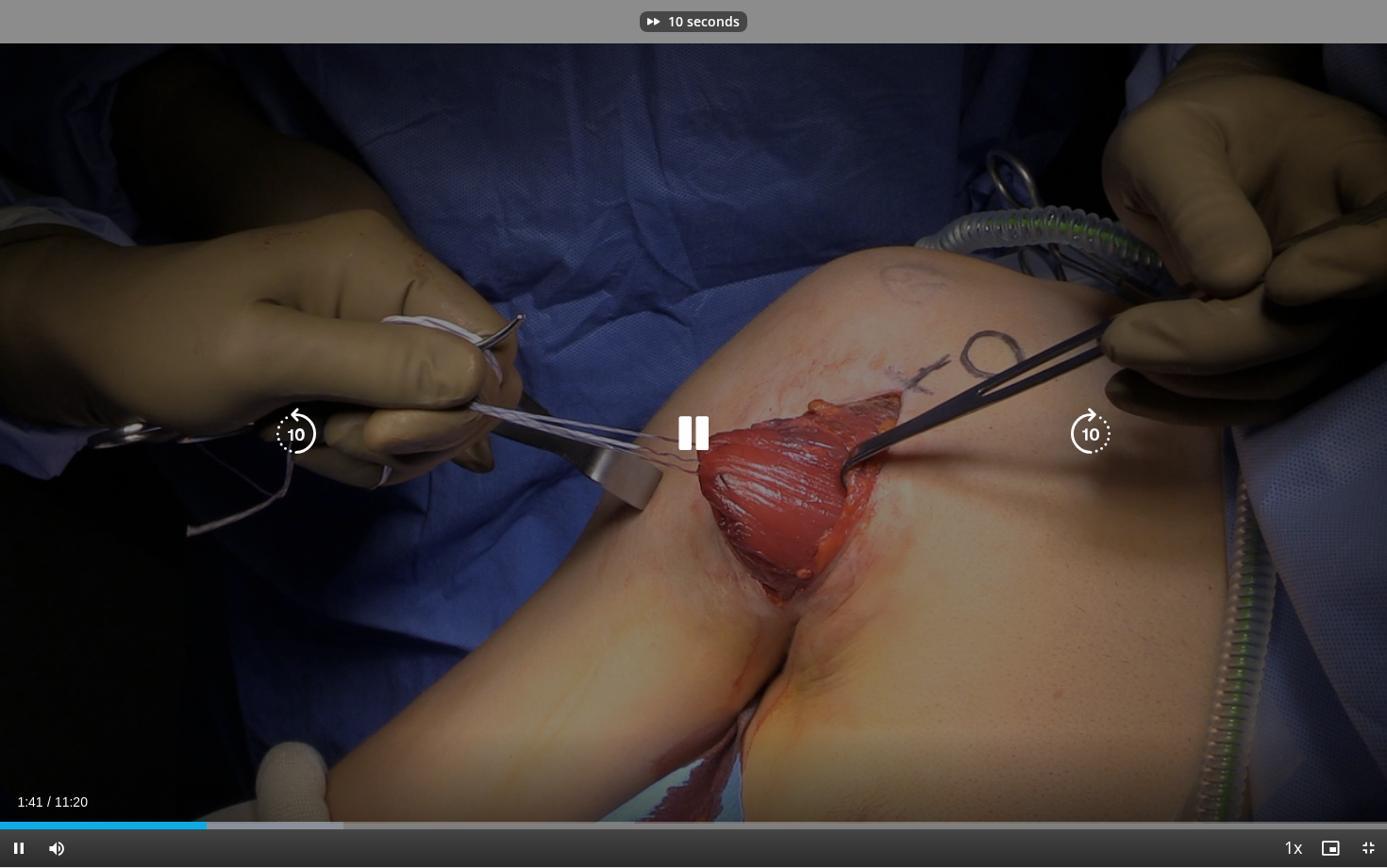 click at bounding box center (1091, 434) 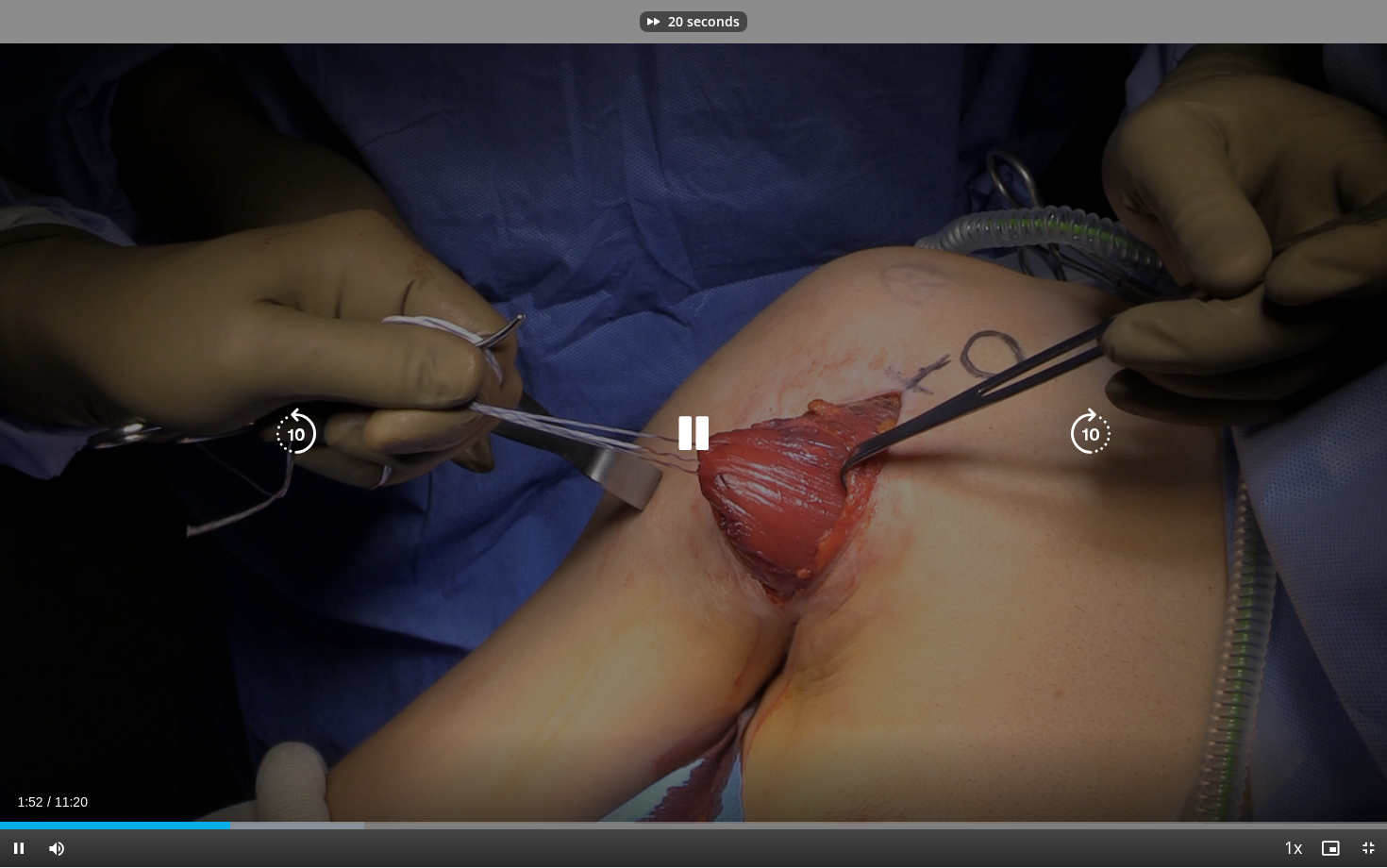 click at bounding box center [1091, 434] 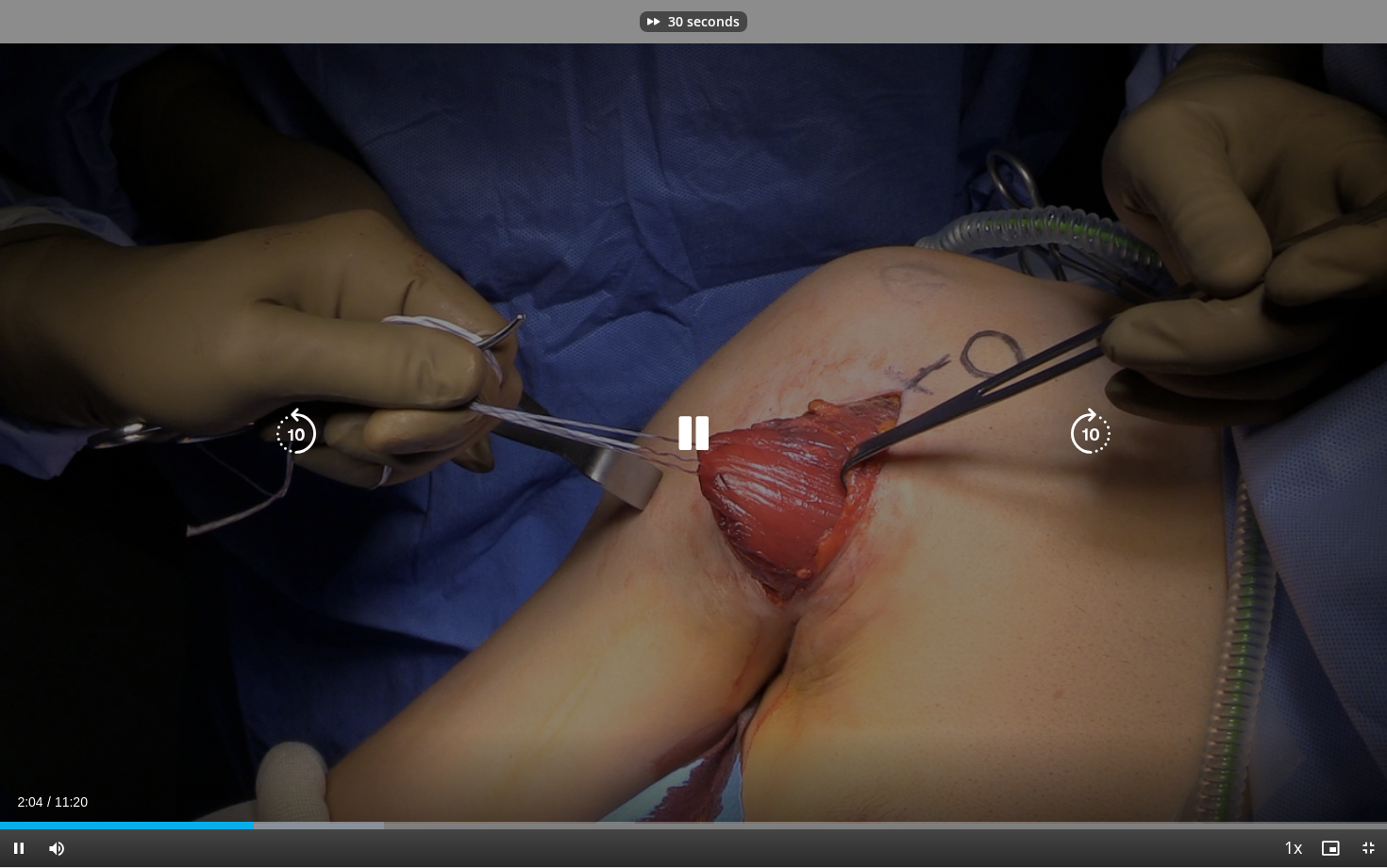 click at bounding box center (1091, 434) 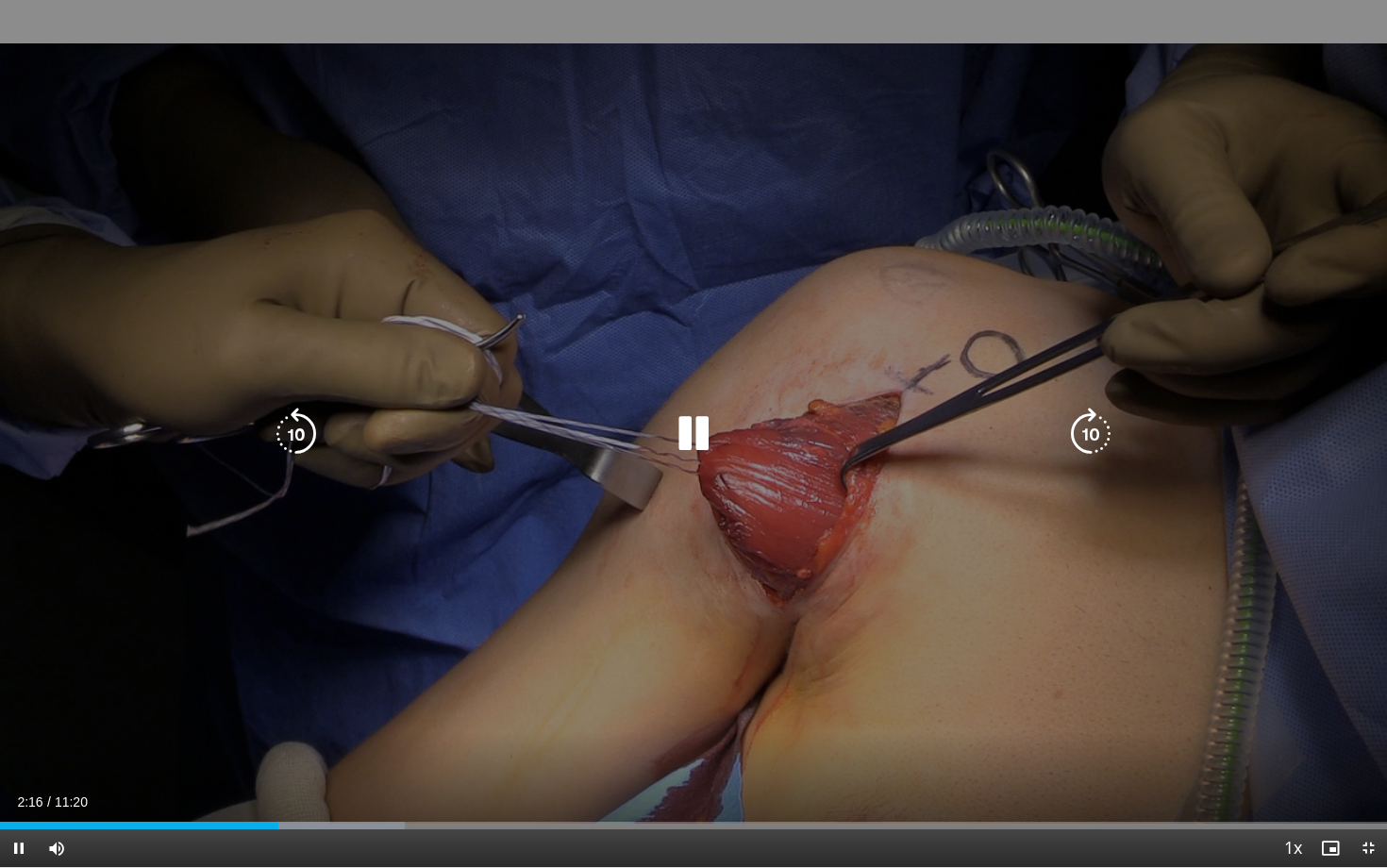 click at bounding box center (694, 434) 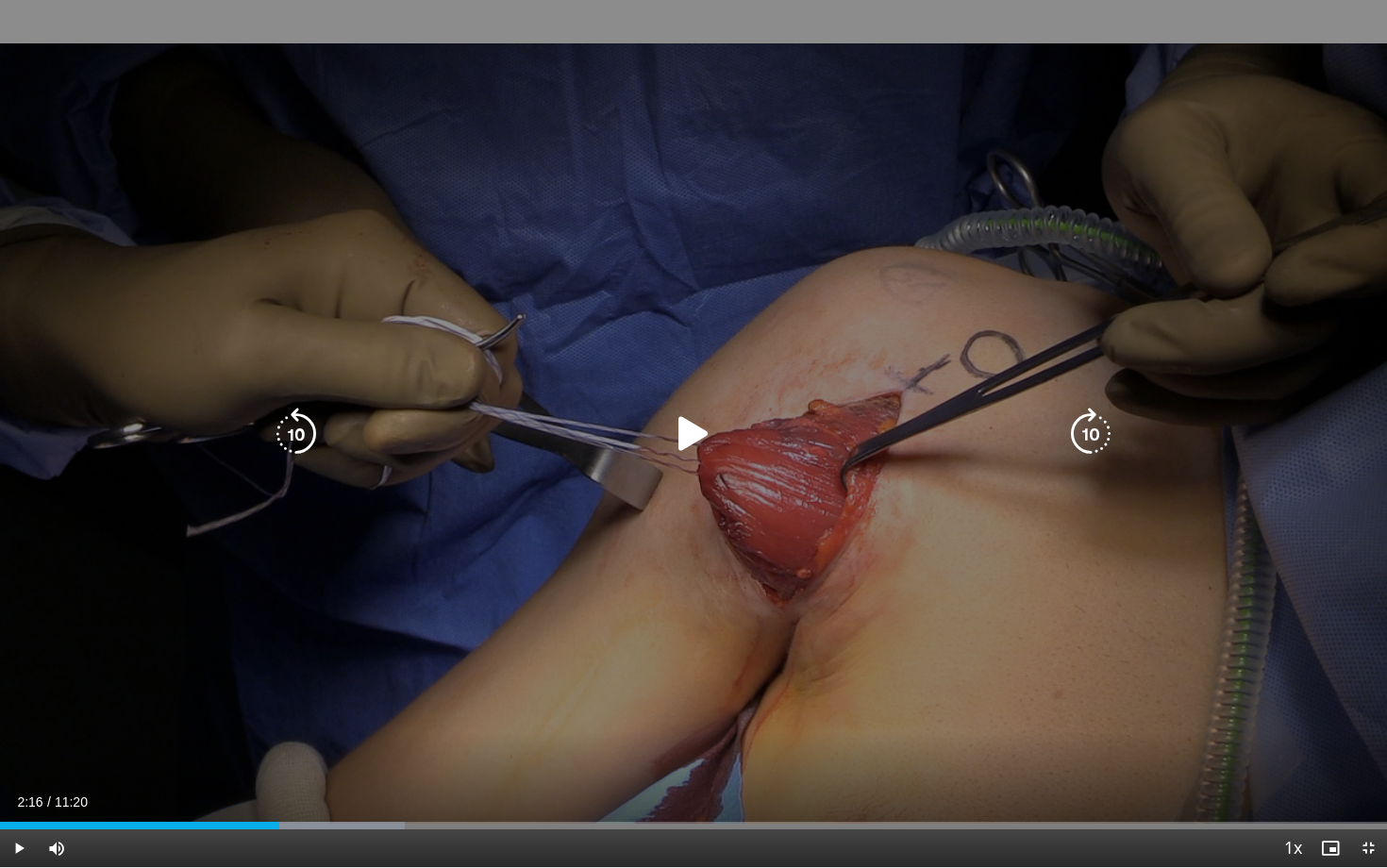 click at bounding box center (694, 434) 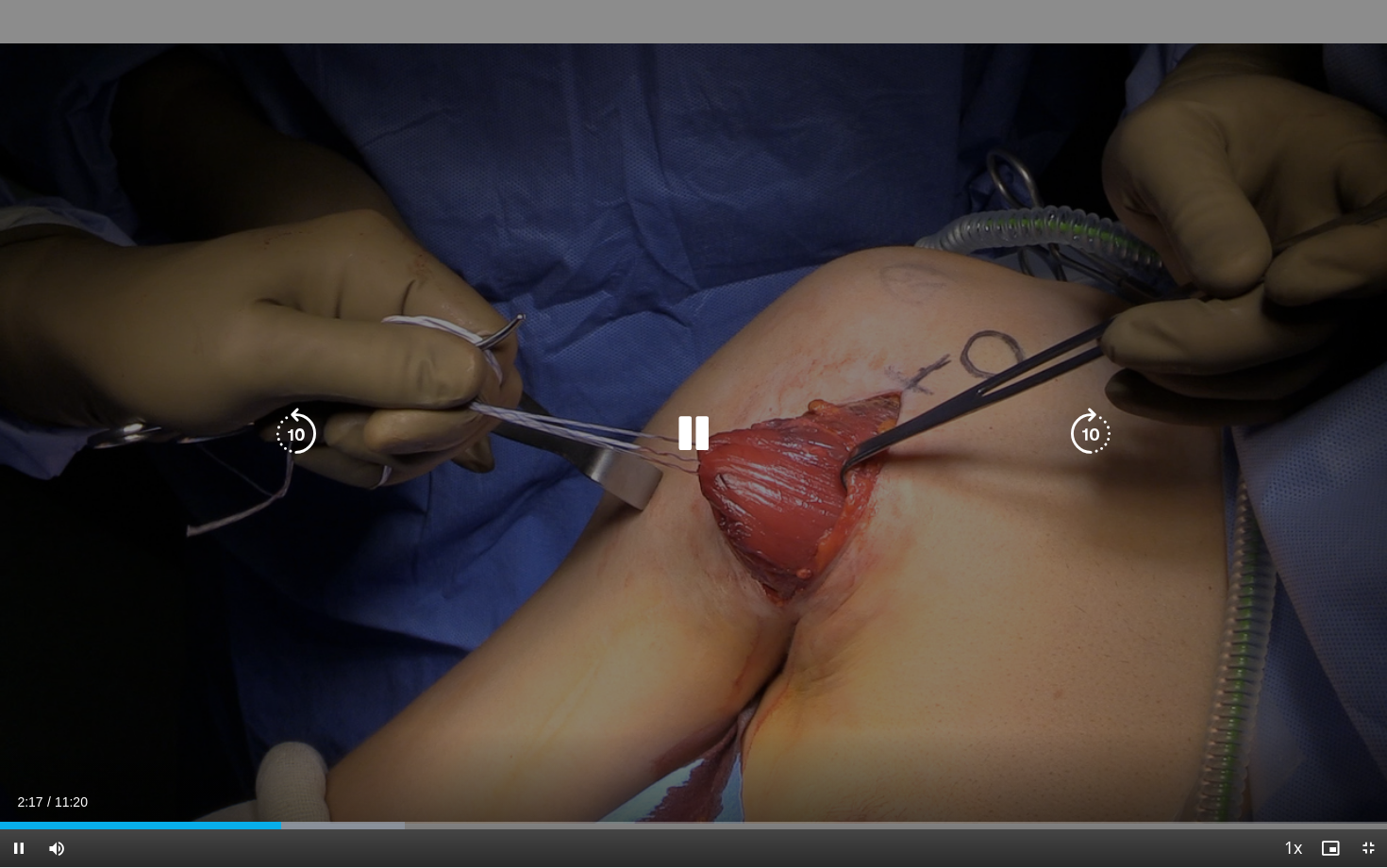 click at bounding box center [1091, 434] 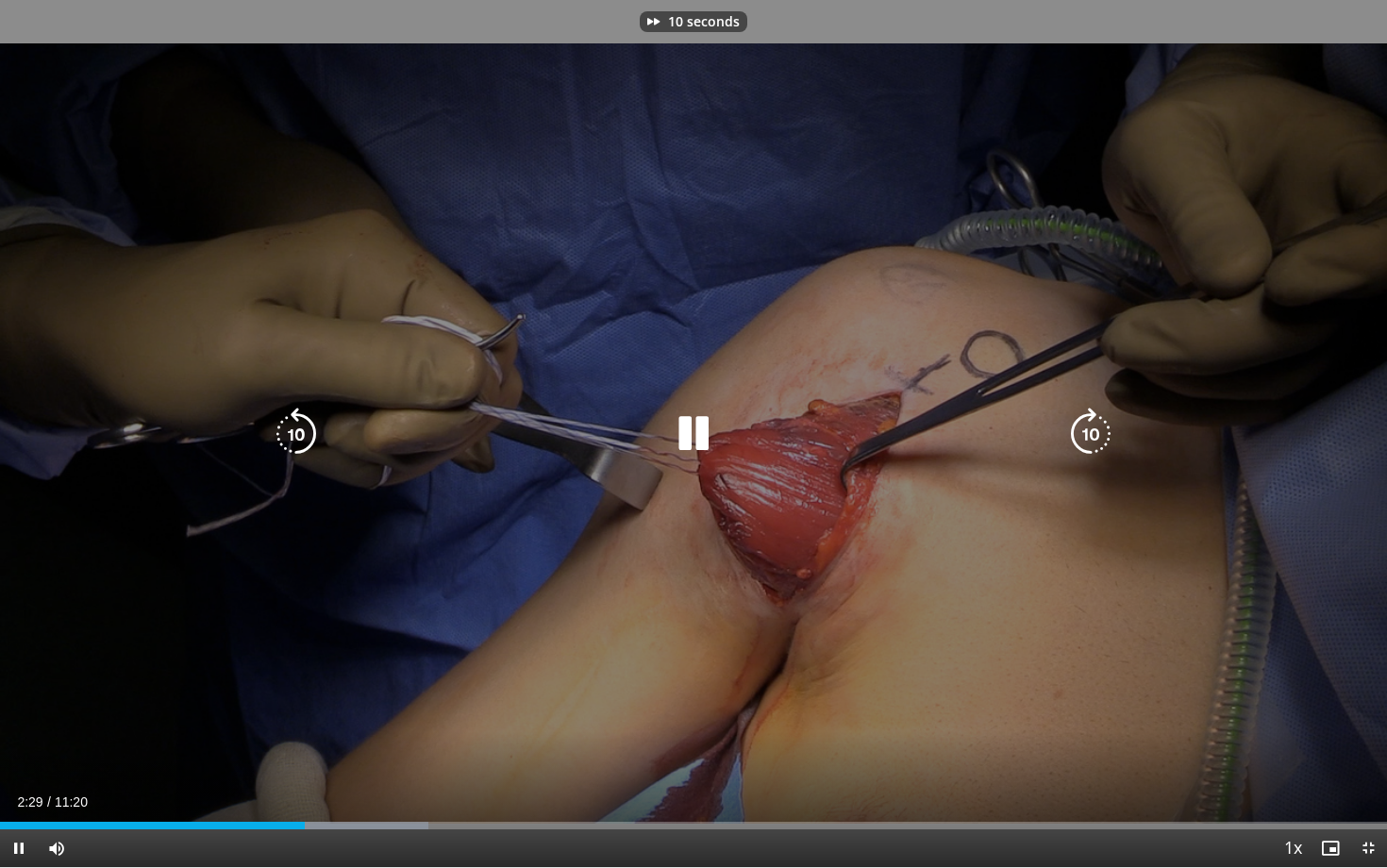 click at bounding box center [1091, 434] 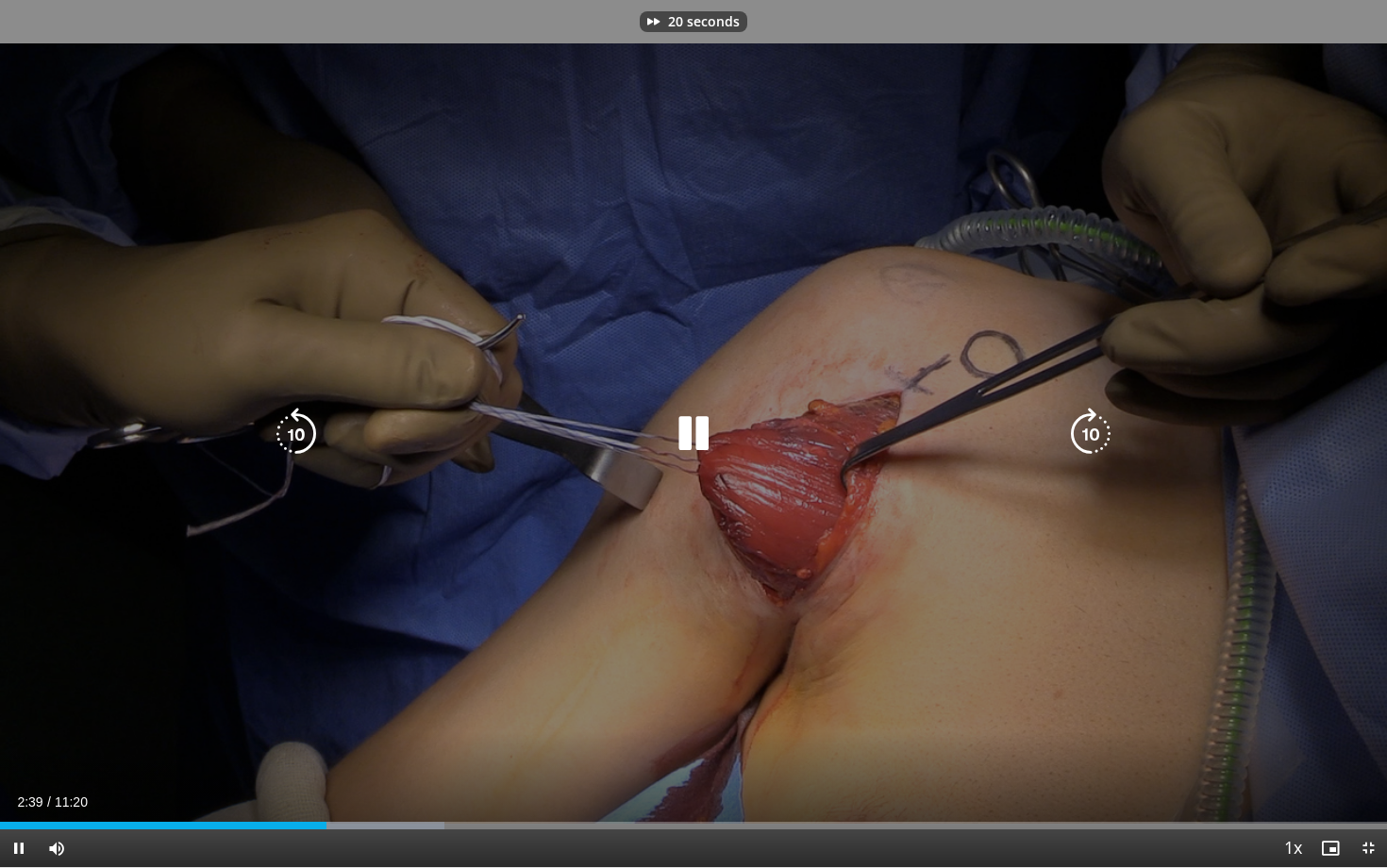 click at bounding box center [1091, 434] 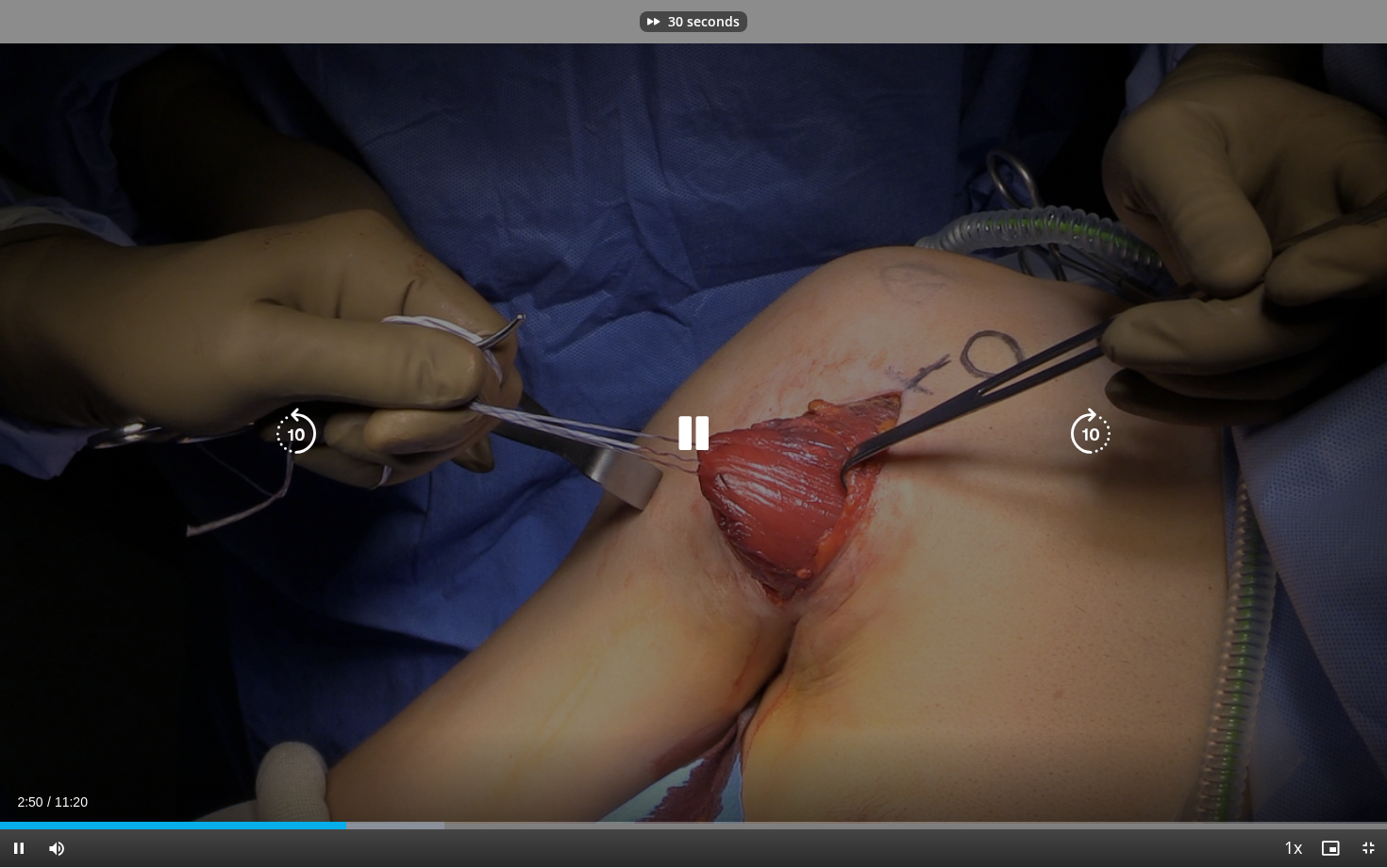 click at bounding box center (1091, 434) 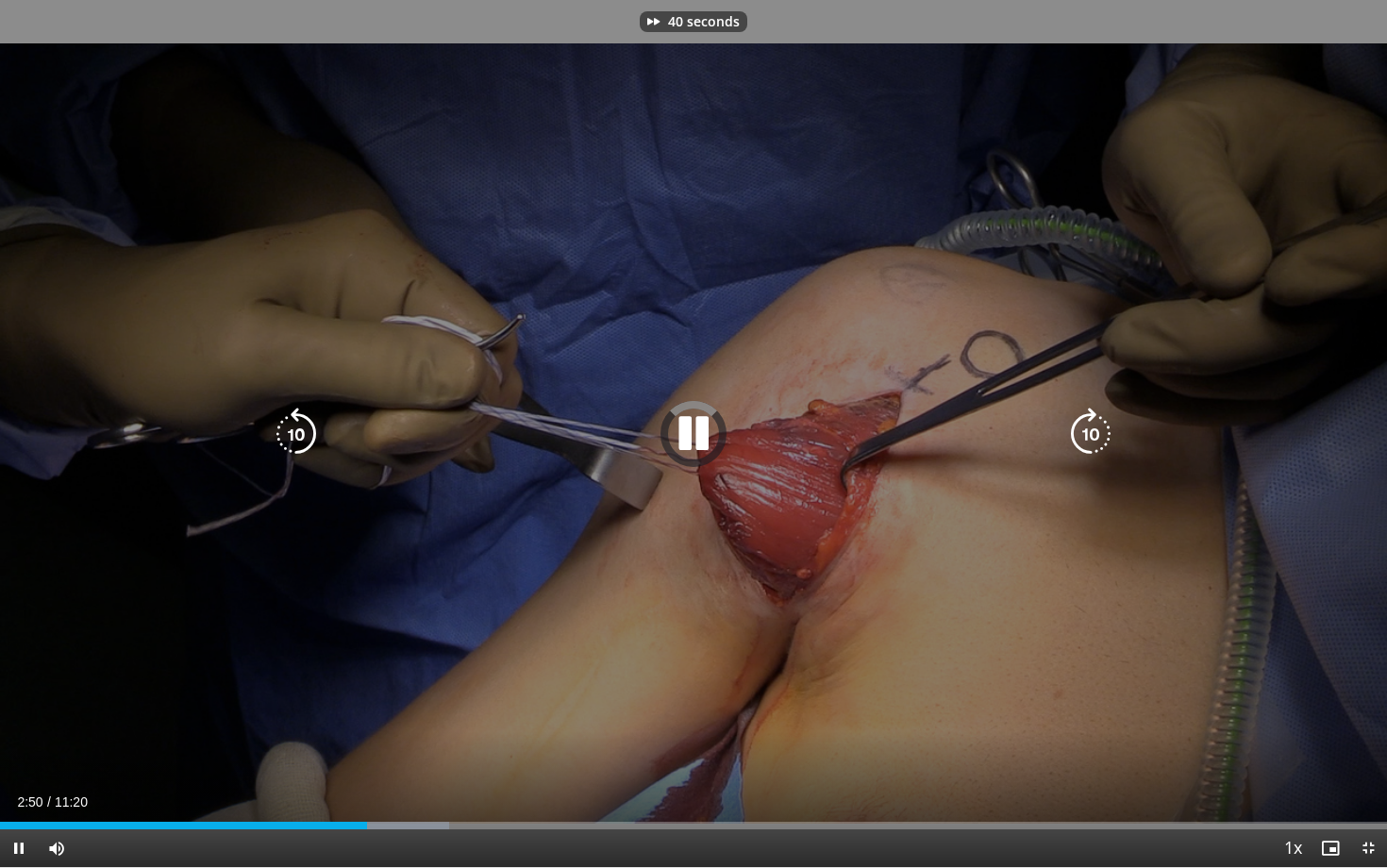 click at bounding box center [1091, 434] 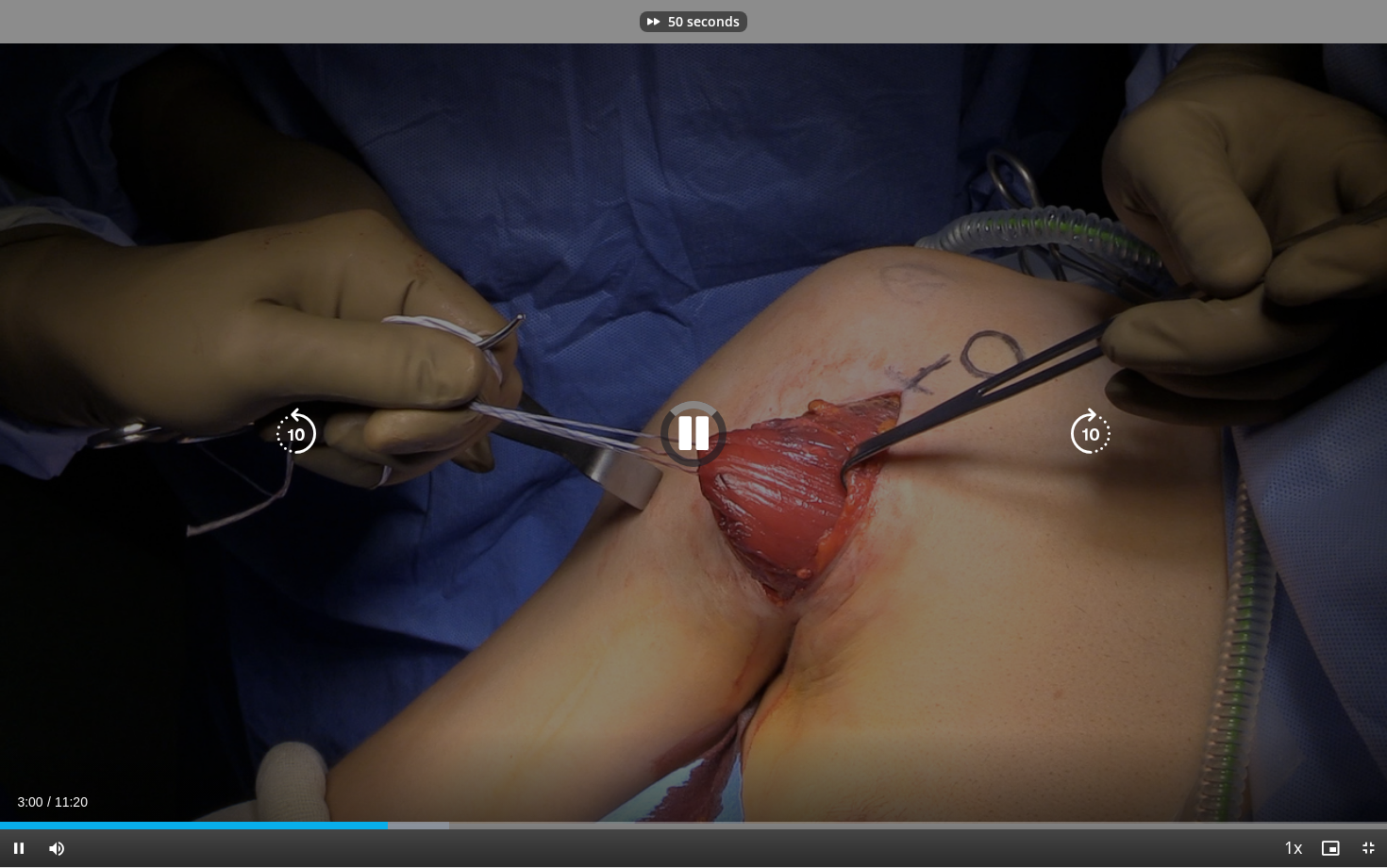 click at bounding box center [1091, 434] 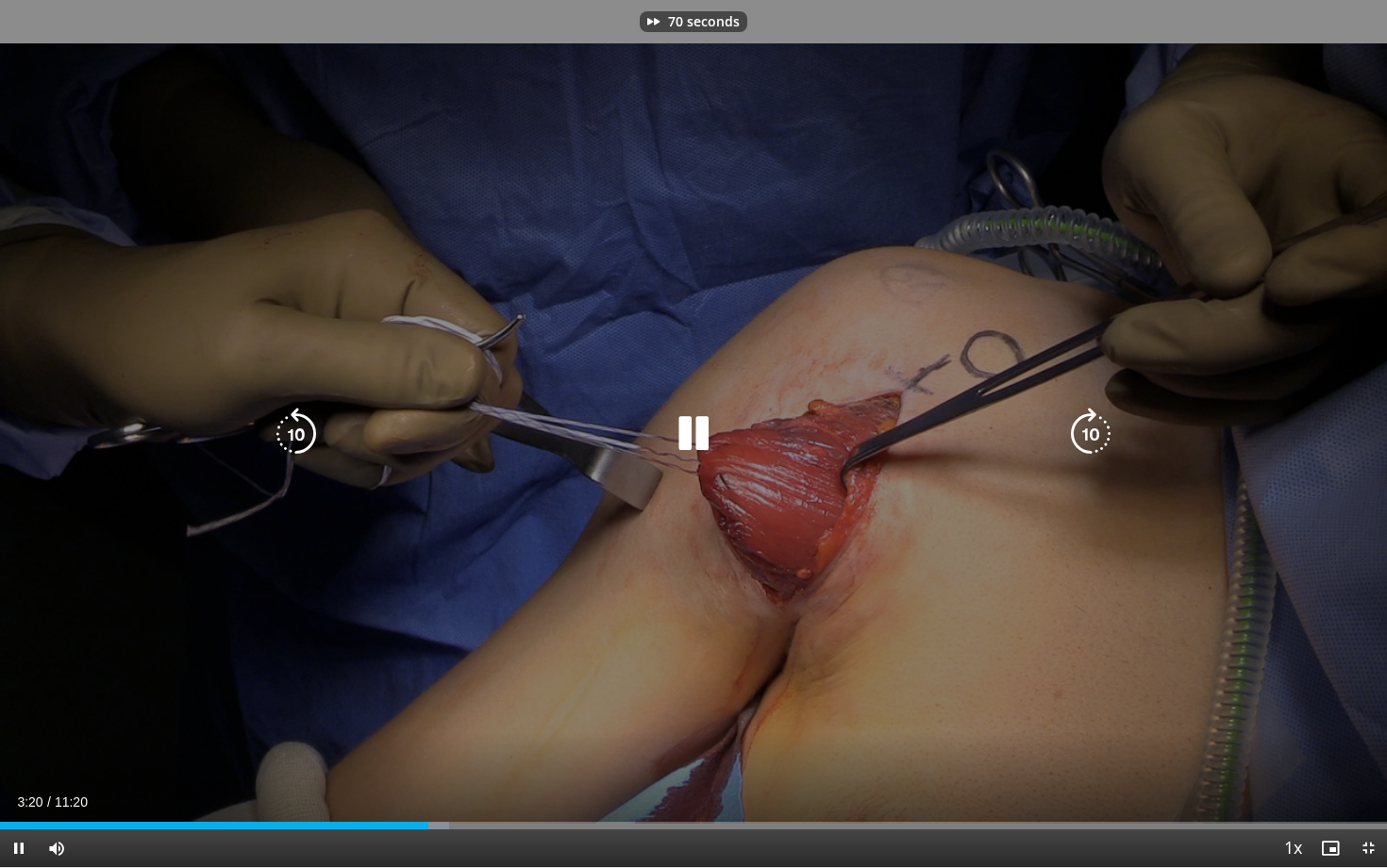 click at bounding box center (1091, 434) 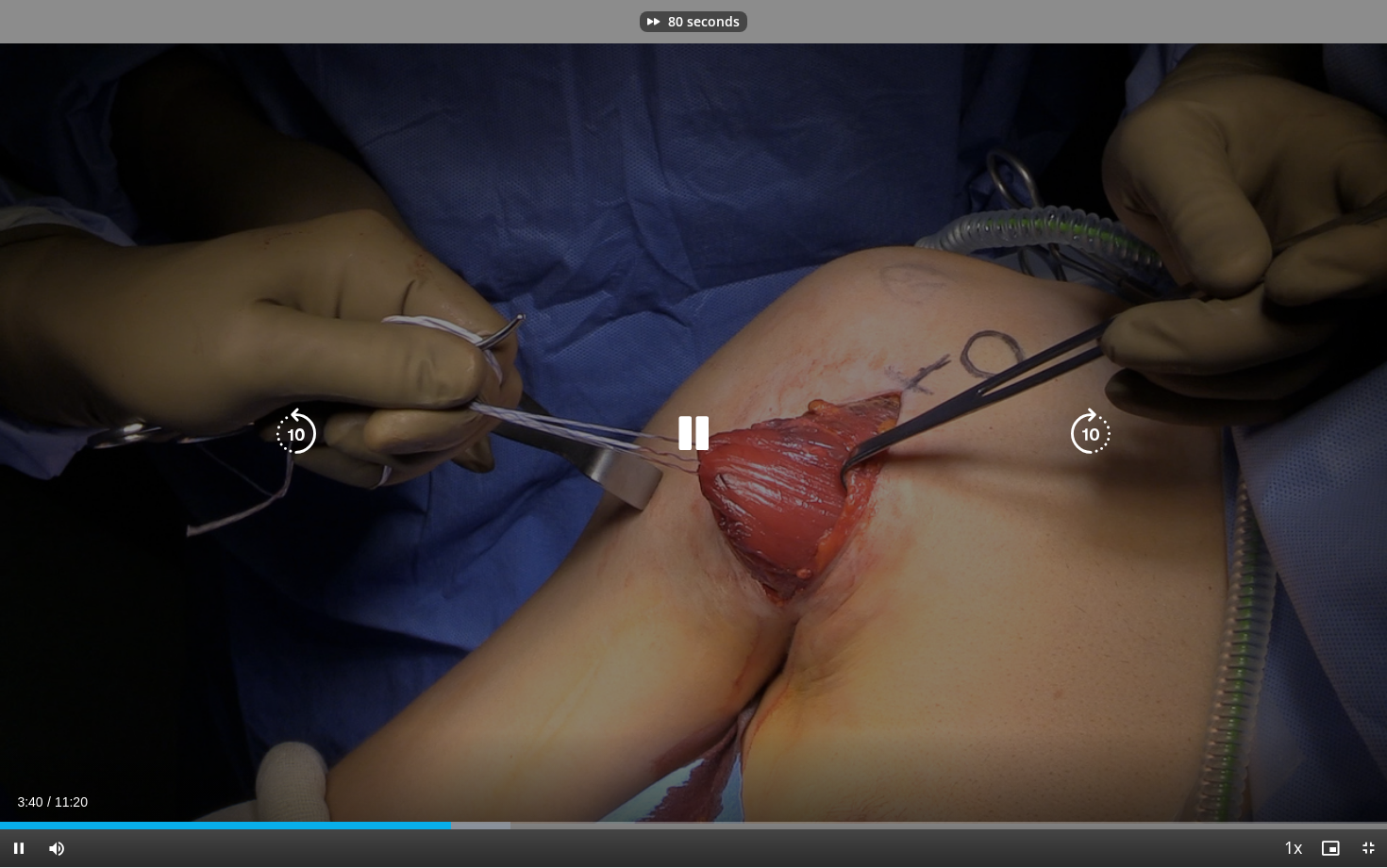 click at bounding box center [1091, 434] 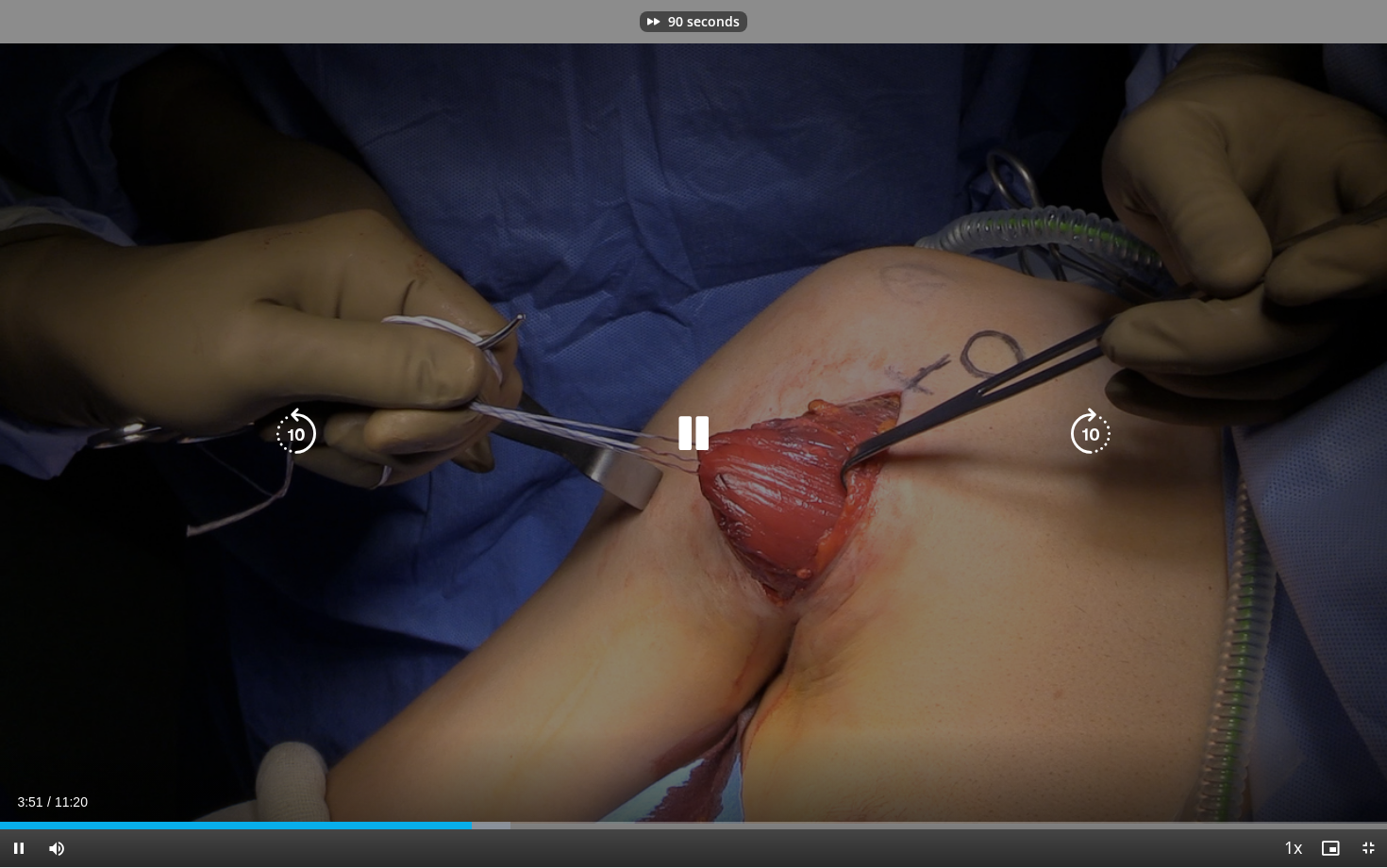 click at bounding box center [1091, 434] 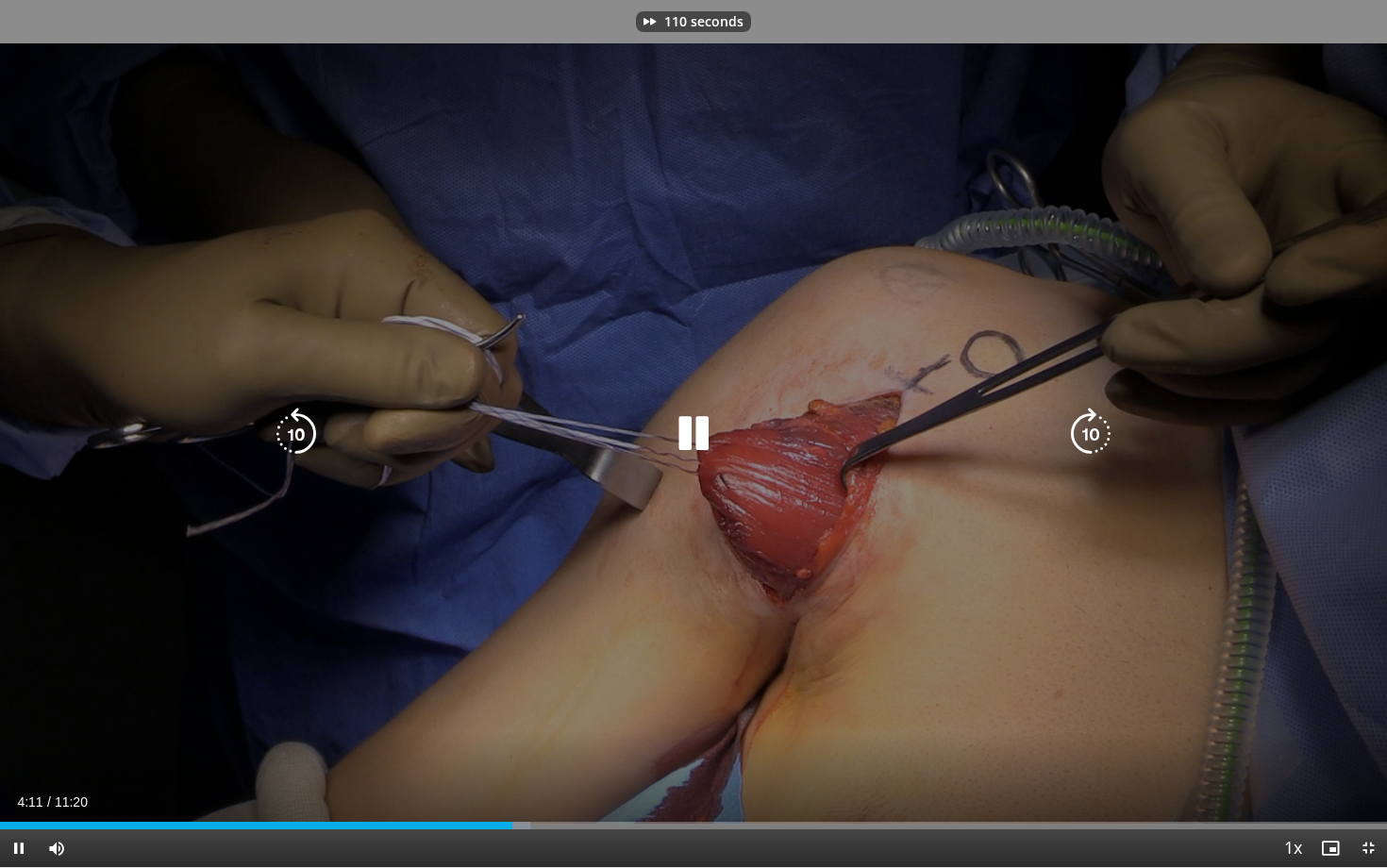 click at bounding box center (1091, 434) 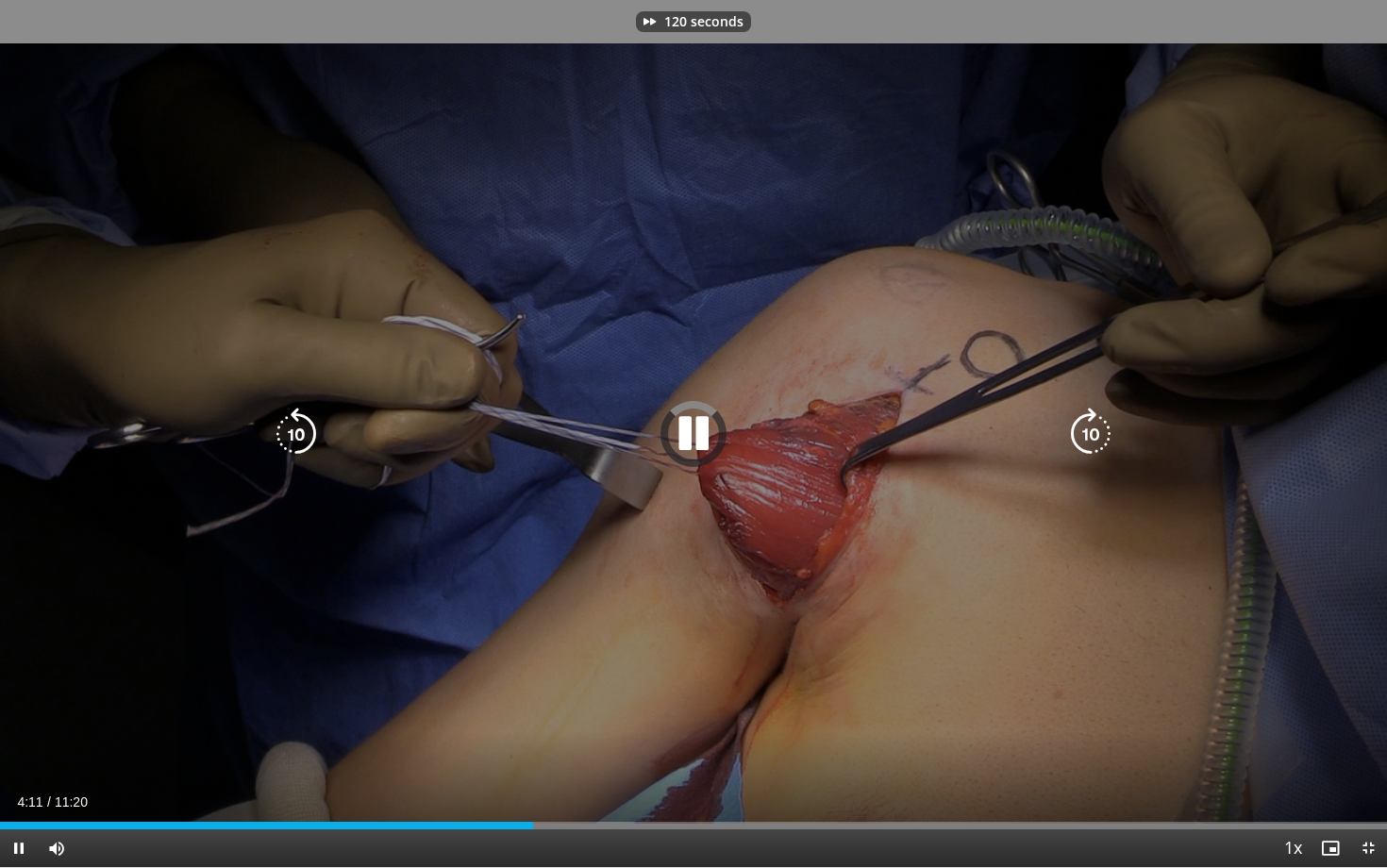 click at bounding box center [1091, 434] 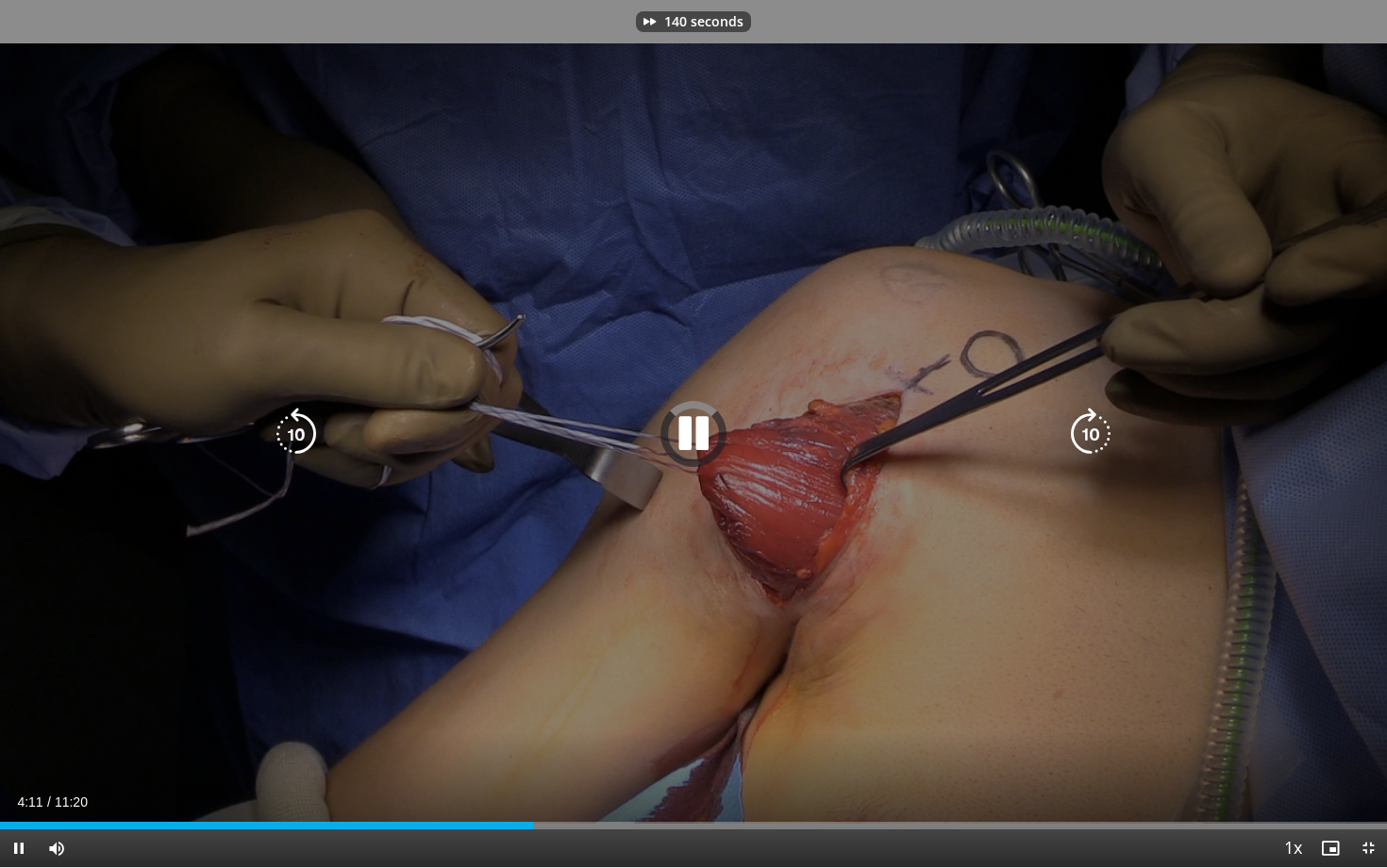 click at bounding box center [1091, 434] 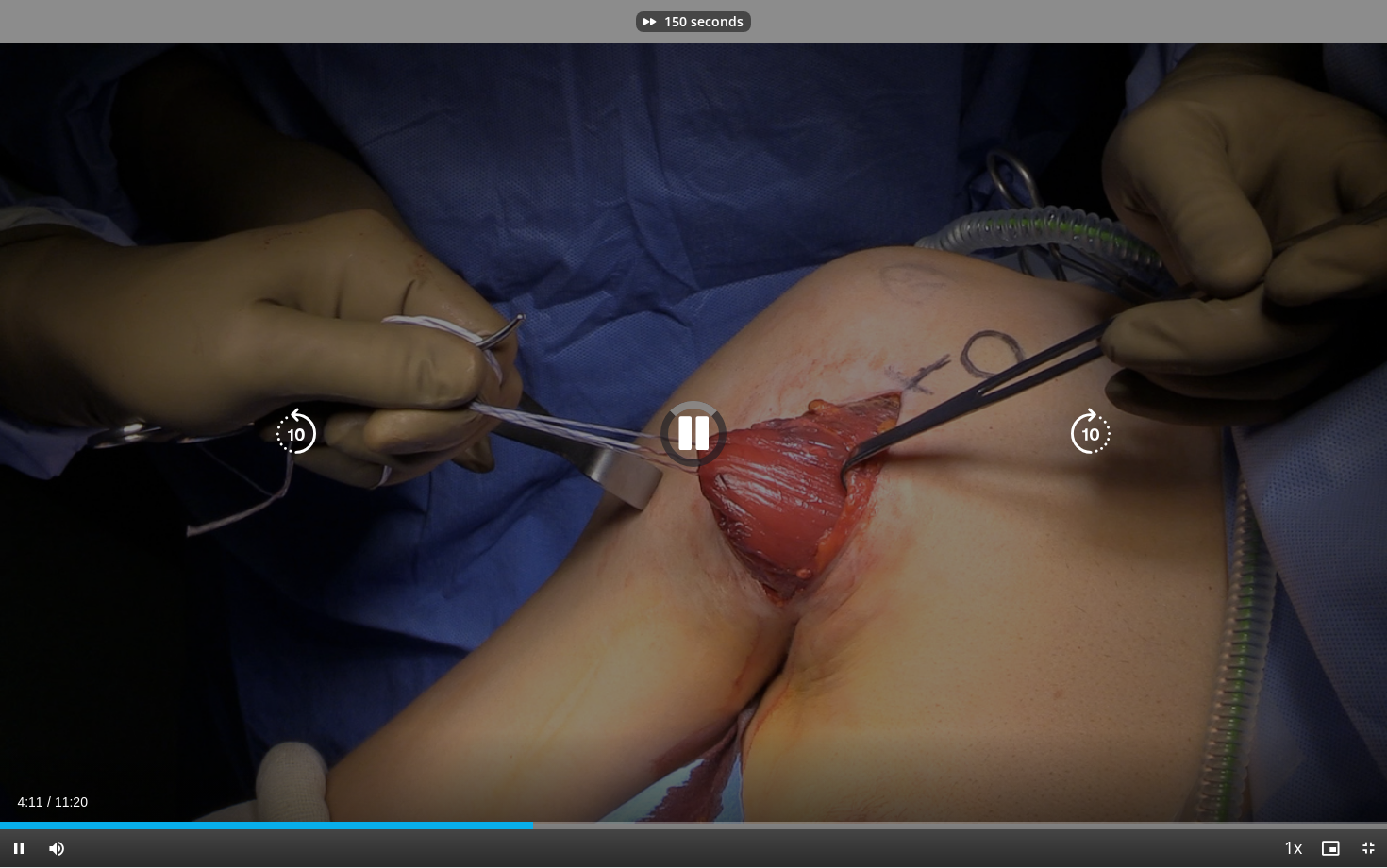 click at bounding box center [1091, 434] 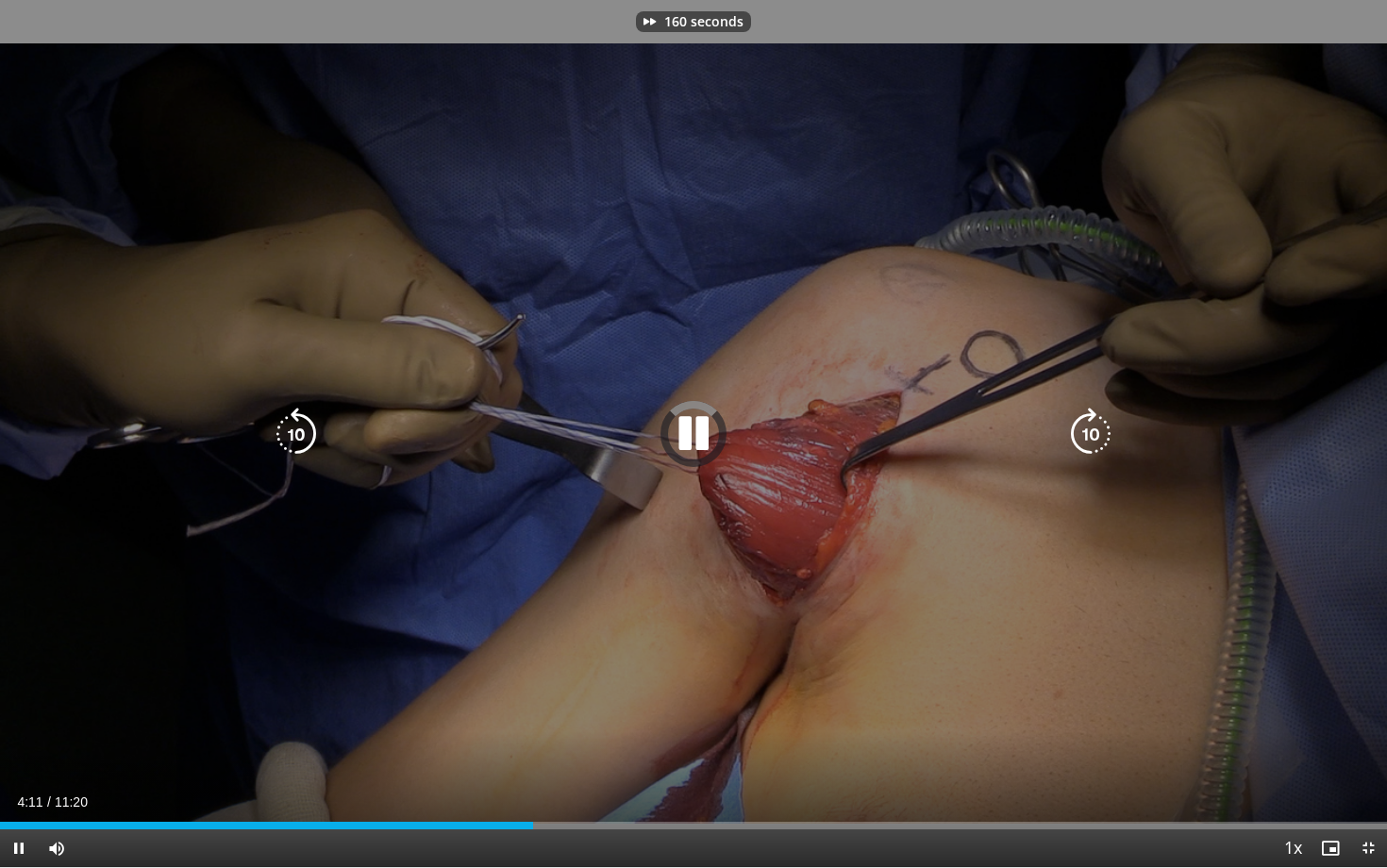 click at bounding box center [1091, 434] 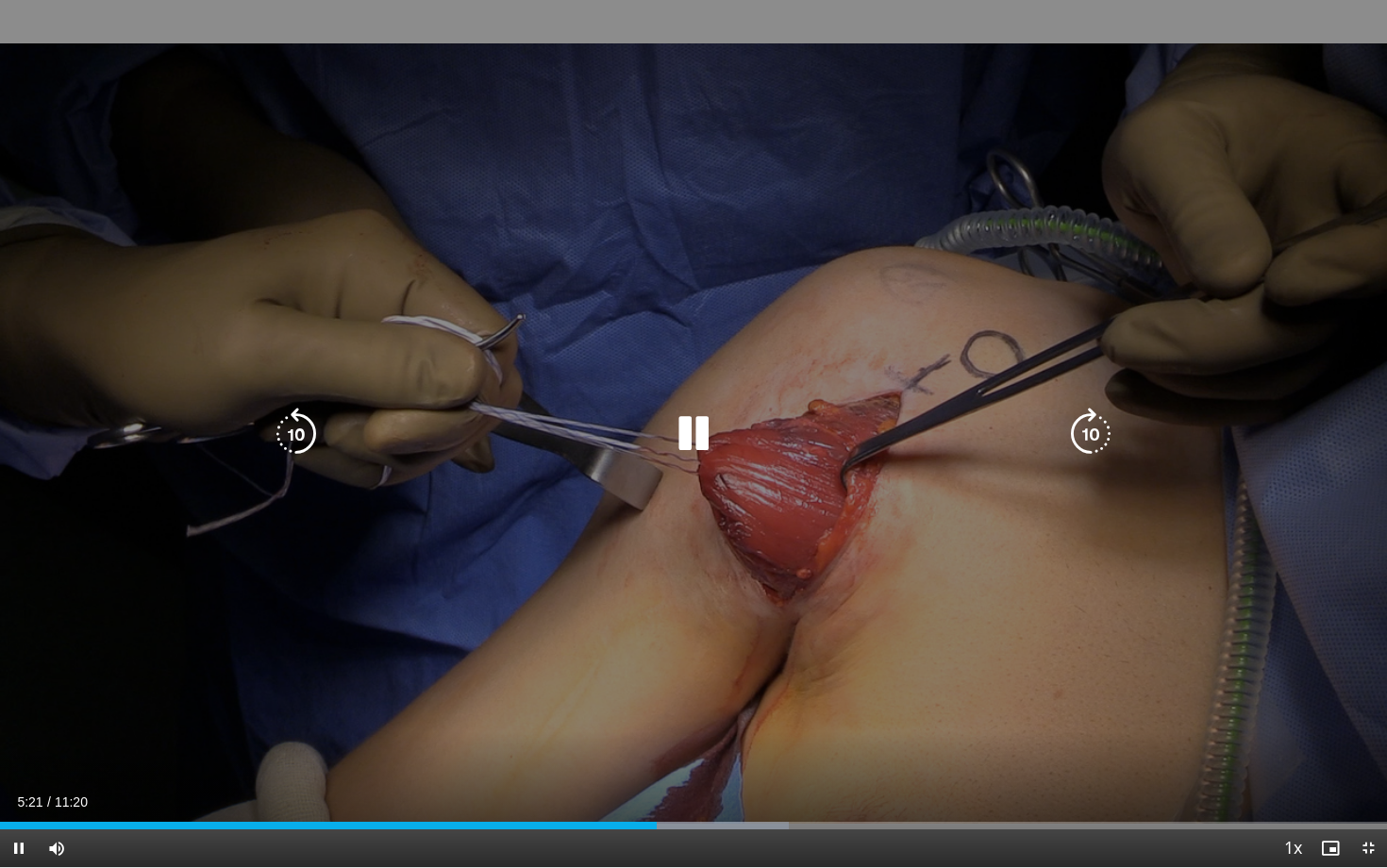 click at bounding box center (1091, 434) 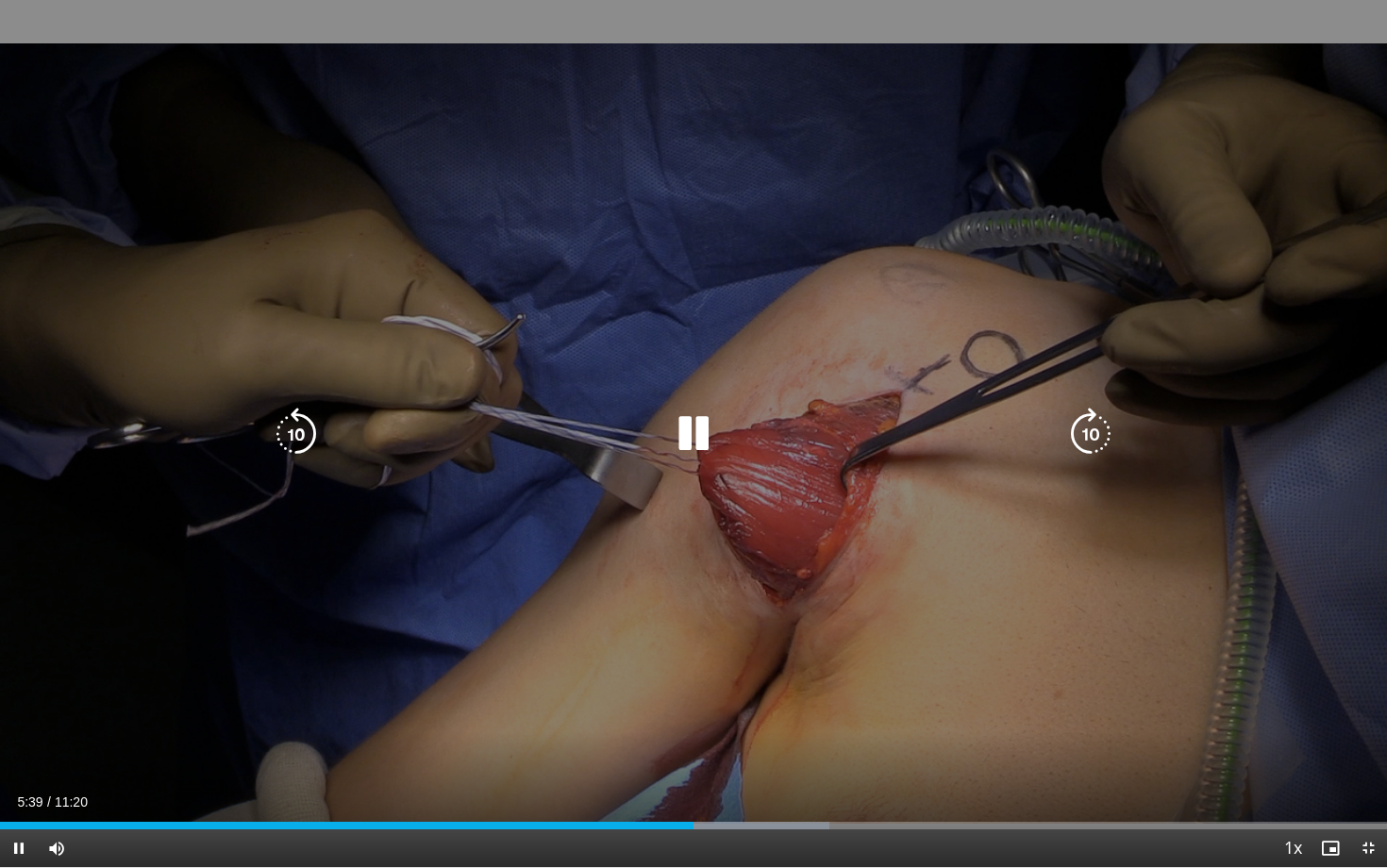 click at bounding box center (694, 434) 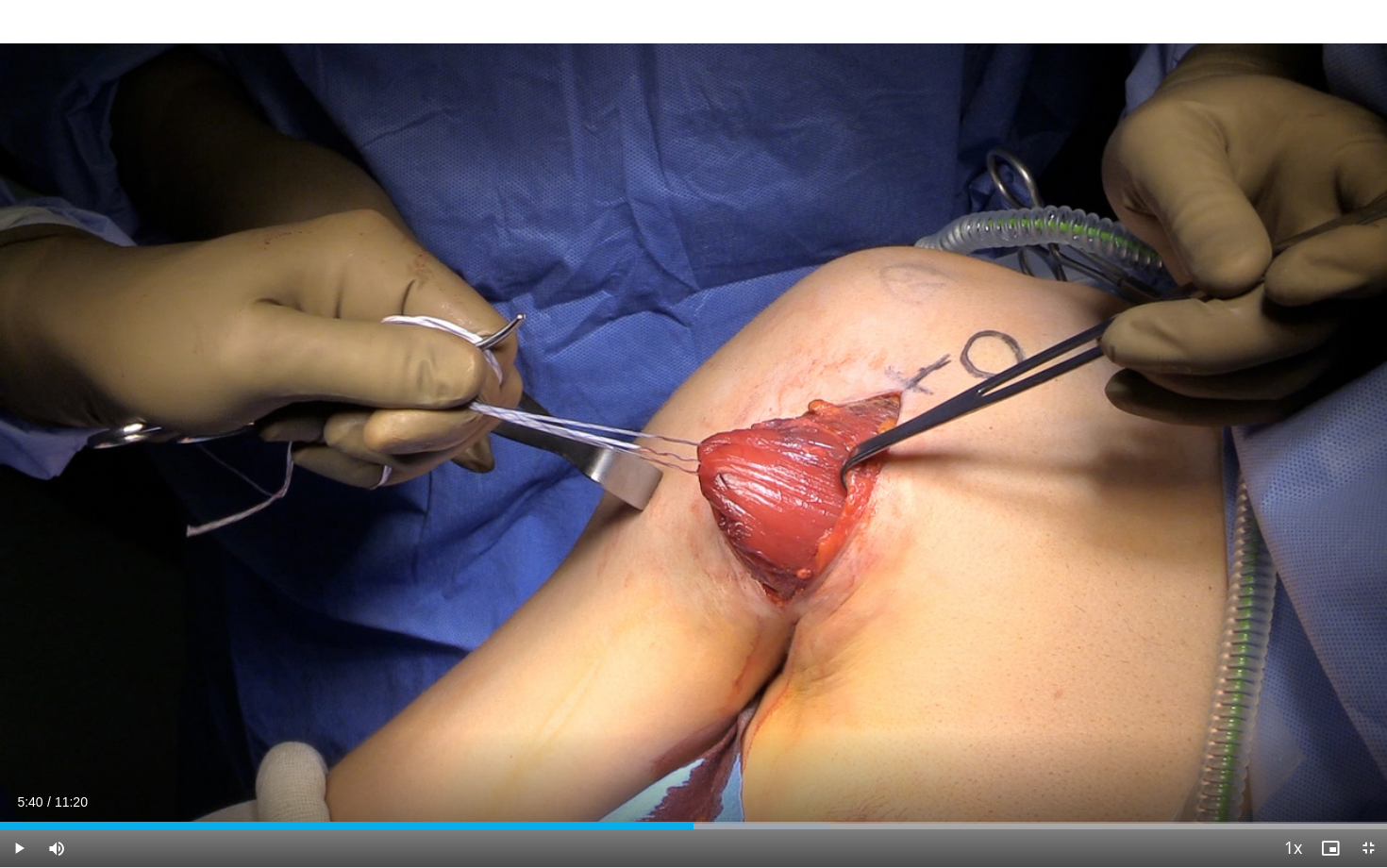 type 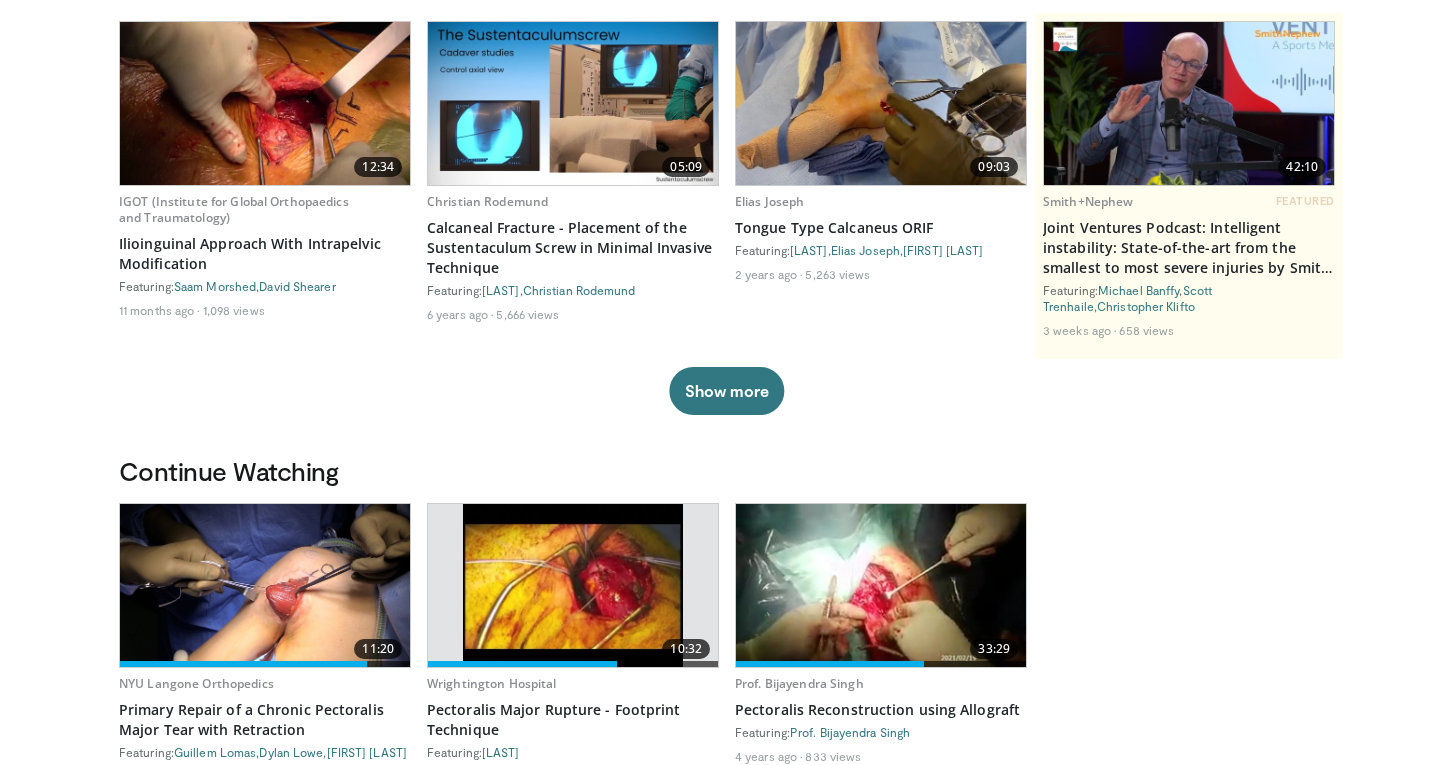 scroll, scrollTop: 0, scrollLeft: 0, axis: both 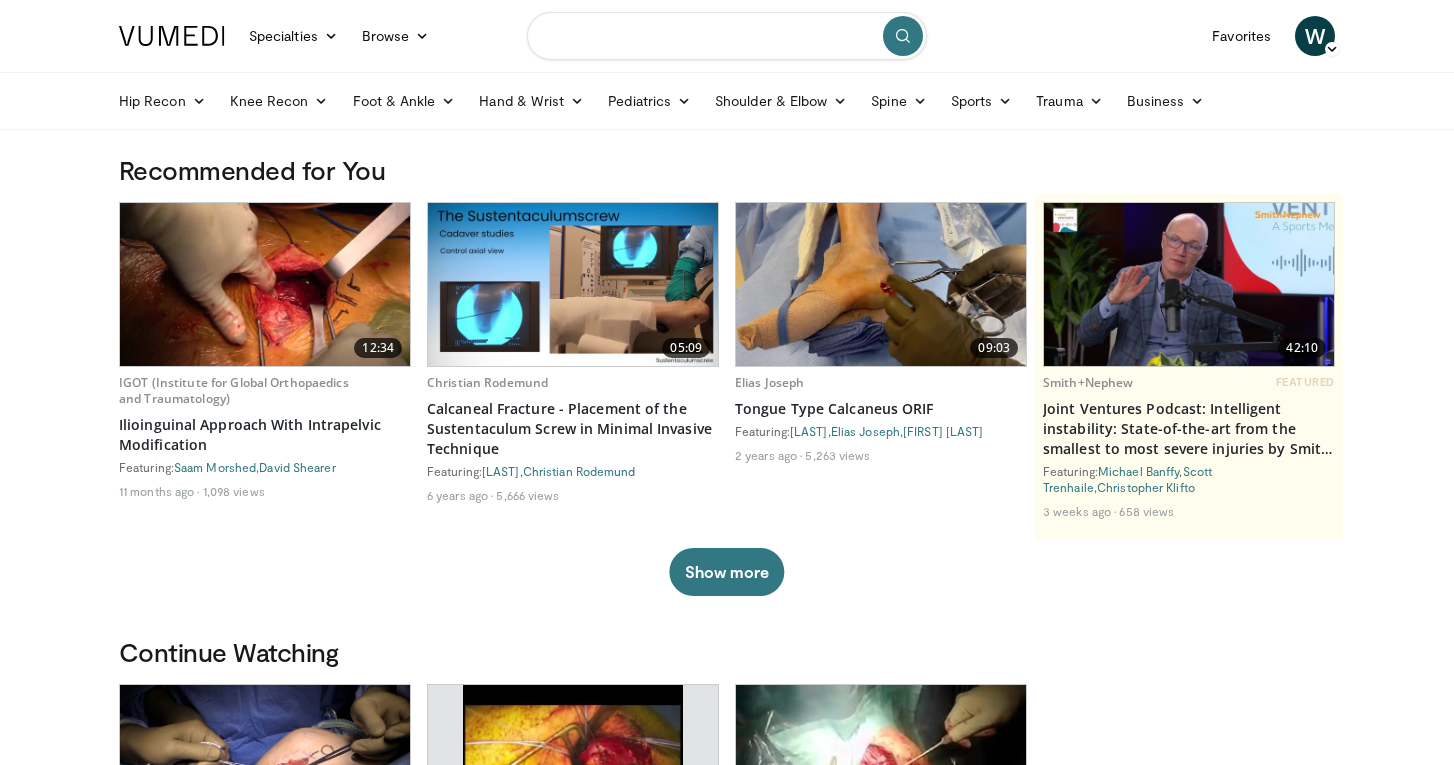click at bounding box center (727, 36) 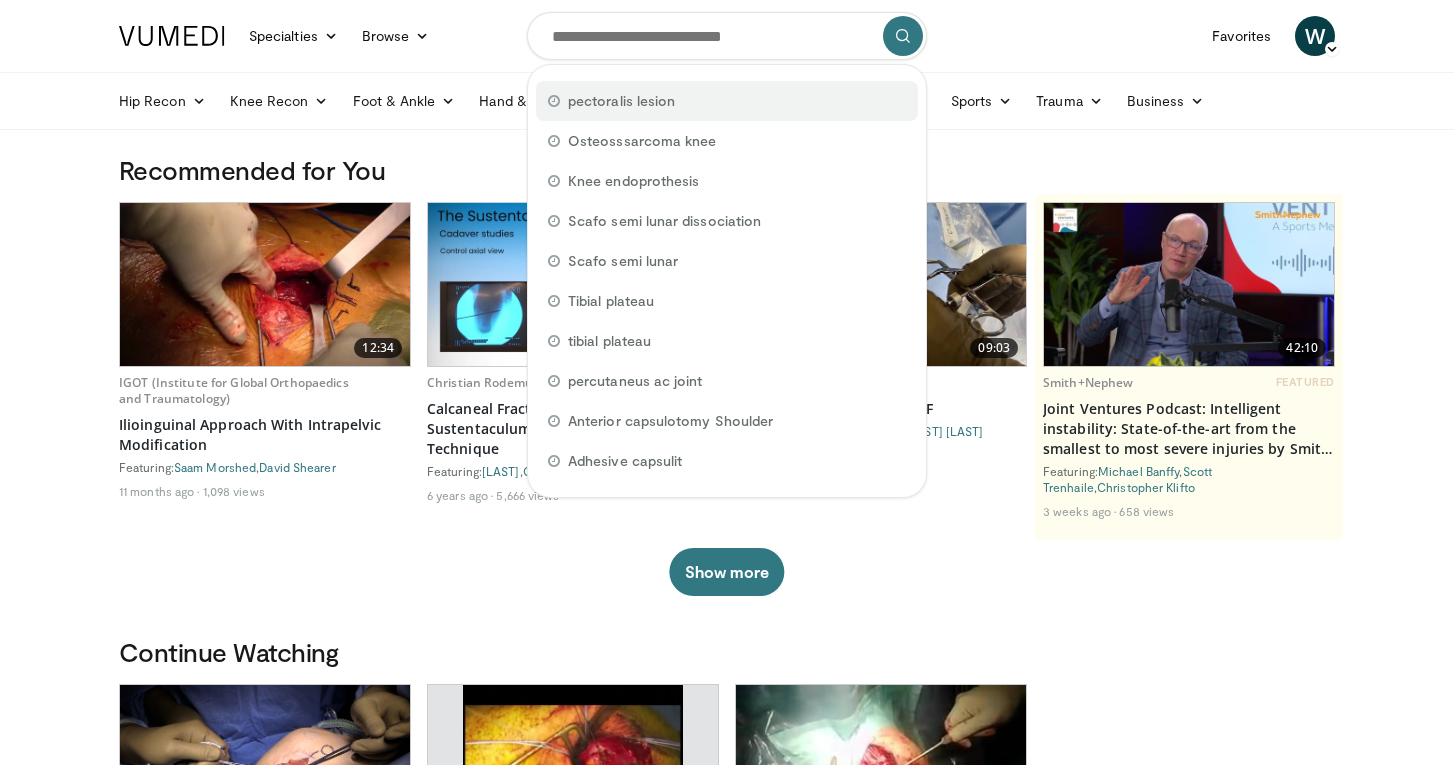 click on "pectoralis lesion" at bounding box center [621, 101] 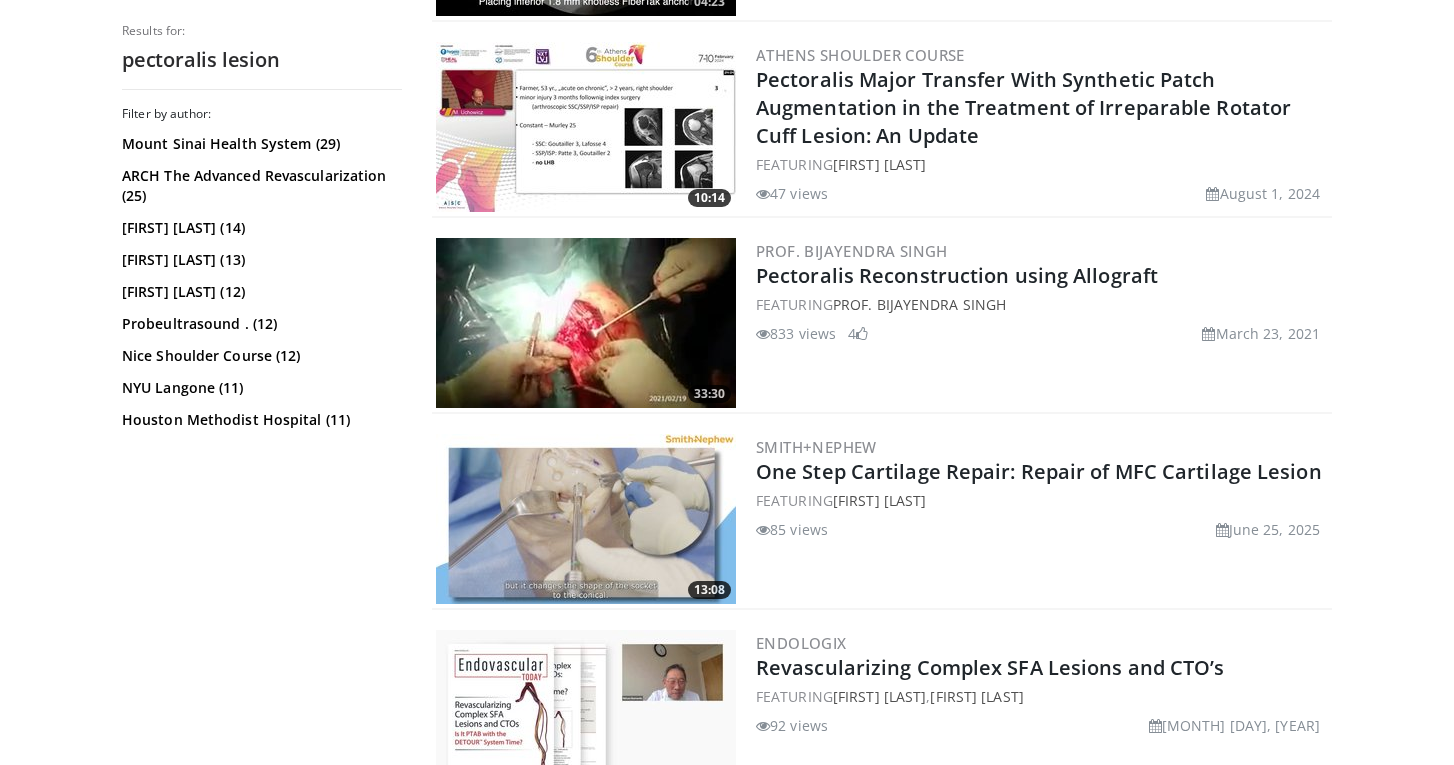 scroll, scrollTop: 1564, scrollLeft: 0, axis: vertical 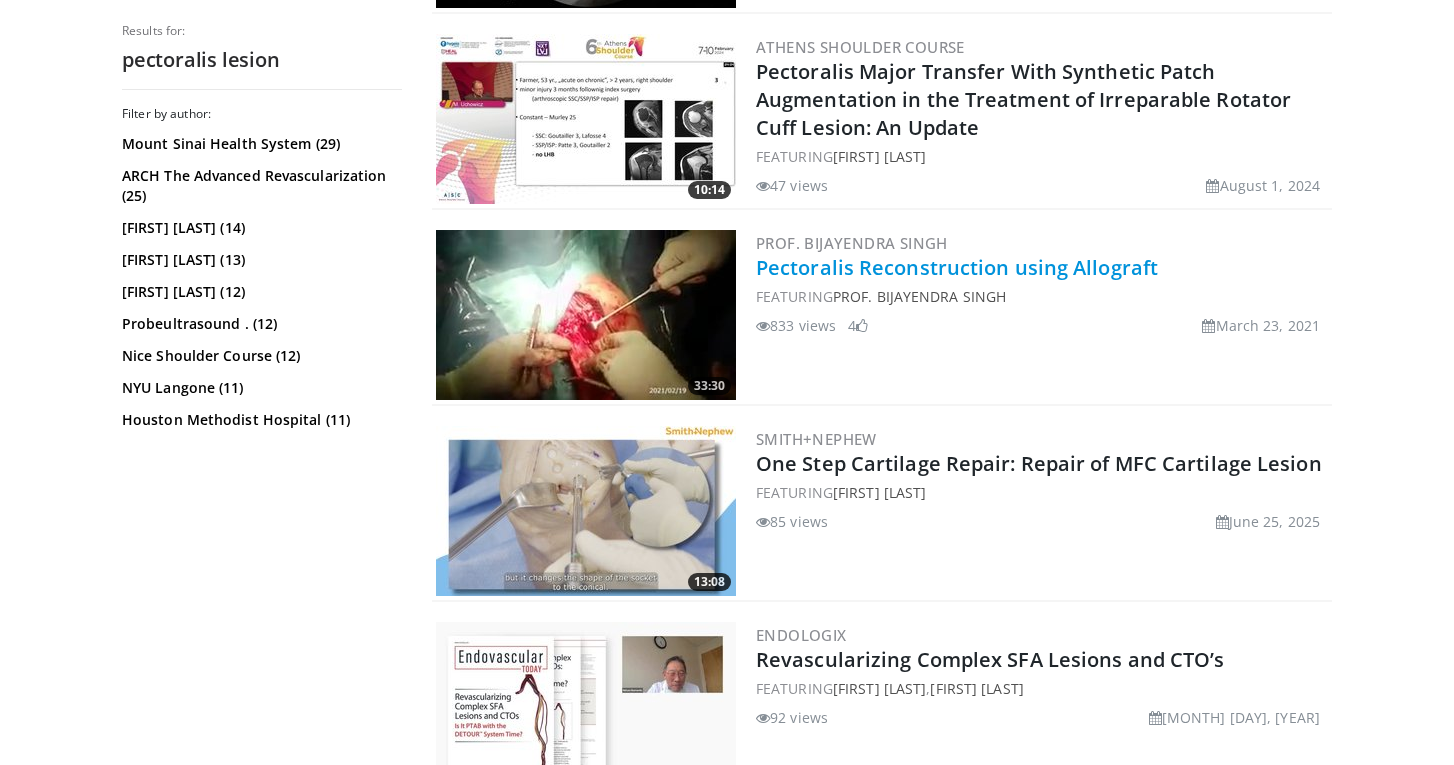 click on "Pectoralis Reconstruction using Allograft" at bounding box center [957, 267] 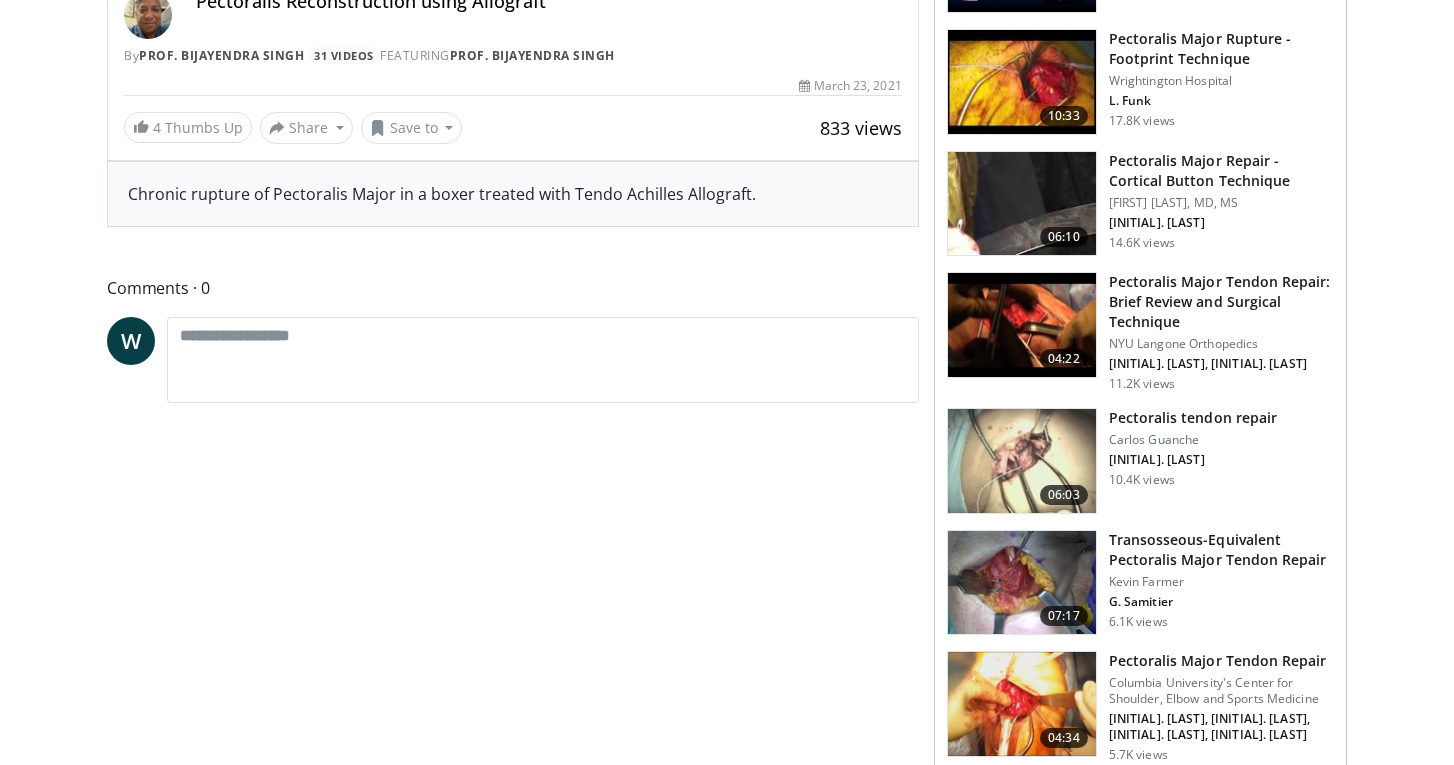 scroll, scrollTop: 718, scrollLeft: 0, axis: vertical 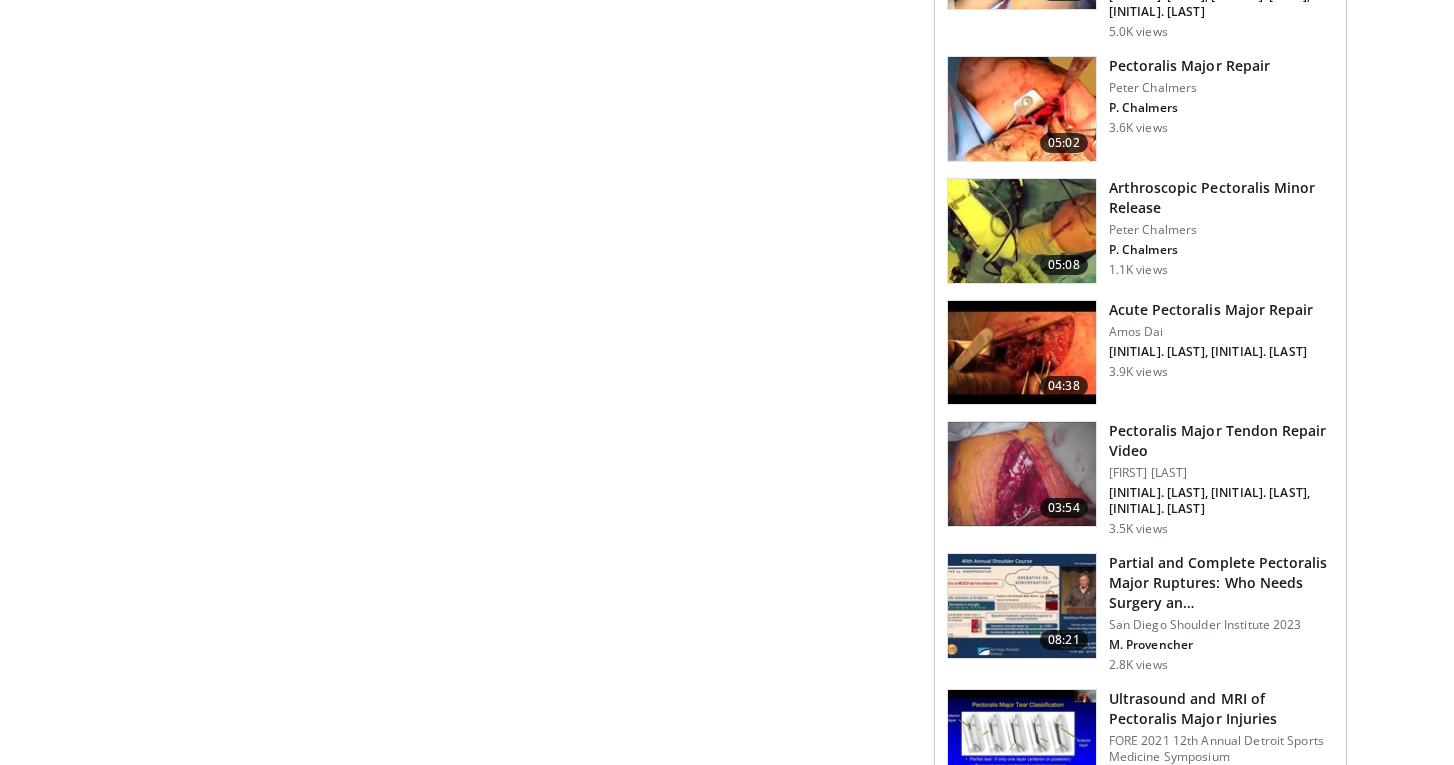 click on "Pectoralis Major Tendon Repair Video" at bounding box center [1221, 441] 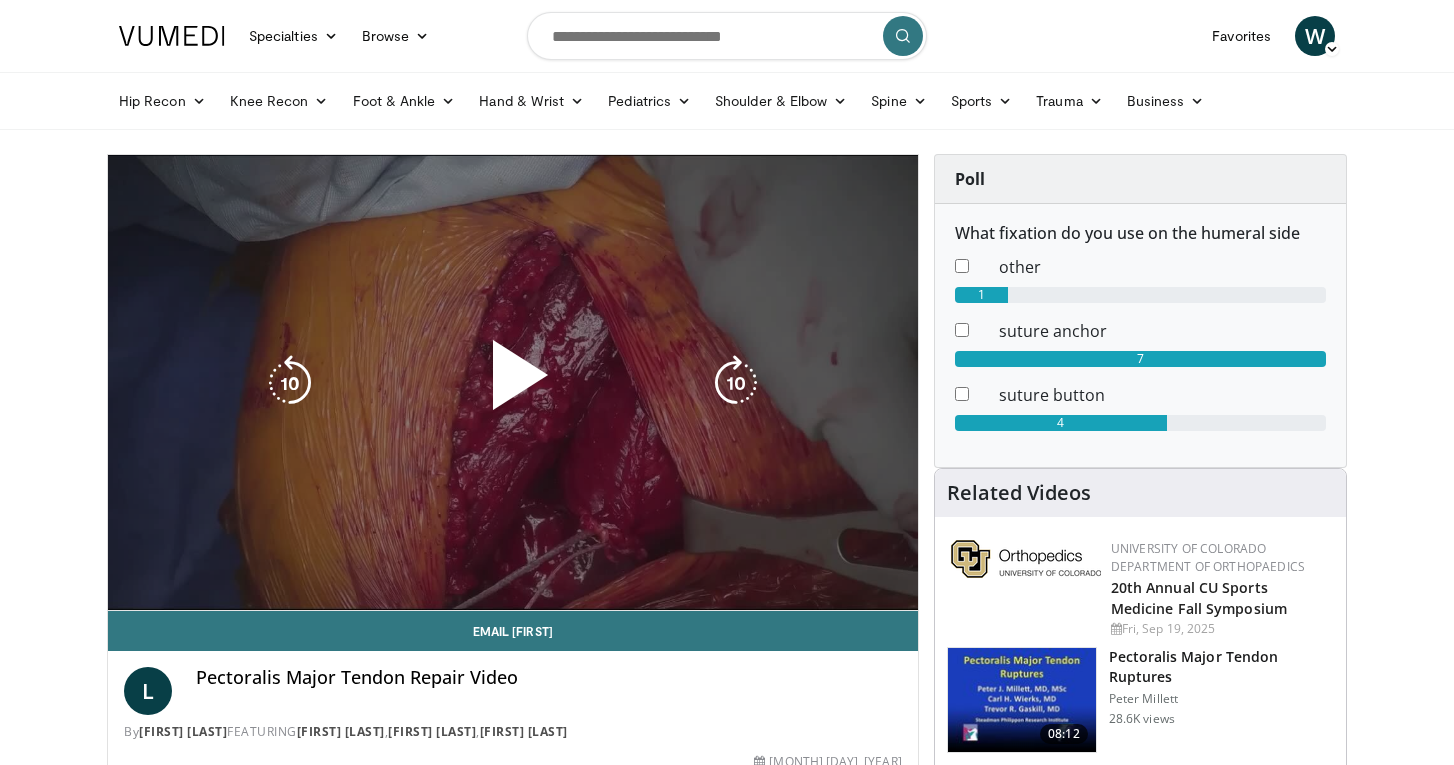 scroll, scrollTop: 0, scrollLeft: 0, axis: both 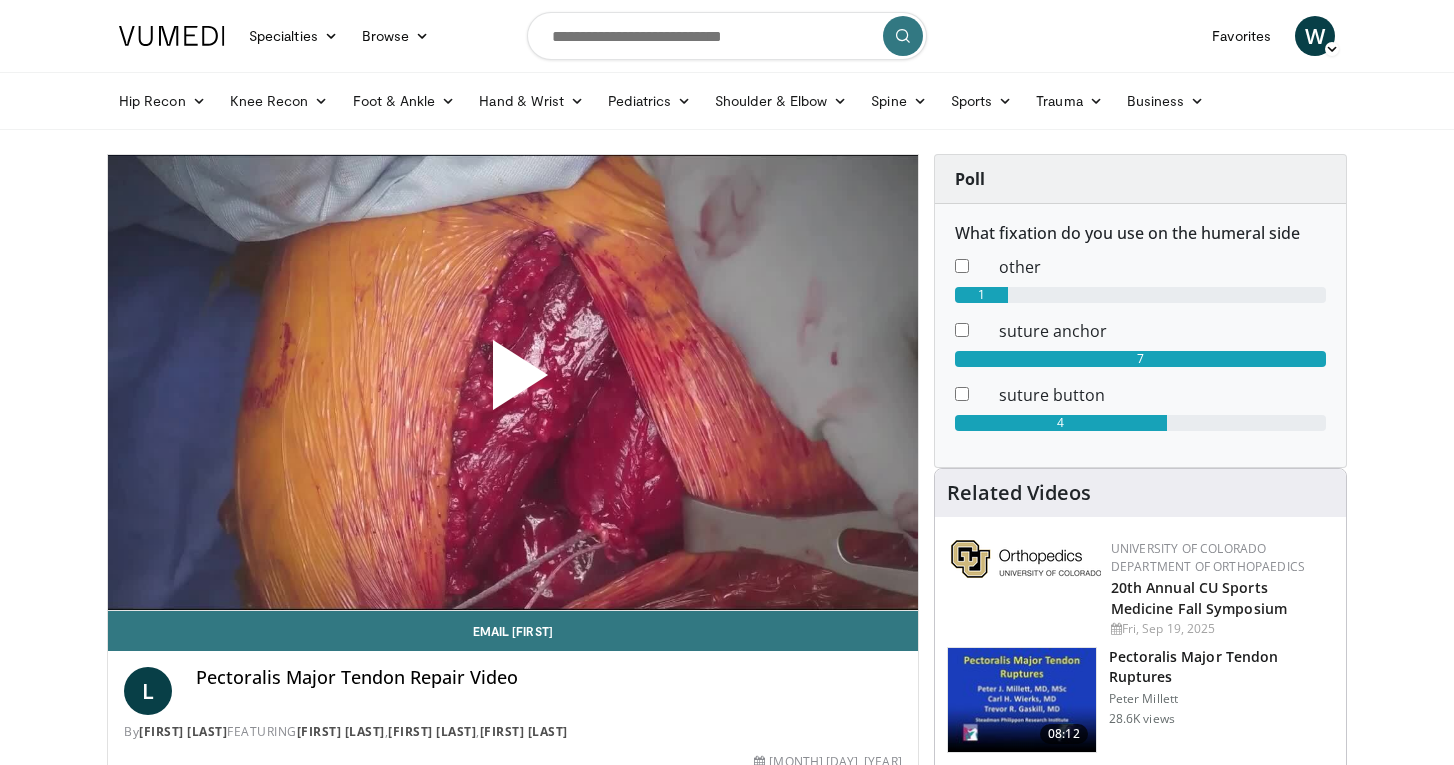 click at bounding box center (513, 383) 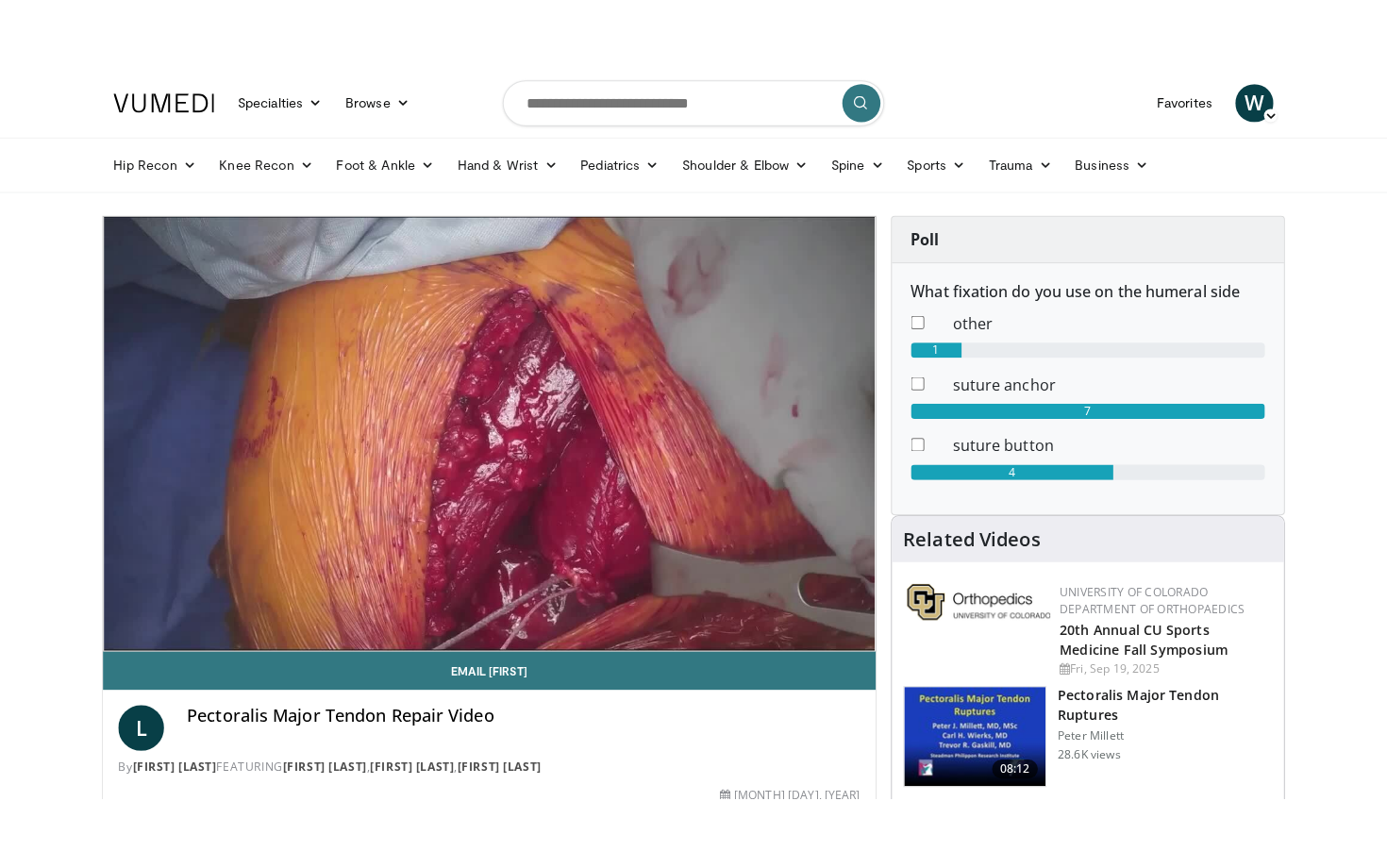 scroll, scrollTop: 0, scrollLeft: 0, axis: both 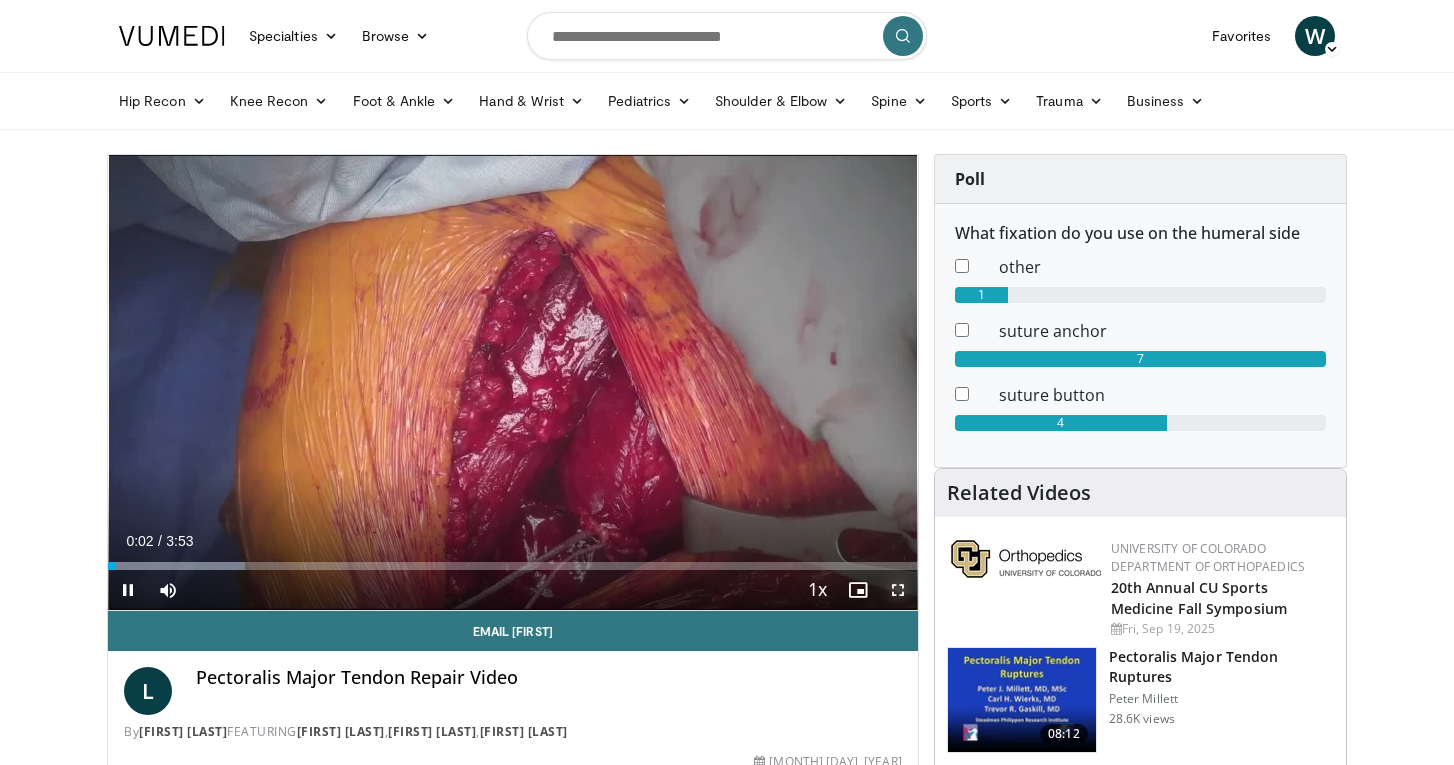 click at bounding box center [898, 590] 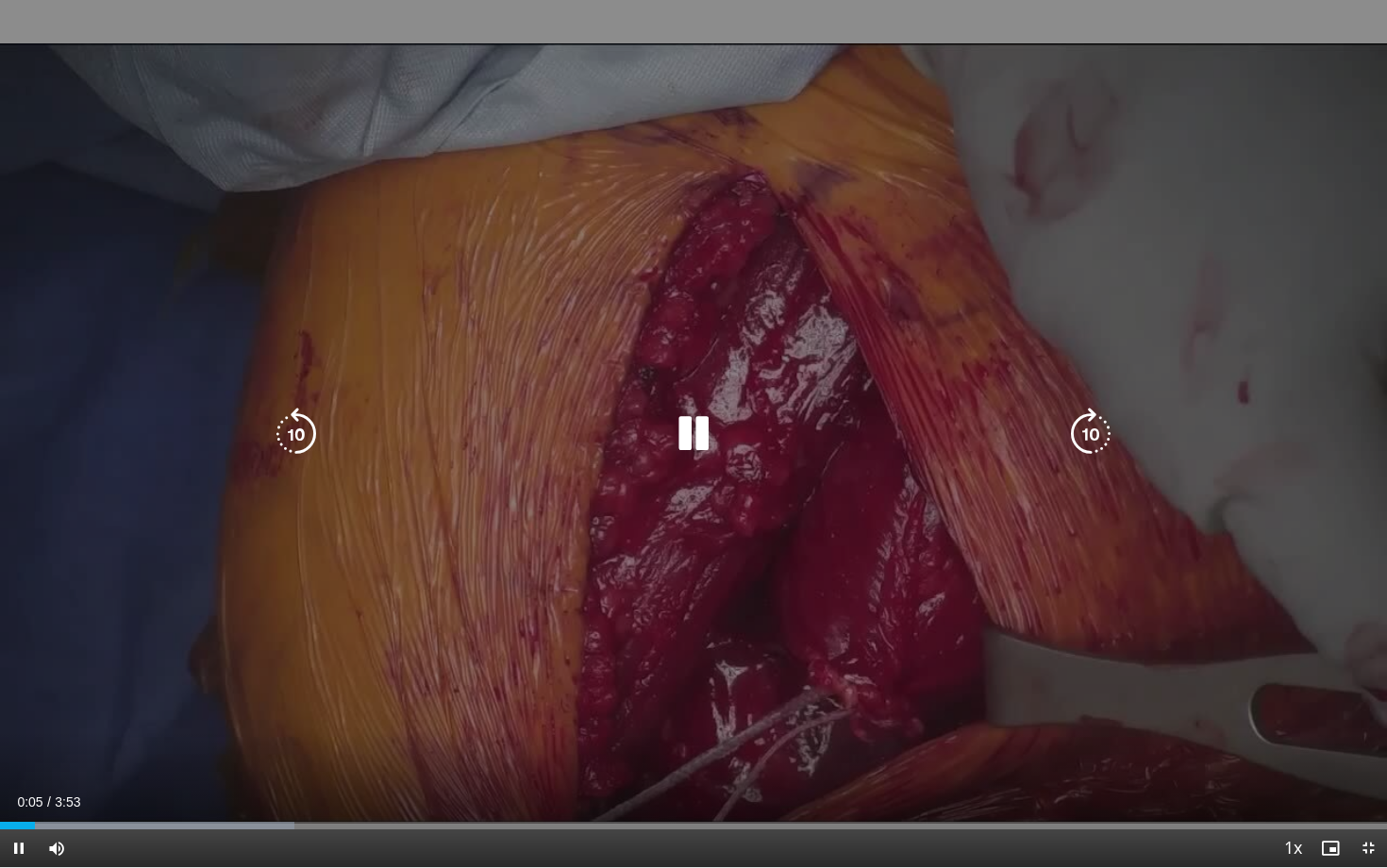 click at bounding box center [1091, 434] 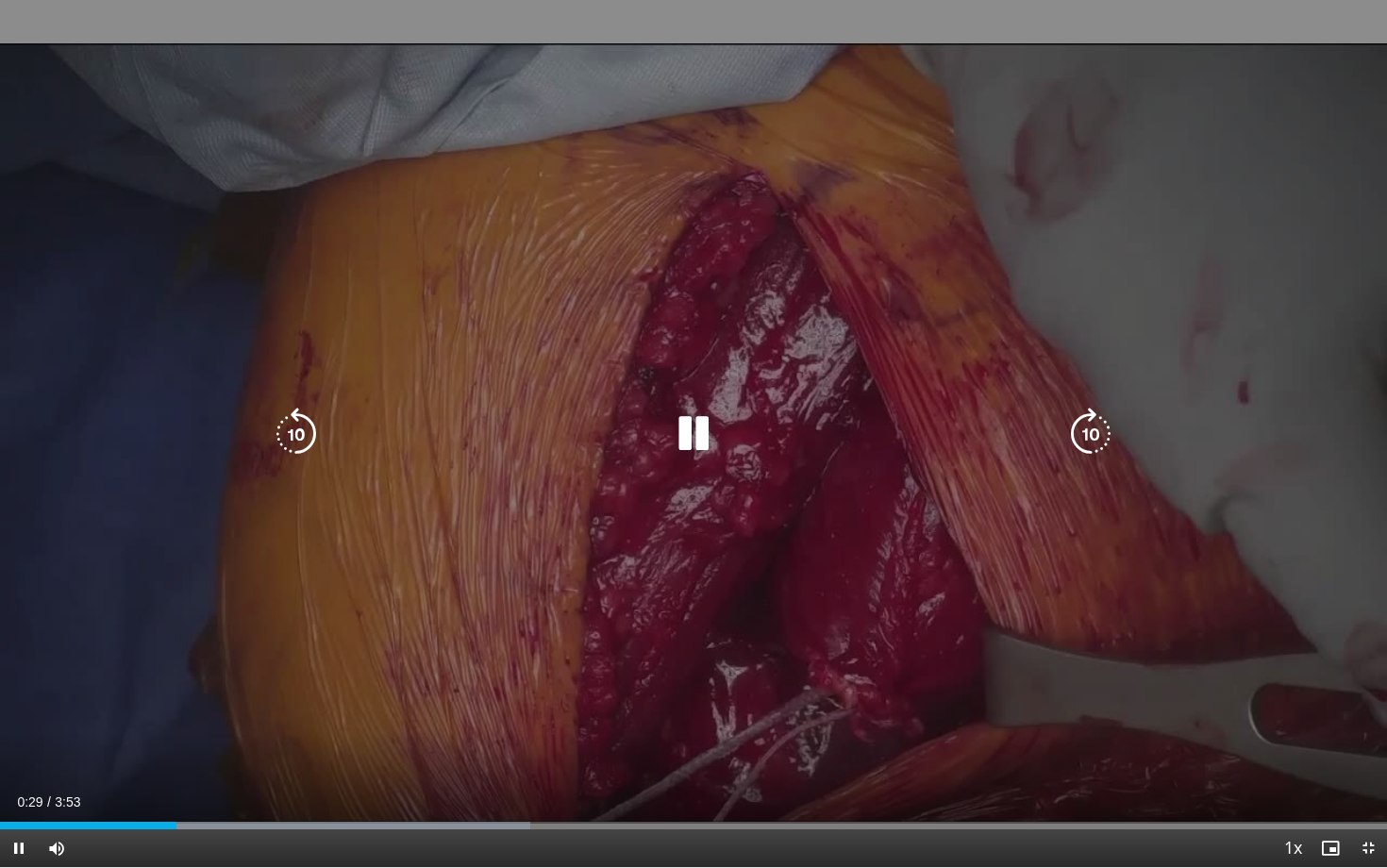 click at bounding box center (1091, 434) 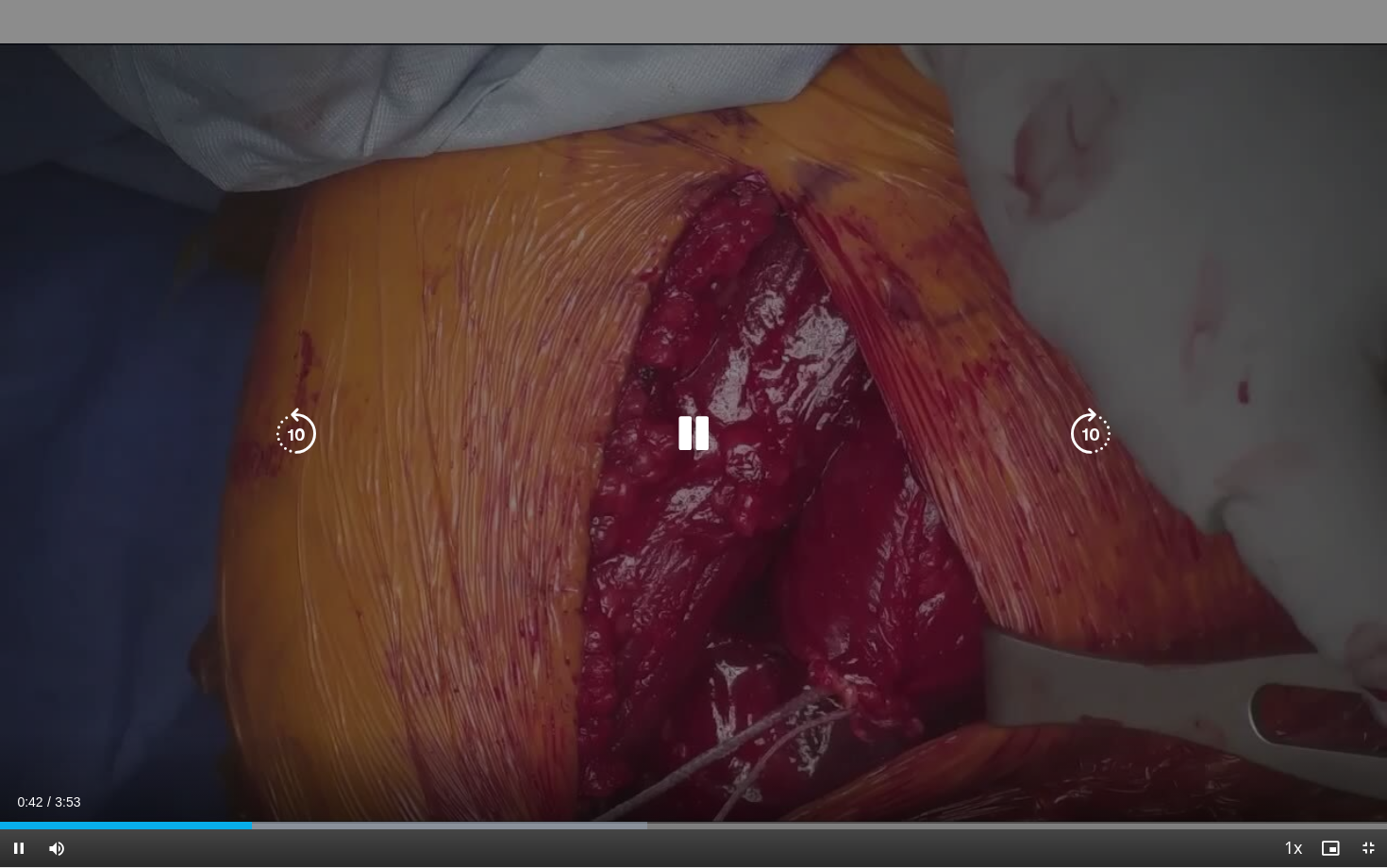 click at bounding box center [1091, 434] 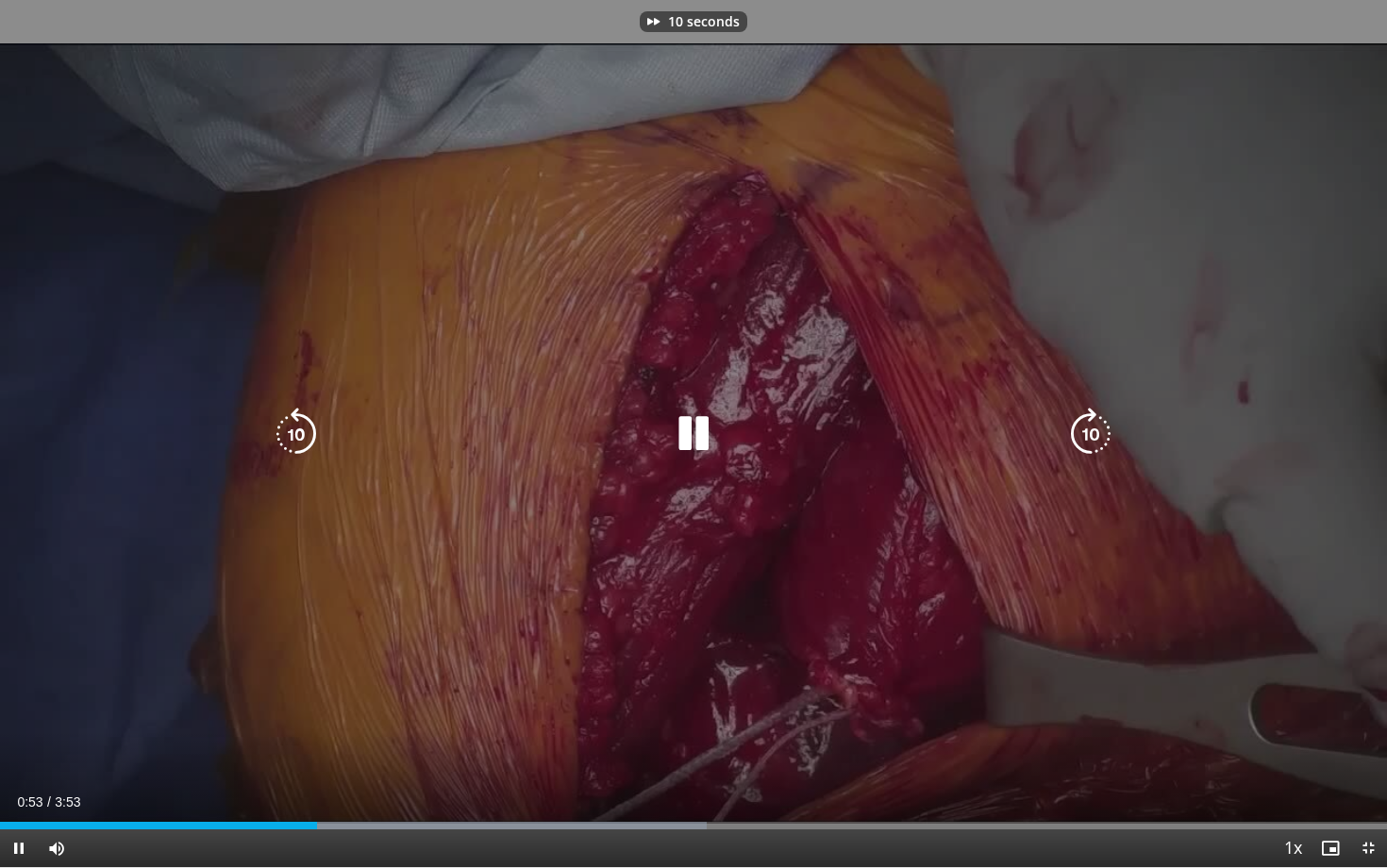 click at bounding box center (1091, 434) 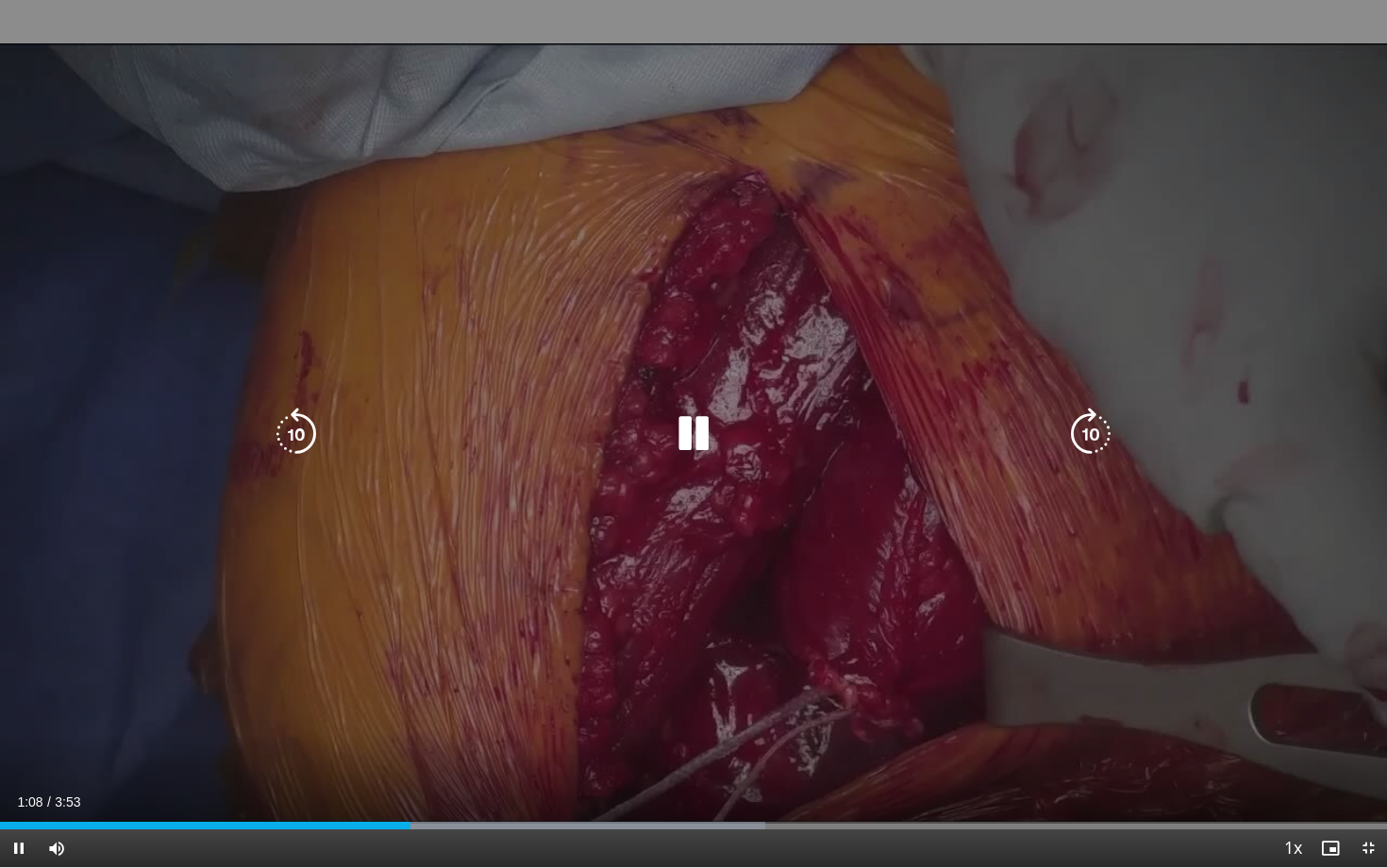 click at bounding box center [296, 434] 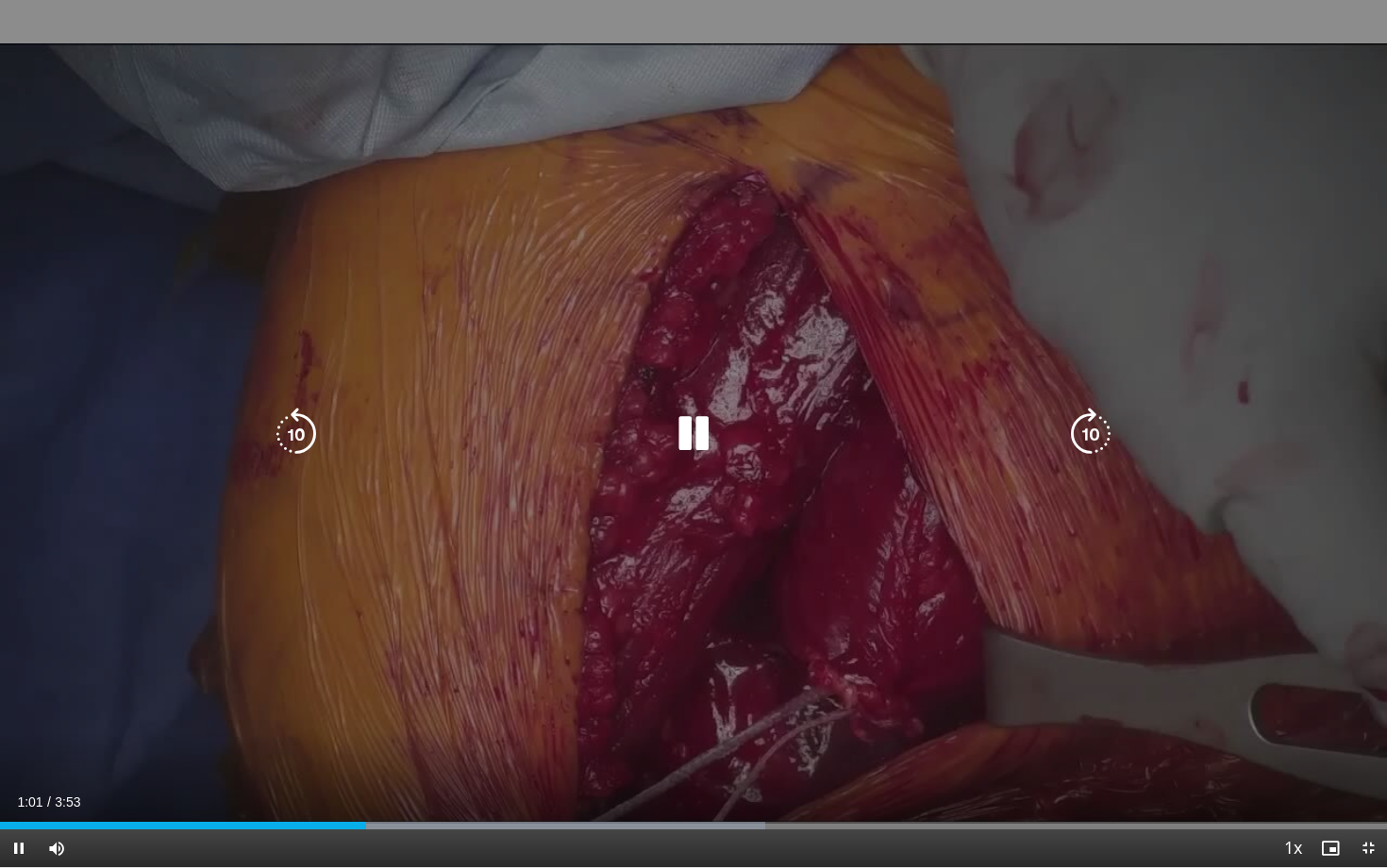 click at bounding box center (296, 434) 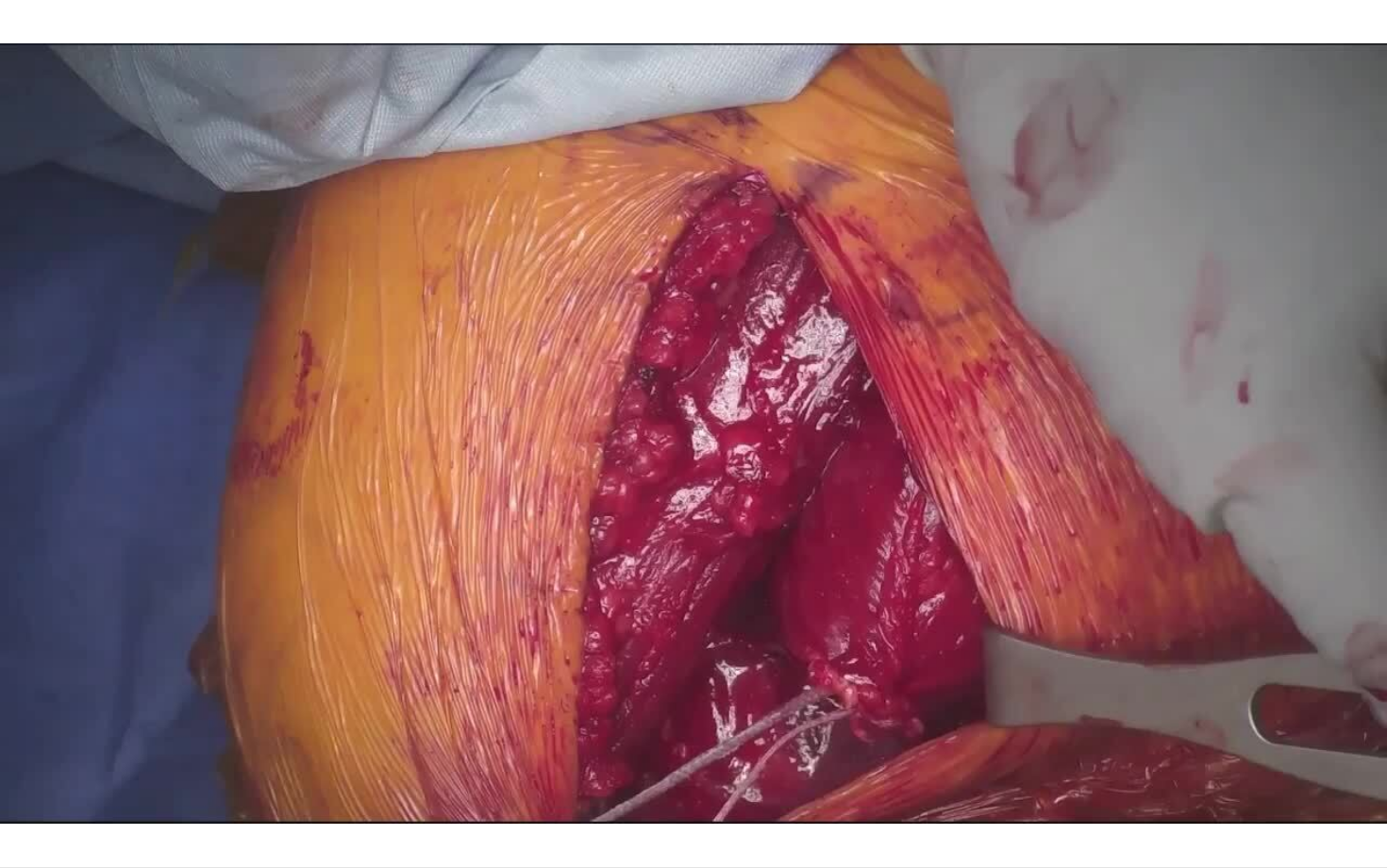 type 